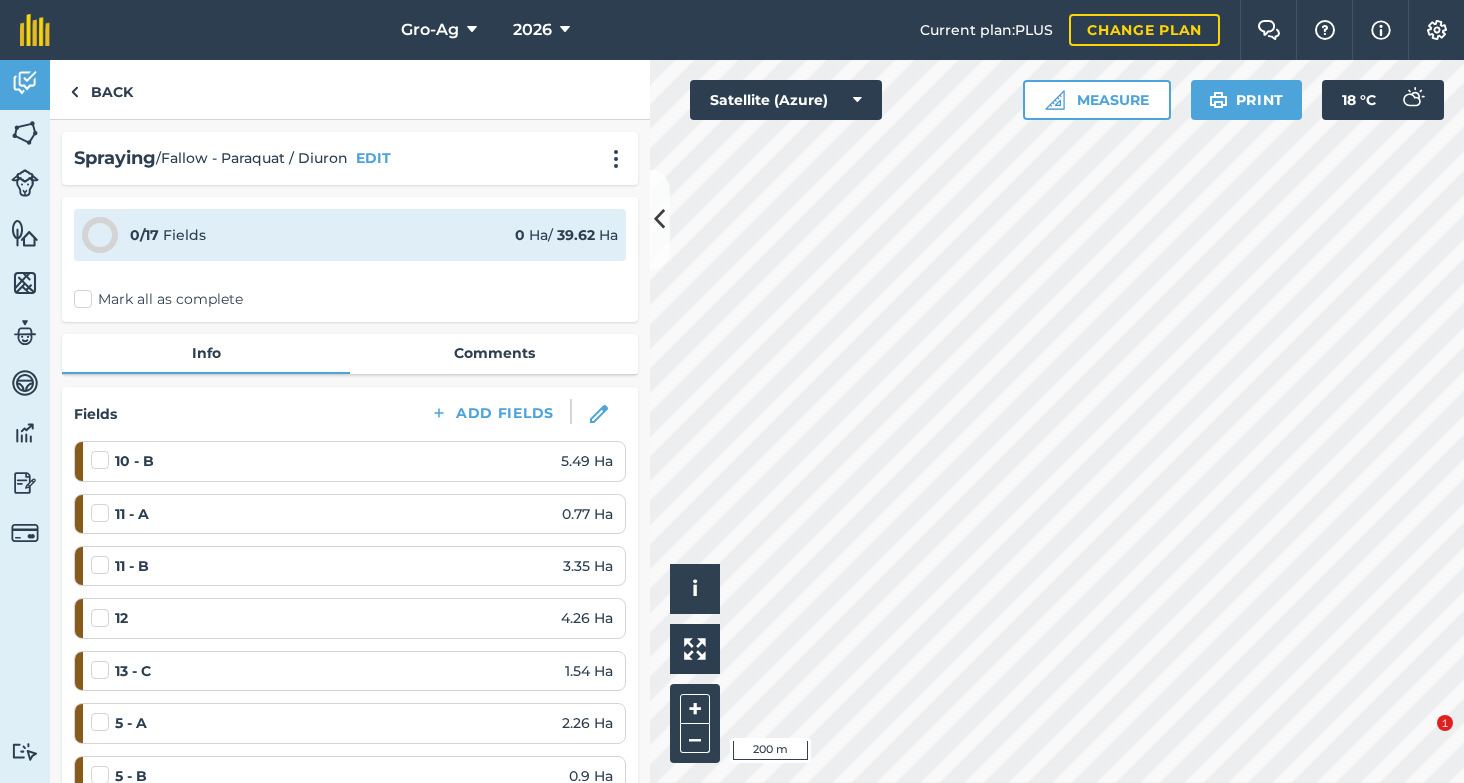 scroll, scrollTop: 0, scrollLeft: 0, axis: both 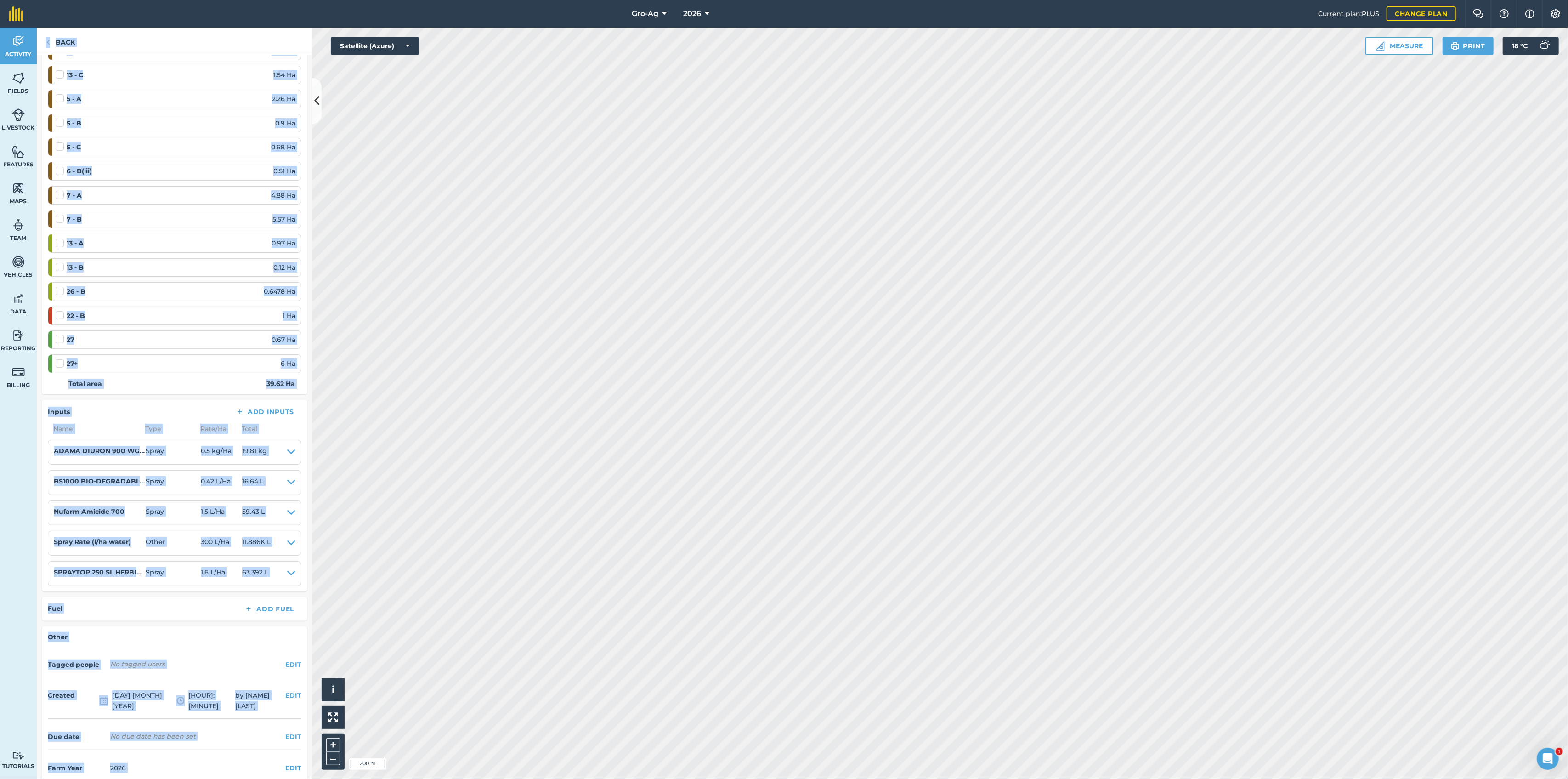 click on "Activity Fields Livestock Features Maps Team Vehicles Data Reporting Billing Tutorials Tutorials   Back Spraying /  Fallow - Paraquat / Diuron EDIT 0 / 17   Fields 0   Ha  /   39.62   Ha Mark all as complete Info Comments Fields Add Fields 10 - B 5.49   Ha 11 - A 0.77   Ha 11 - B 3.35   Ha 12 4.26   Ha 13 - C 1.54   Ha 5 - A 2.26   Ha 5 - B 0.9   Ha 5 - C 0.68   Ha 6 - B(iii) 0.51   Ha 7 - A 4.88   Ha 7 - B 5.57   Ha 13 - A 0.97   Ha 13 - B 0.12   Ha 26 - B 0.6478   Ha 22 - B 1   Ha 27 0.67   Ha 27+ 6   Ha Total area 39.62   Ha Inputs Add Inputs Name Type Rate/ Ha Total ADAMA DIURON 900 WG HERBICIDE Spray 0.5   kg / Ha 19.81   kg Type HERBICIDE Reg Number 46812/135577 Actives DIURON EDIT BS1000 BIO-DEGRADABLE SURFACTANT Spray 0.42   L / Ha 16.64   L Type ADJUVANT Reg Number 46871/141215 Actives ALCOHOL-ALKOXYLATE EDIT Nufarm Amicide 700 Spray 1.5   L / Ha 59.43   L EDIT Spray Rate (l/ha water) Other 300   L / Ha 11.886K   L EDIT SPRAYTOP 250 SL HERBICIDE Spray 1.6   L / Ha 63.392   L Type HERBICIDE Reg Number" at bounding box center (784, 403) 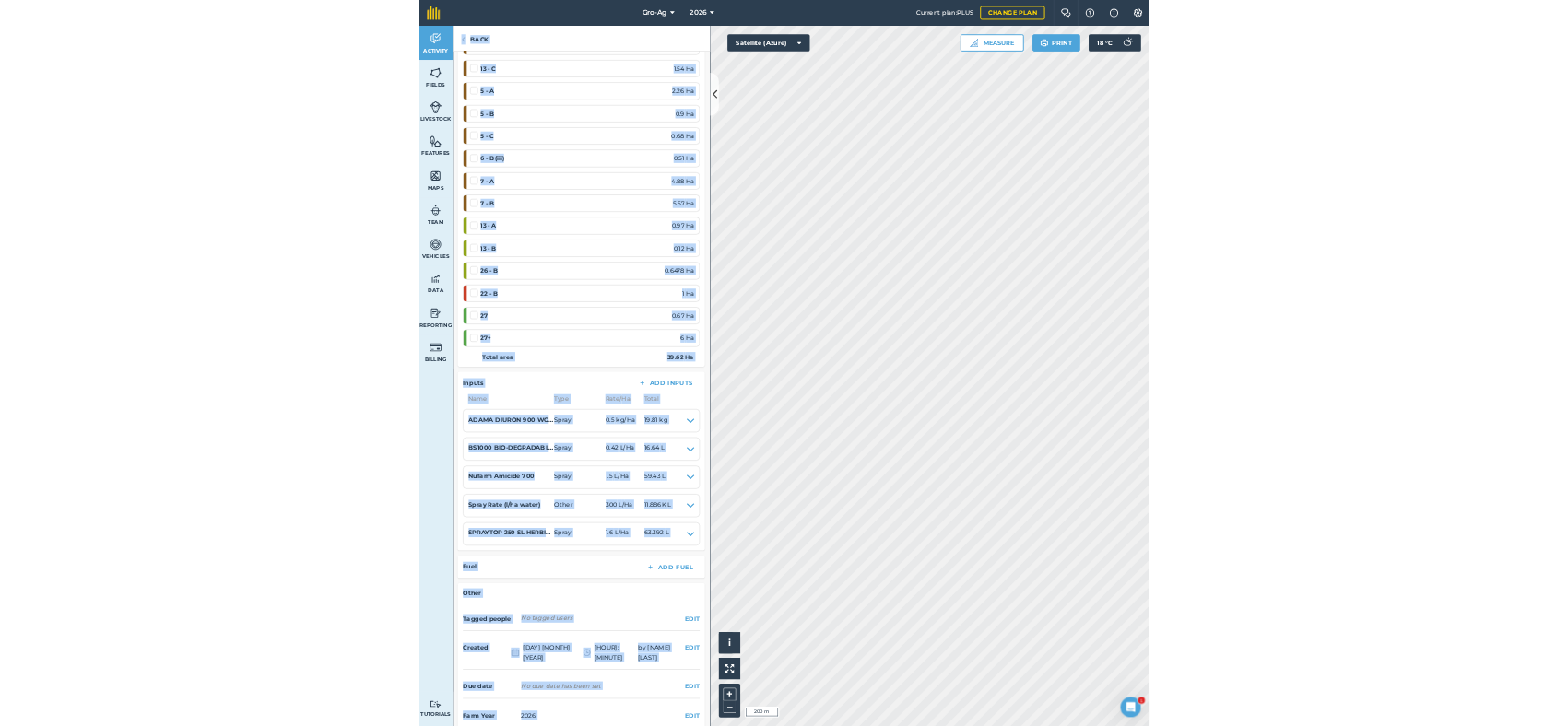 scroll, scrollTop: 468, scrollLeft: 0, axis: vertical 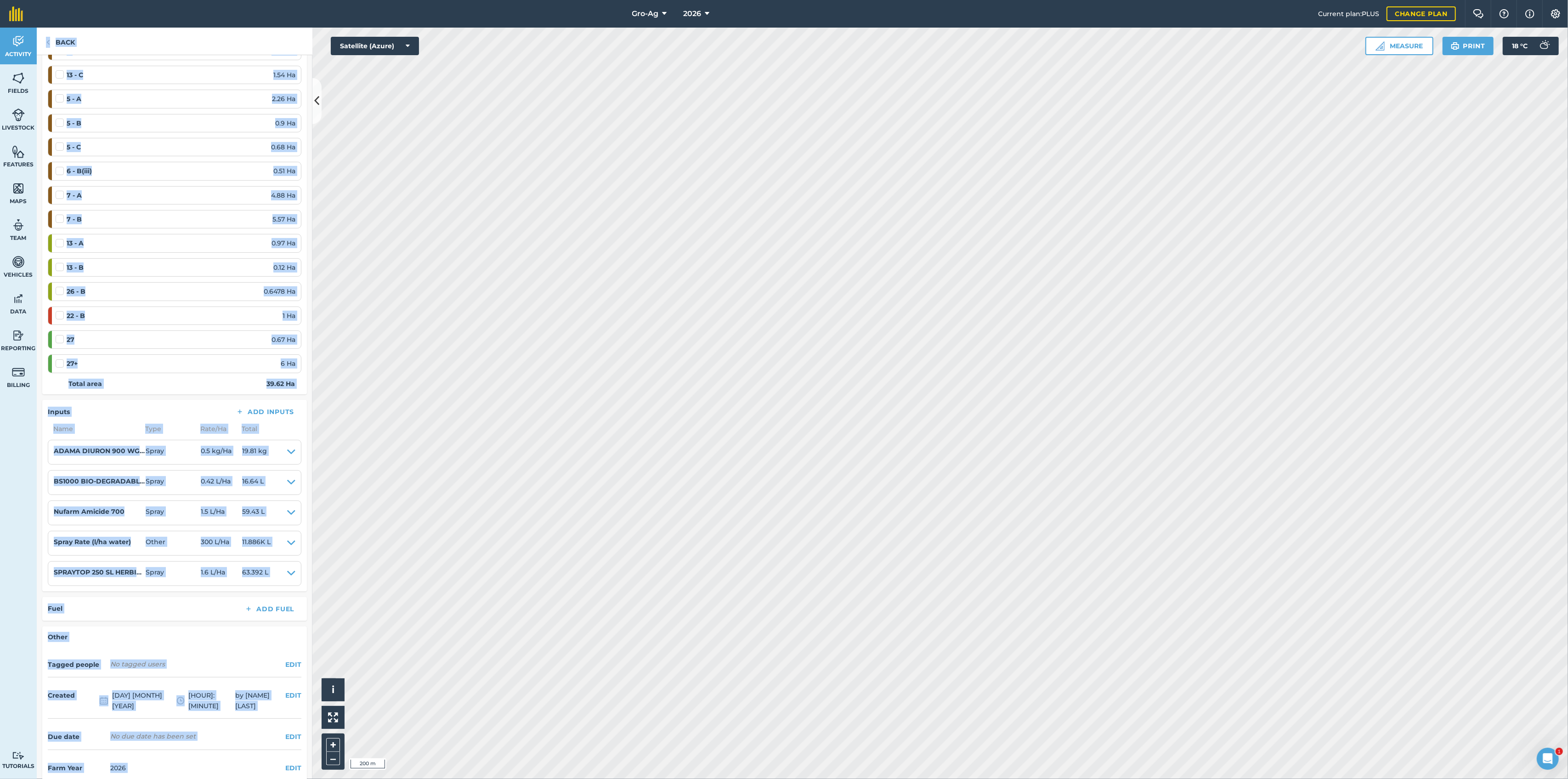 click on "Back" at bounding box center (175, 41) 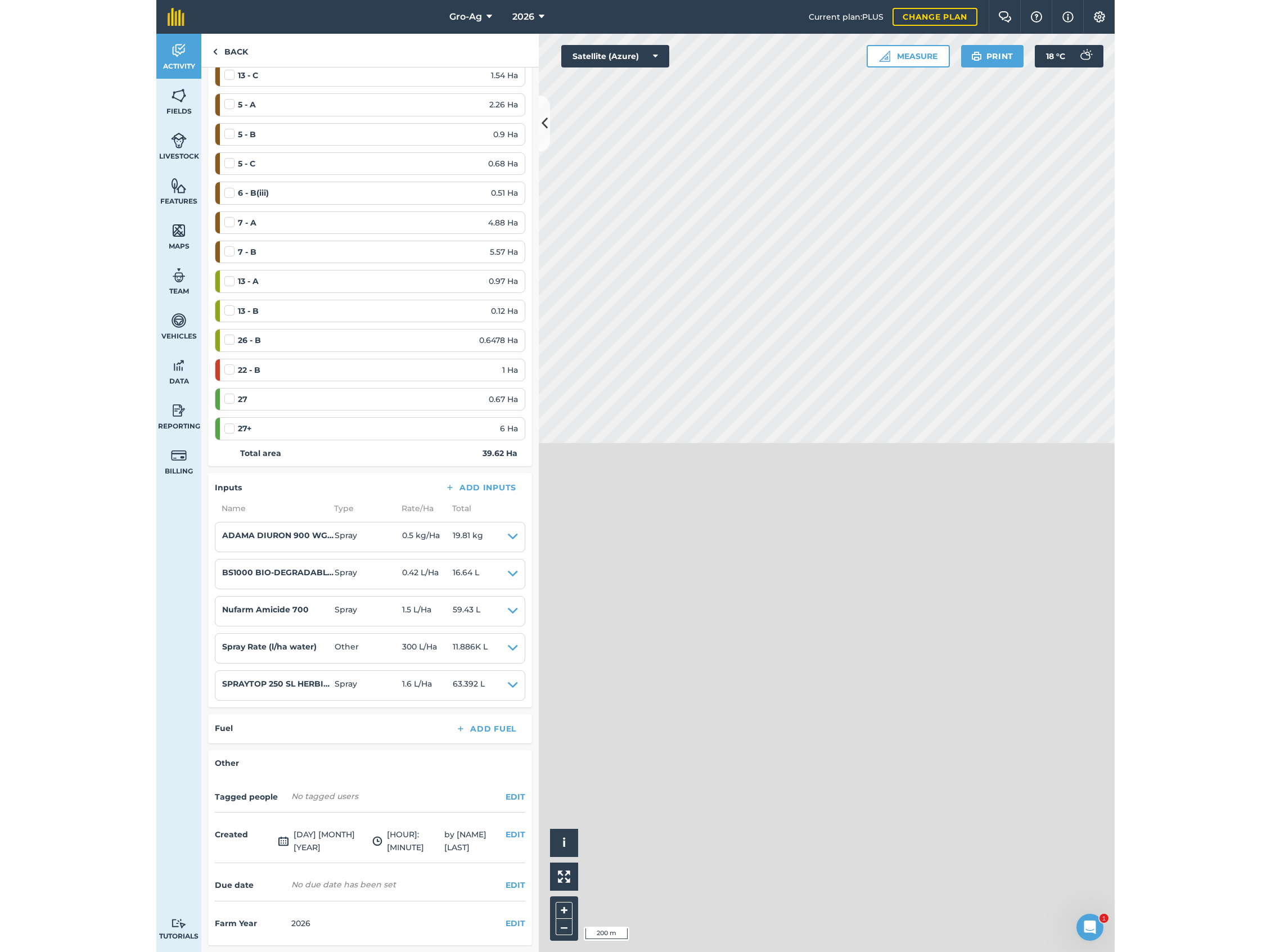 scroll, scrollTop: 287, scrollLeft: 0, axis: vertical 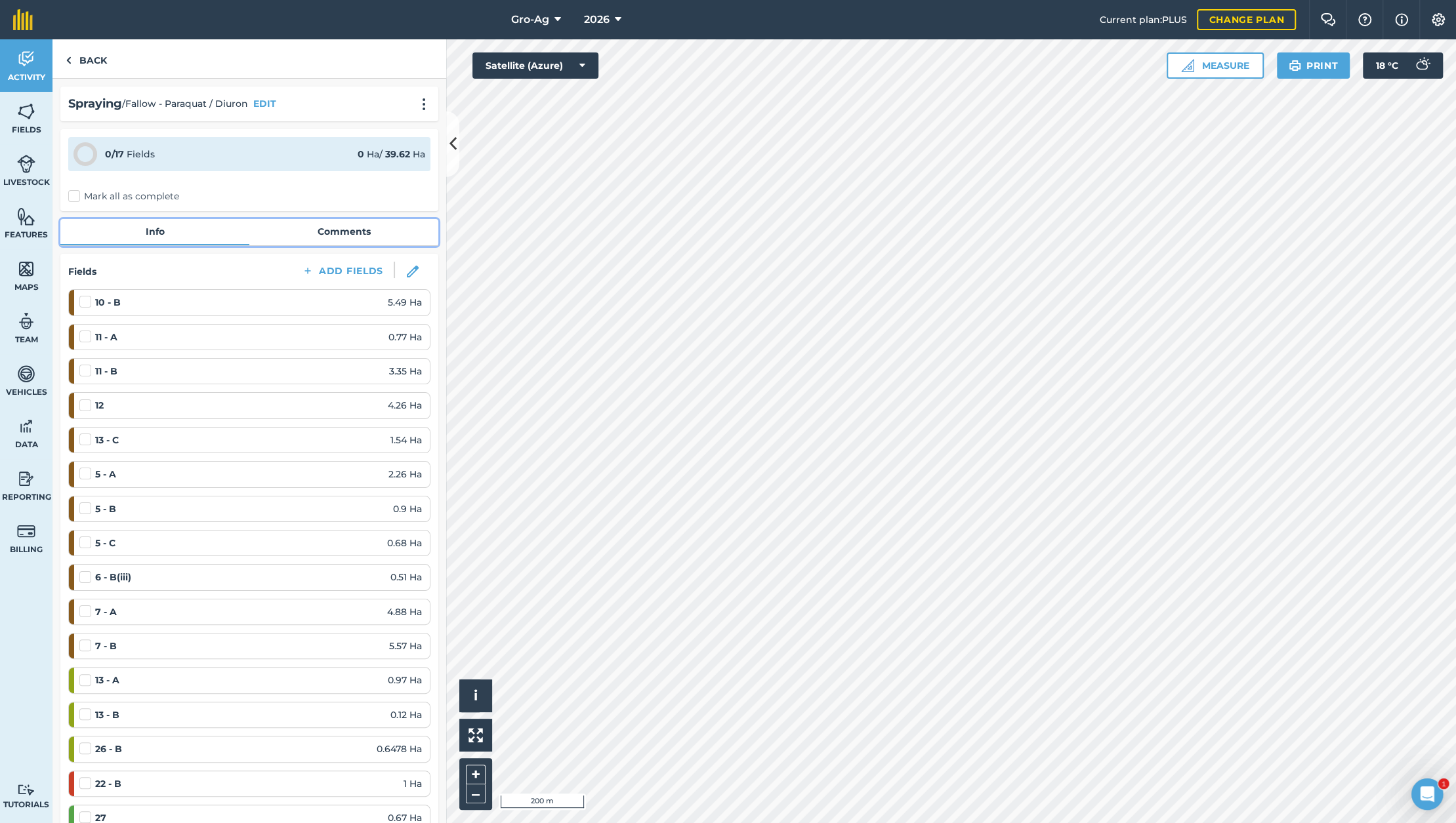 click on "Info" at bounding box center (155, 231) 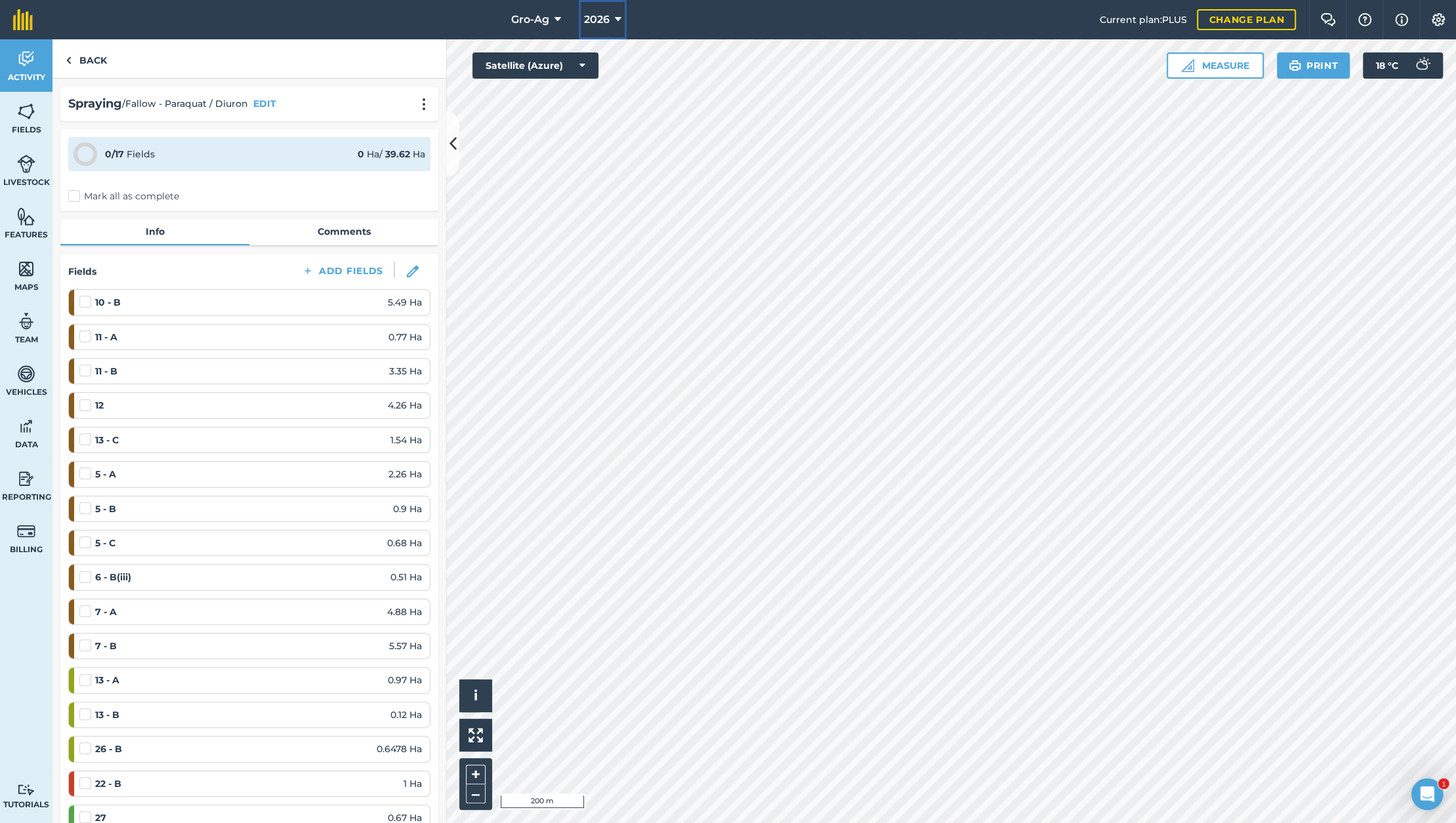 click on "2026" at bounding box center [596, 20] 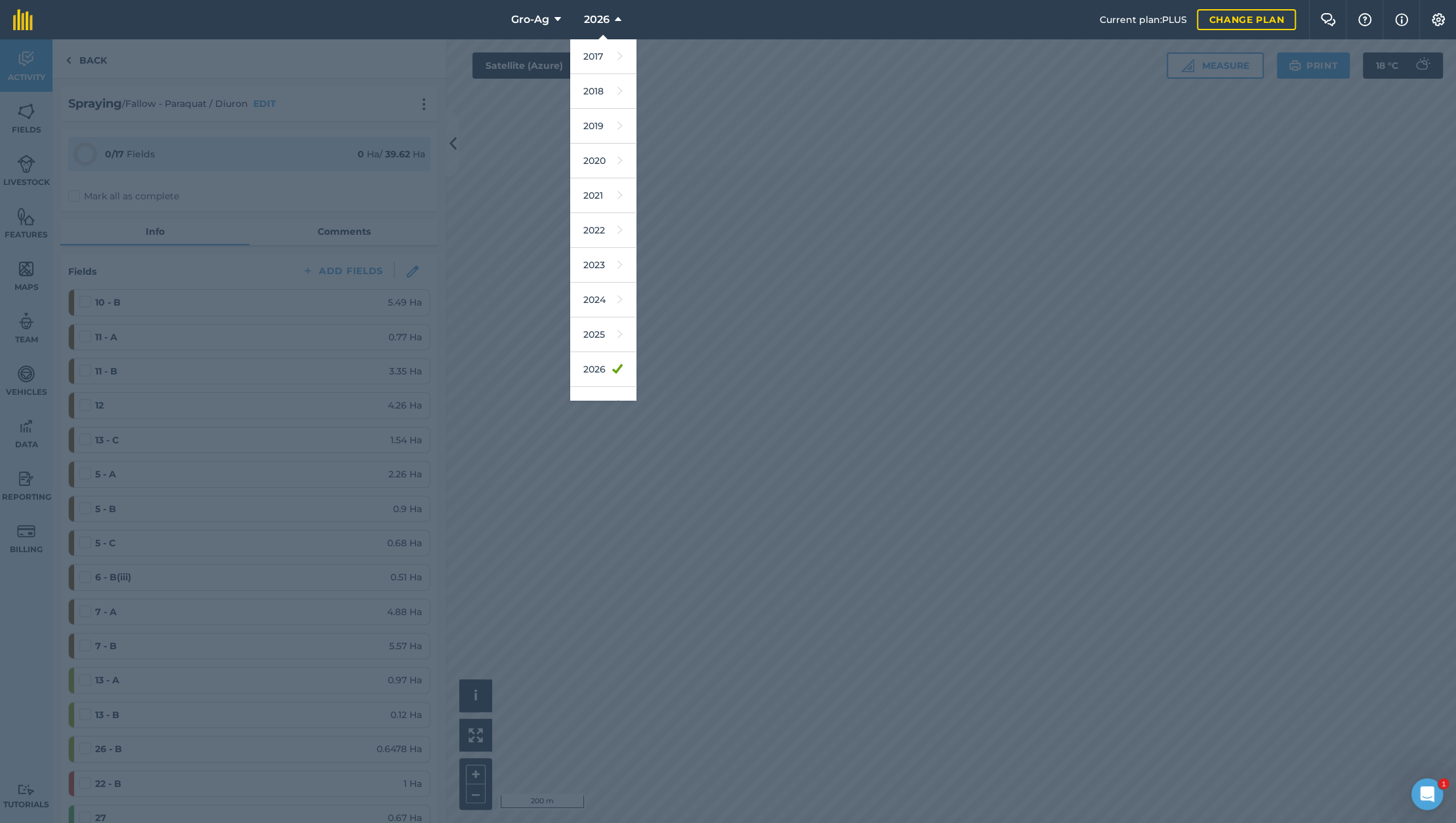 click at bounding box center [728, 431] 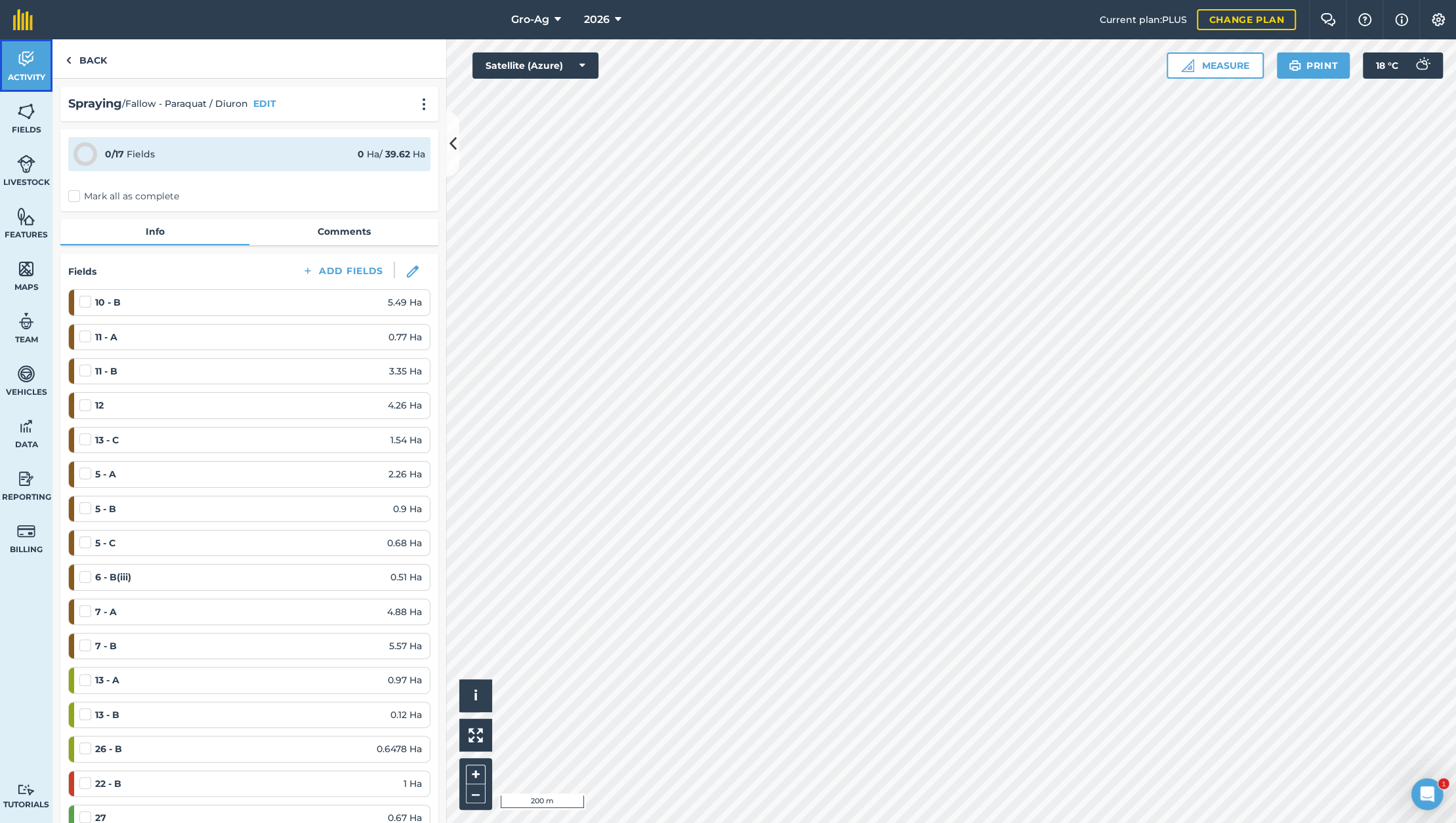 click at bounding box center [26, 59] 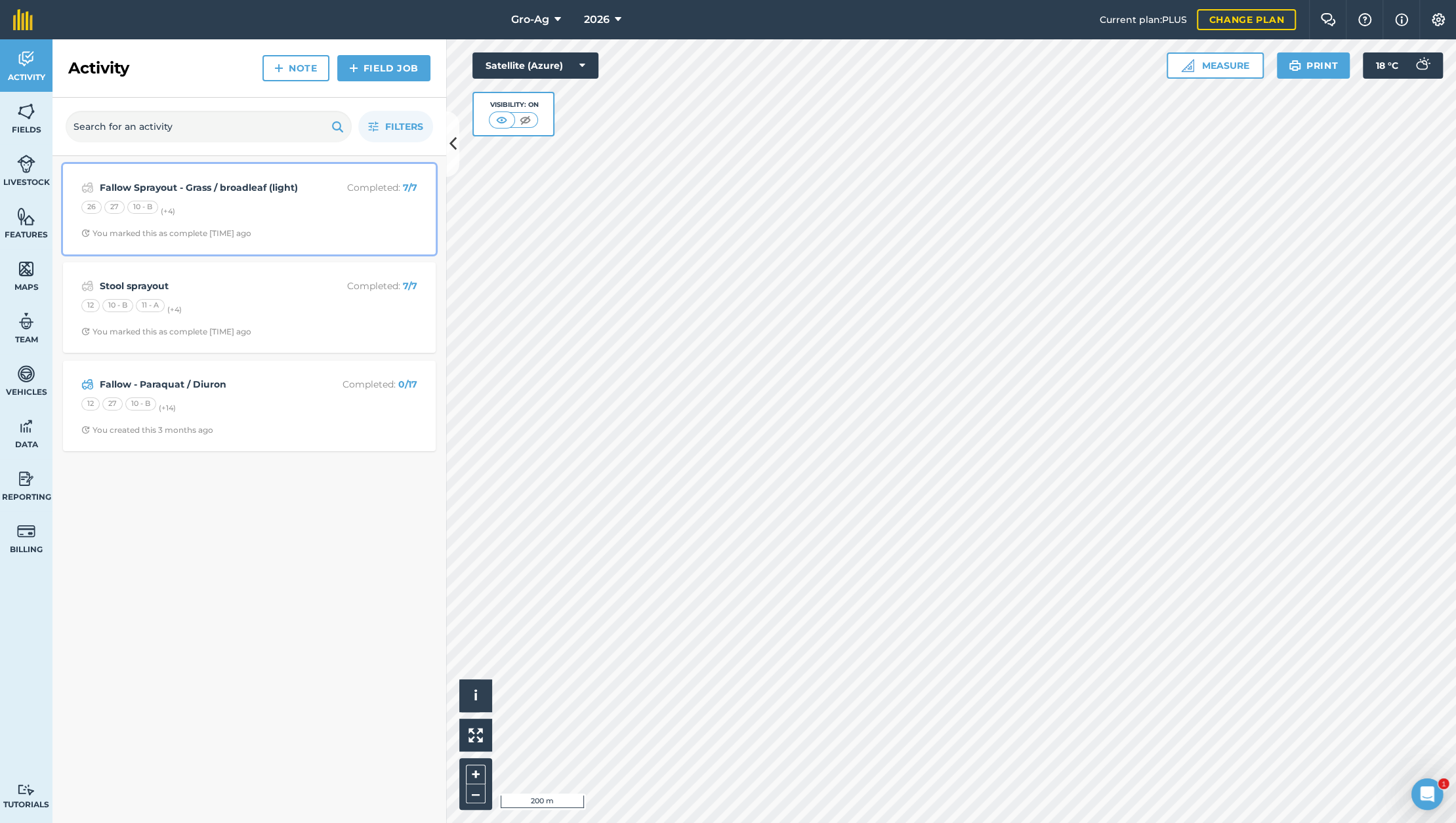 click on "Fallow Sprayout - Grass / broadleaf (light)" at bounding box center [203, 188] 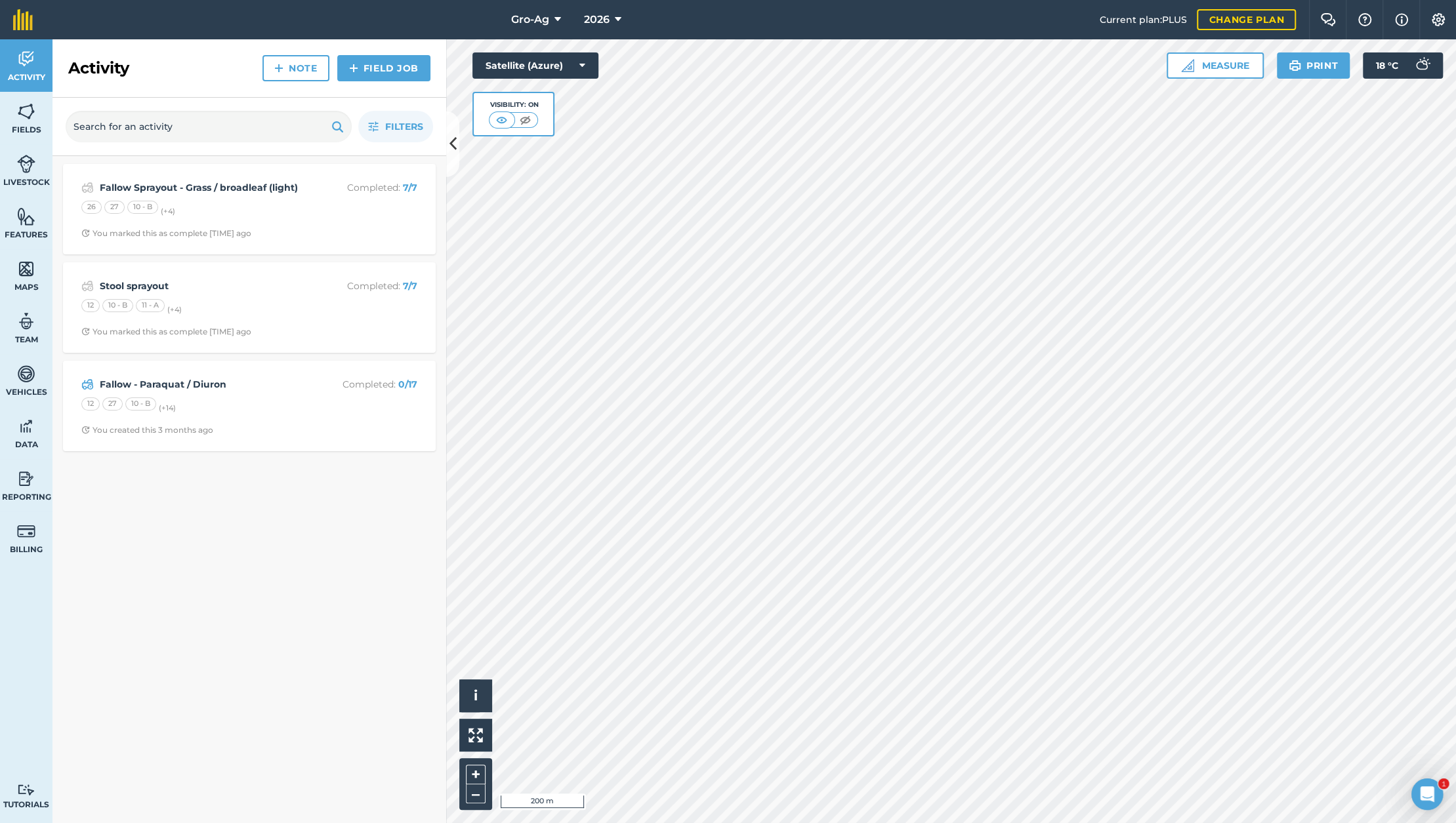 click on "Activity Note Field Job Filters Fallow Sprayout - Grass / broadleaf (light) Completed : 7 / 7 26 27 10 - B (+ 4 ) You marked this as complete [TIME] ago Stool sprayout Completed : 7 / 7 12 10 - B 11 - A (+ 4 ) You marked this as complete [TIME] ago Fallow - [PRODUCT] / [PRODUCT] Completed : 0 / 17 12 27 10 - B (+ 14 ) You created this [TIME] ago" at bounding box center [249, 431] 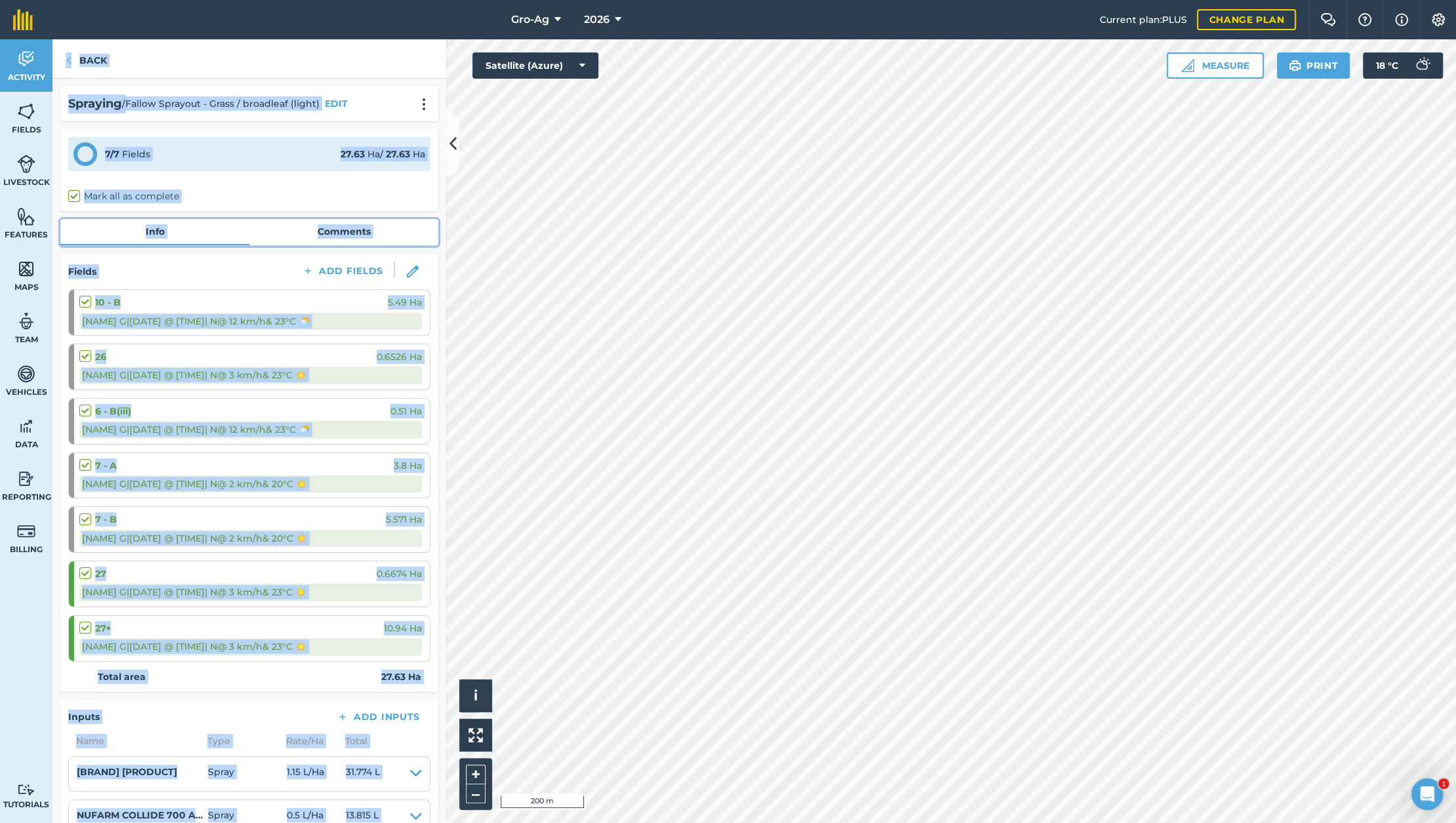 click on "Comments" at bounding box center (344, 231) 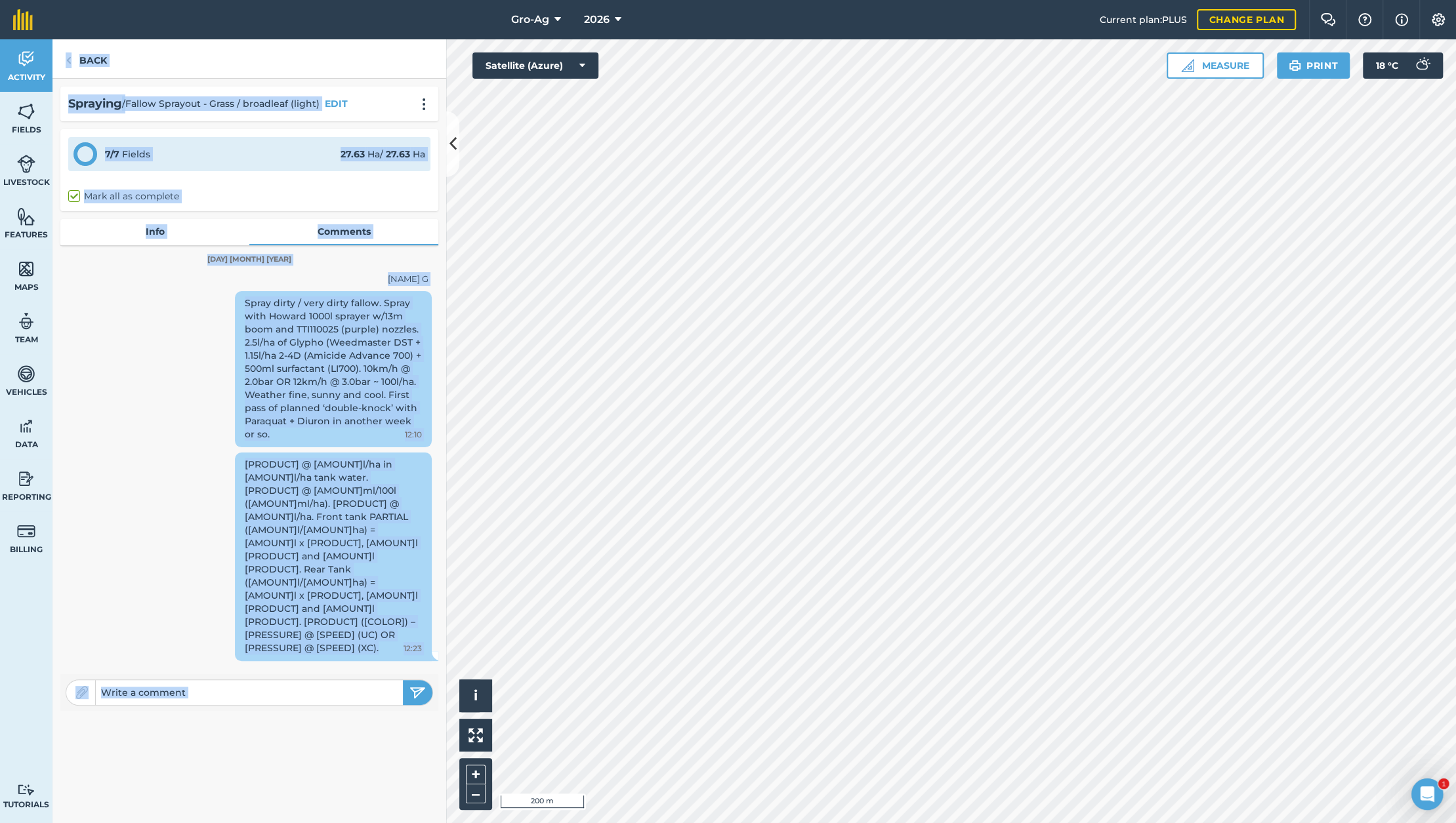 click on "Spray dirty / very dirty fallow. Spray with Howard 1000l sprayer w/13m boom and [PRODUCT] ([COLOR]) nozzles. [AMOUNT]l/ha of [PRODUCT] ([PRODUCT] + [AMOUNT]l/ha [PRODUCT] ([PRODUCT] [PRODUCT]) + [AMOUNT]ml surfactant ([PRODUCT]). [SPEED]km/h @ [PRESSURE]bar OR [SPEED]km/h @ [PRESSURE]bar ~ [AMOUNT]l/ha. Weather fine, sunny and cool. First pass of planned ‘double-knock’ with [PRODUCT] + [PRODUCT] in another week or so. [TIME]" at bounding box center (249, 372) 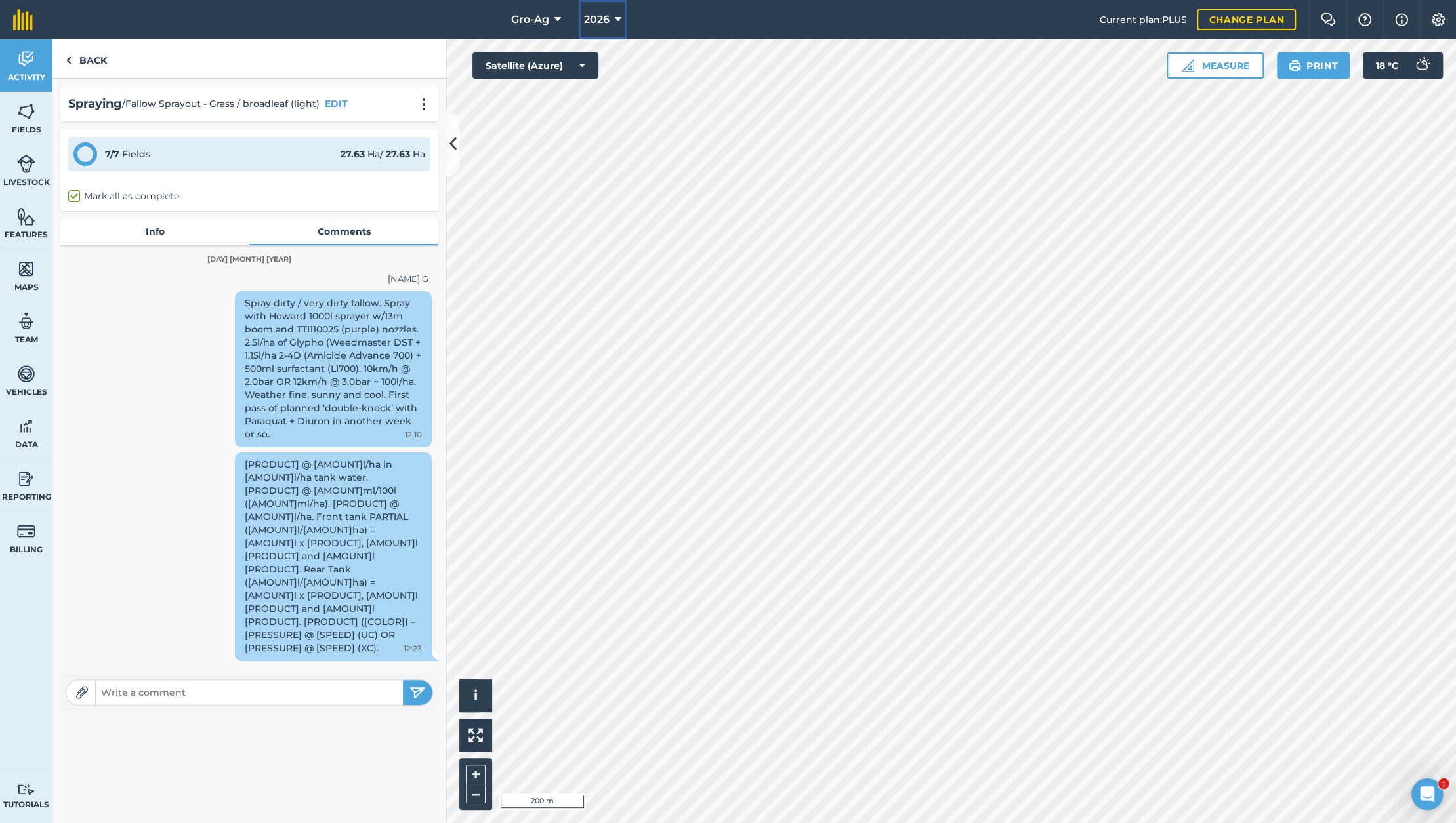 click on "2026" at bounding box center [596, 20] 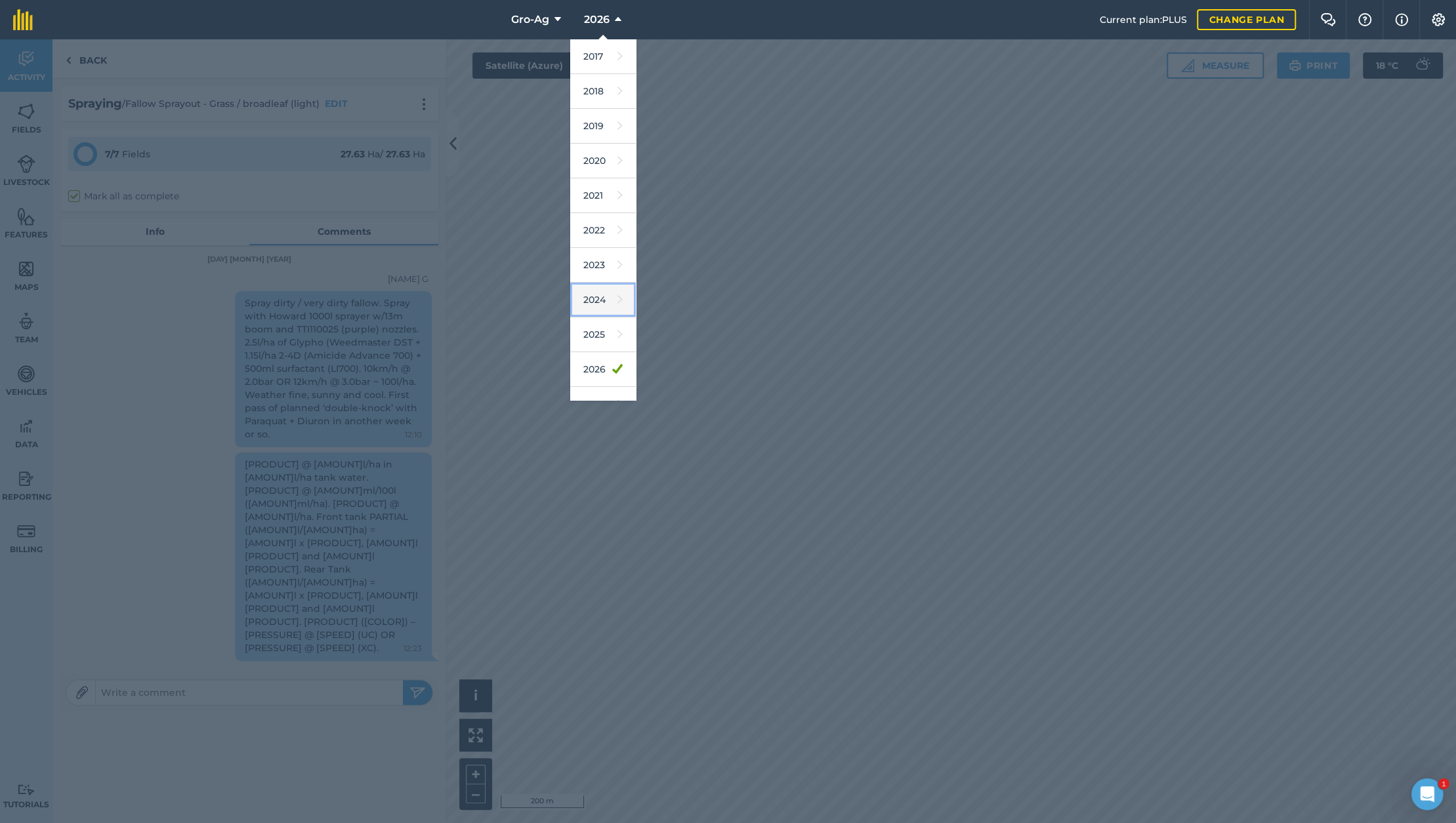 click on "2024" at bounding box center [603, 300] 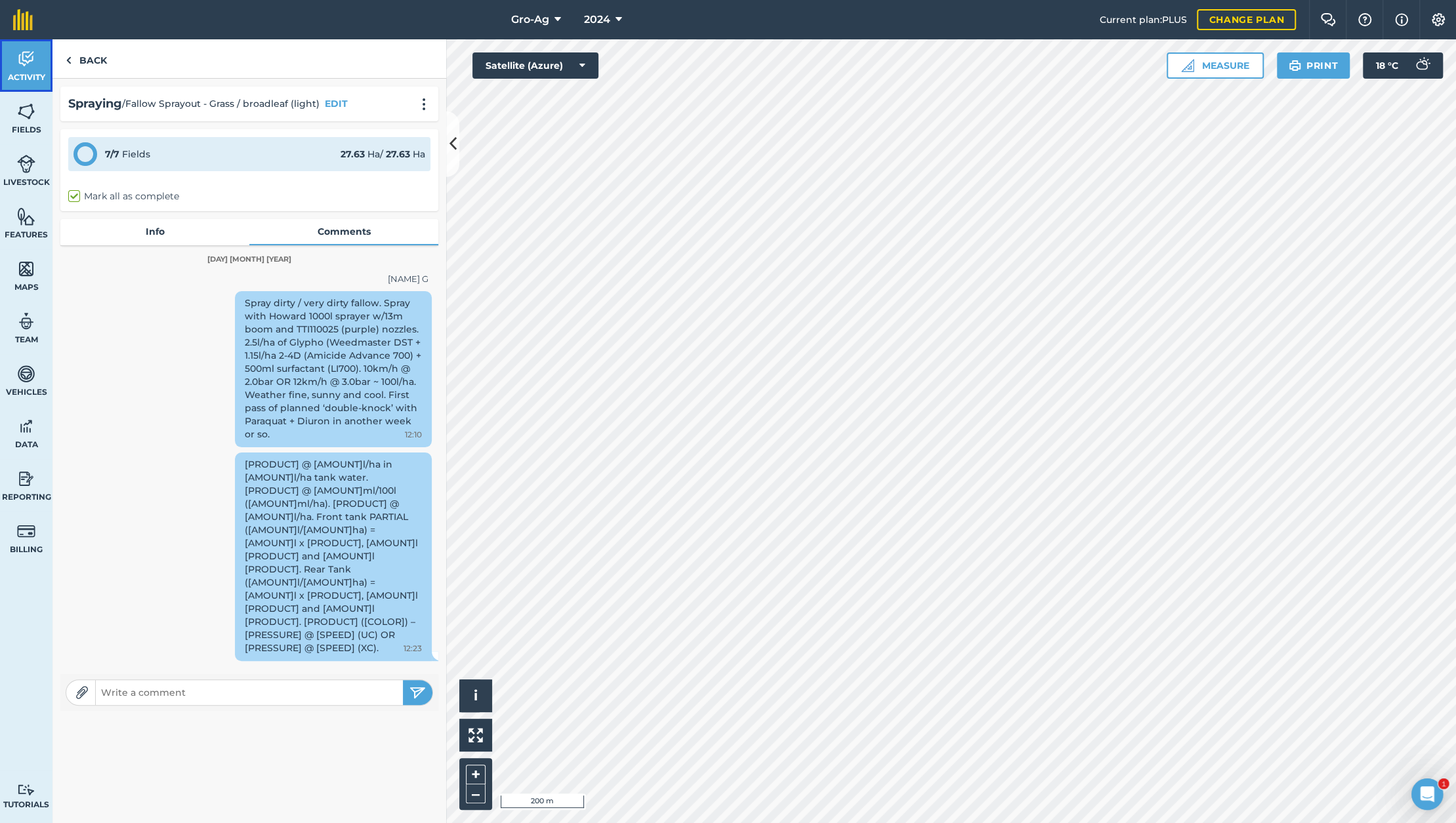 click at bounding box center (26, 59) 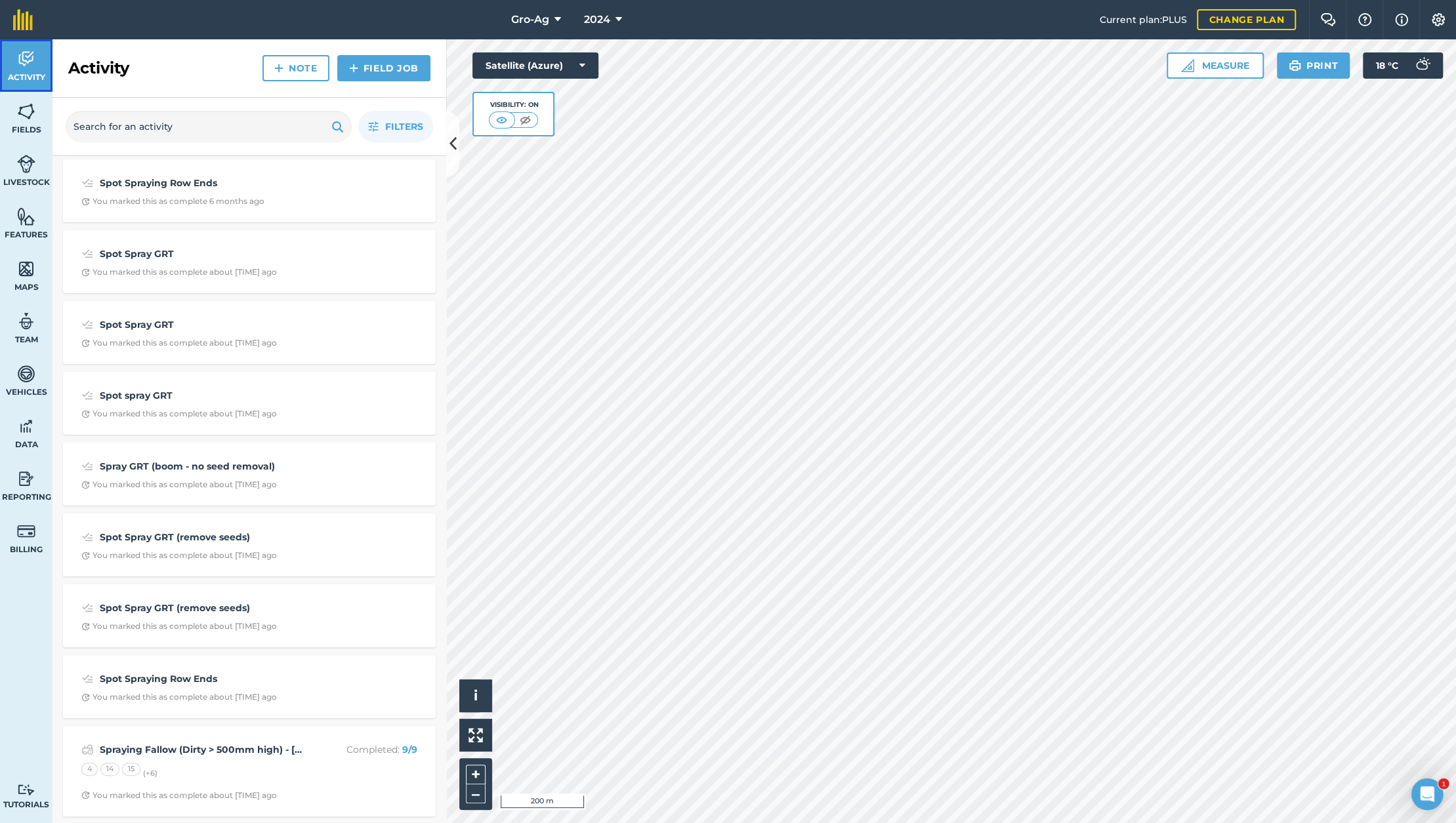 scroll, scrollTop: 0, scrollLeft: 0, axis: both 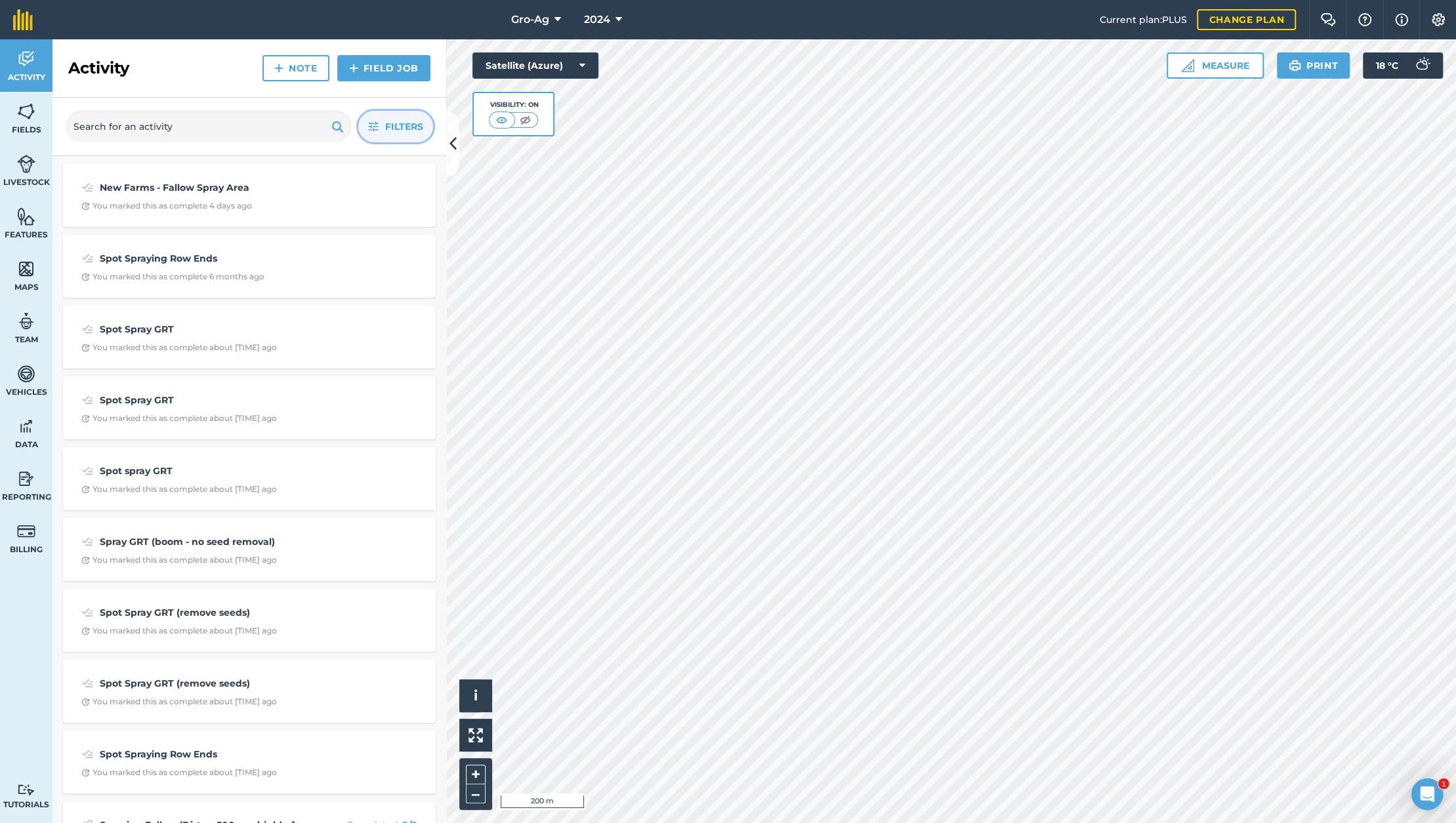 click on "Filters" at bounding box center (396, 127) 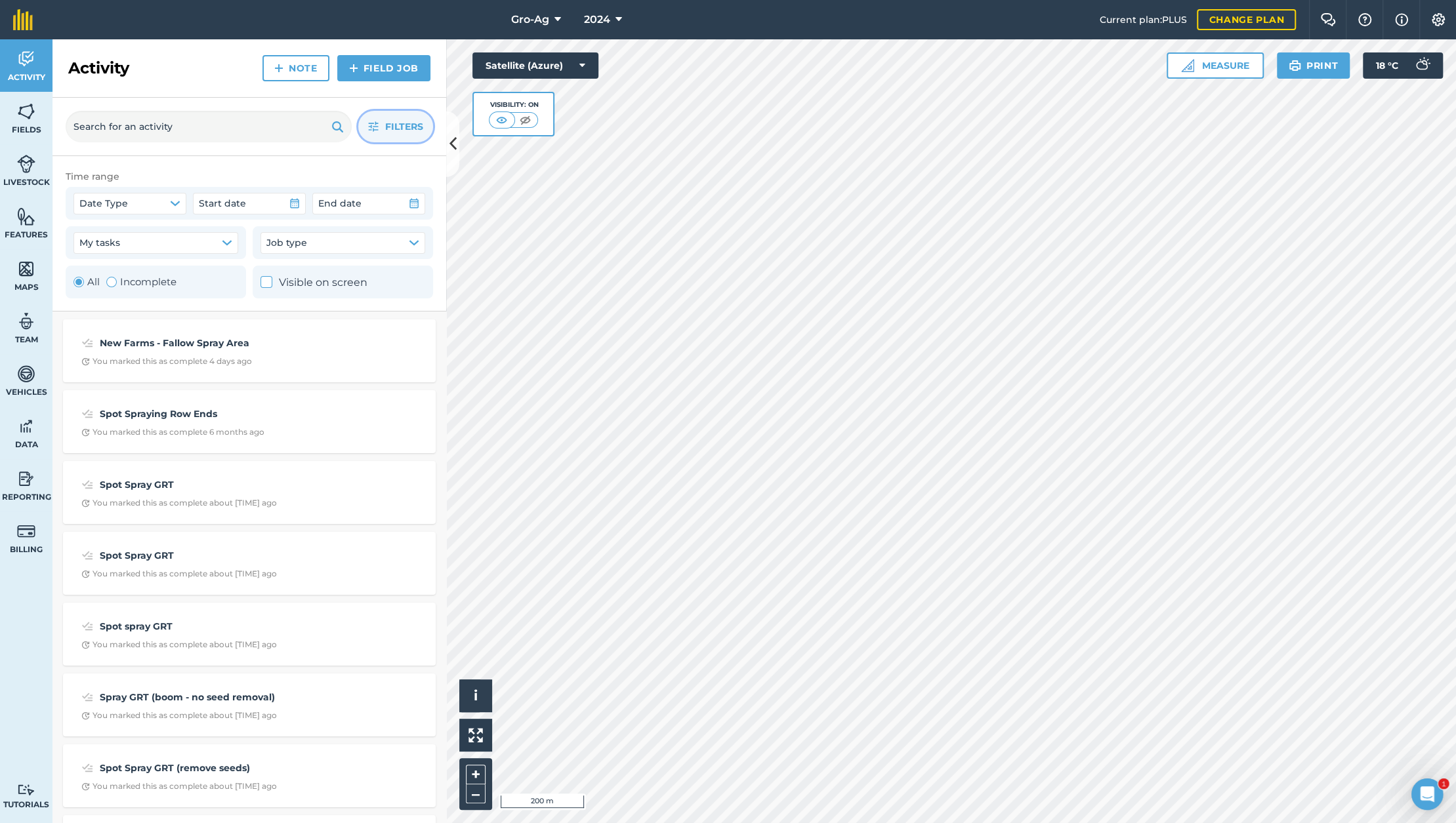 click on "Filters" at bounding box center (396, 127) 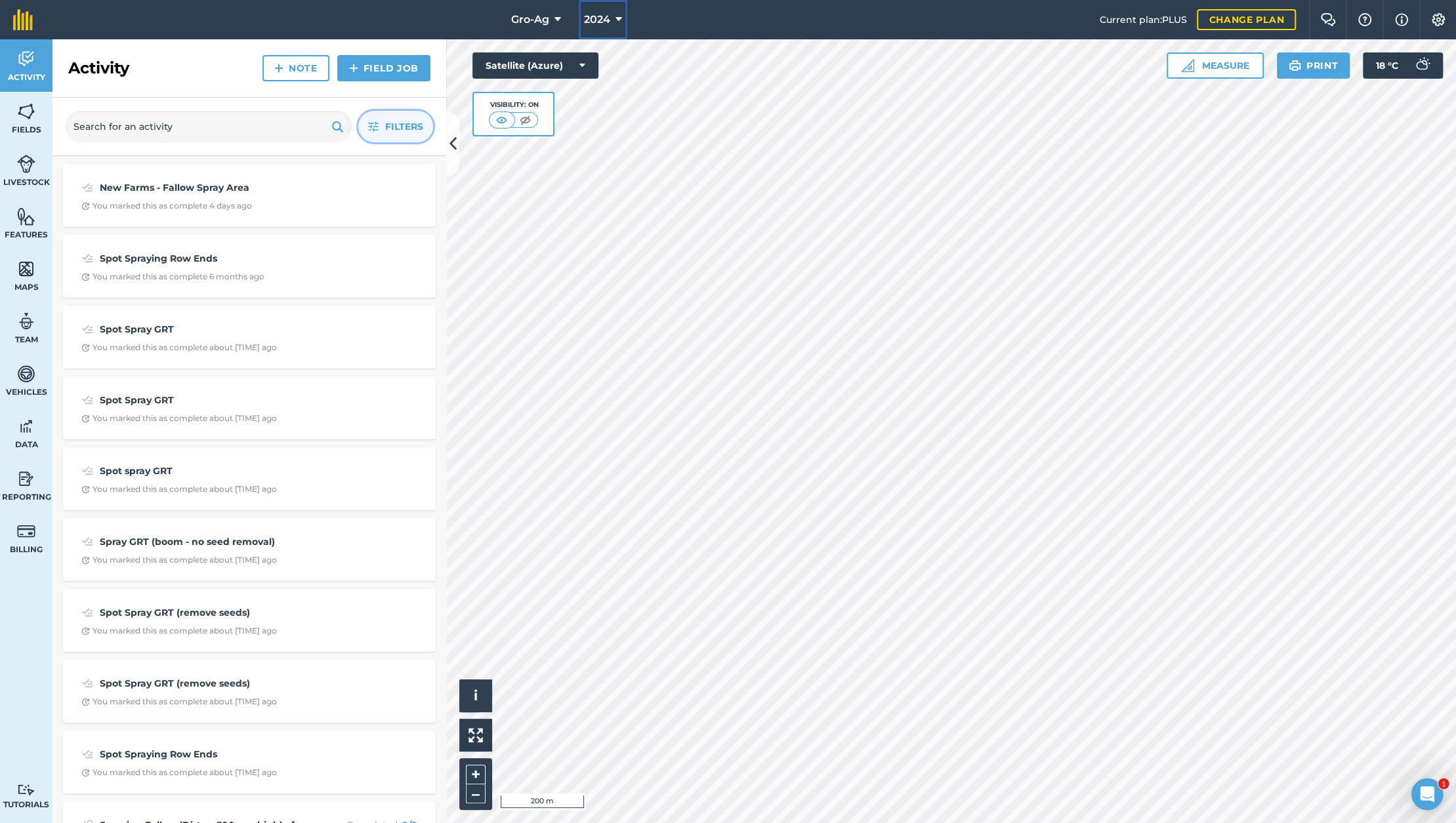 click on "2024" at bounding box center (597, 20) 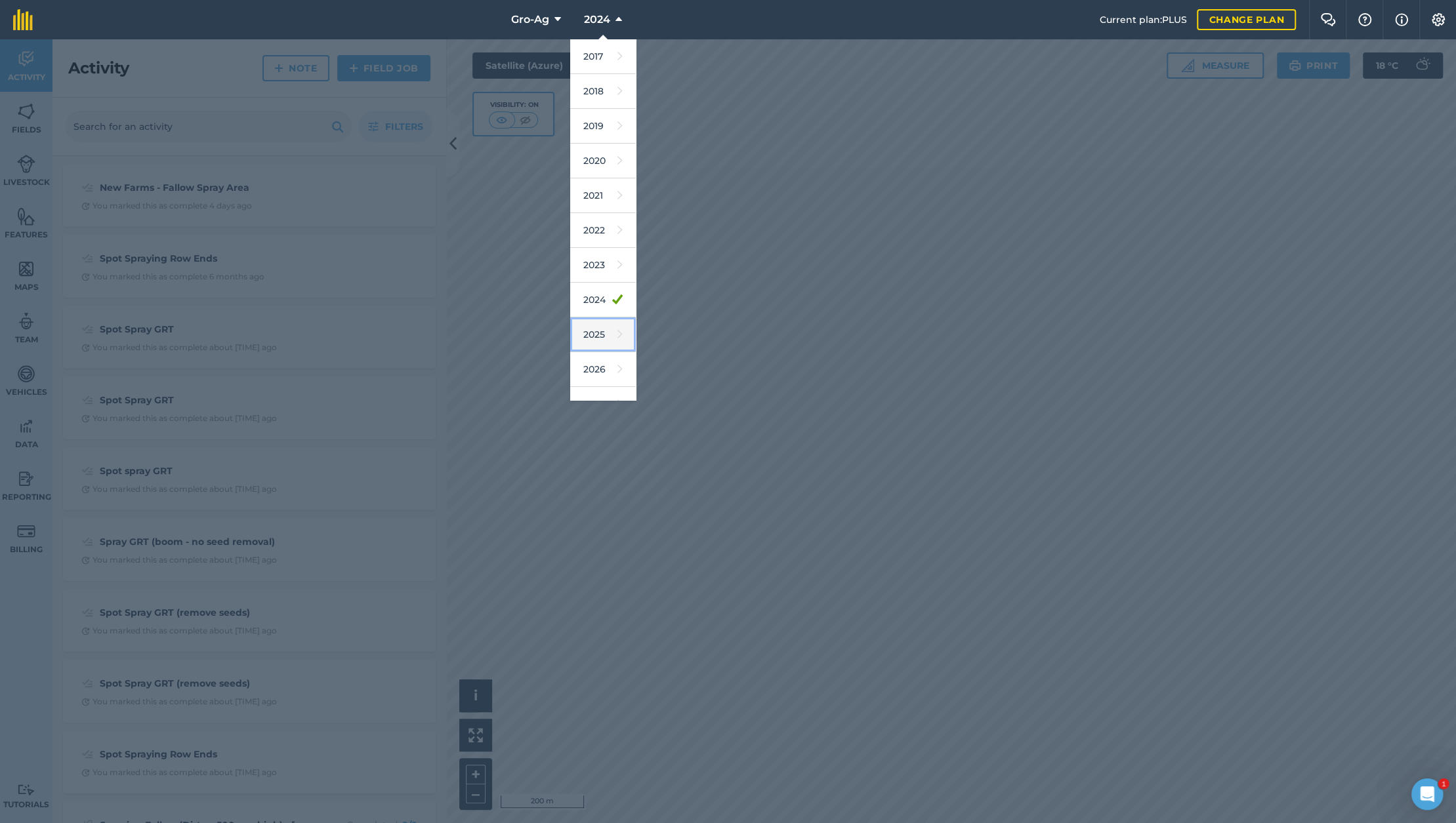click on "2025" at bounding box center (603, 334) 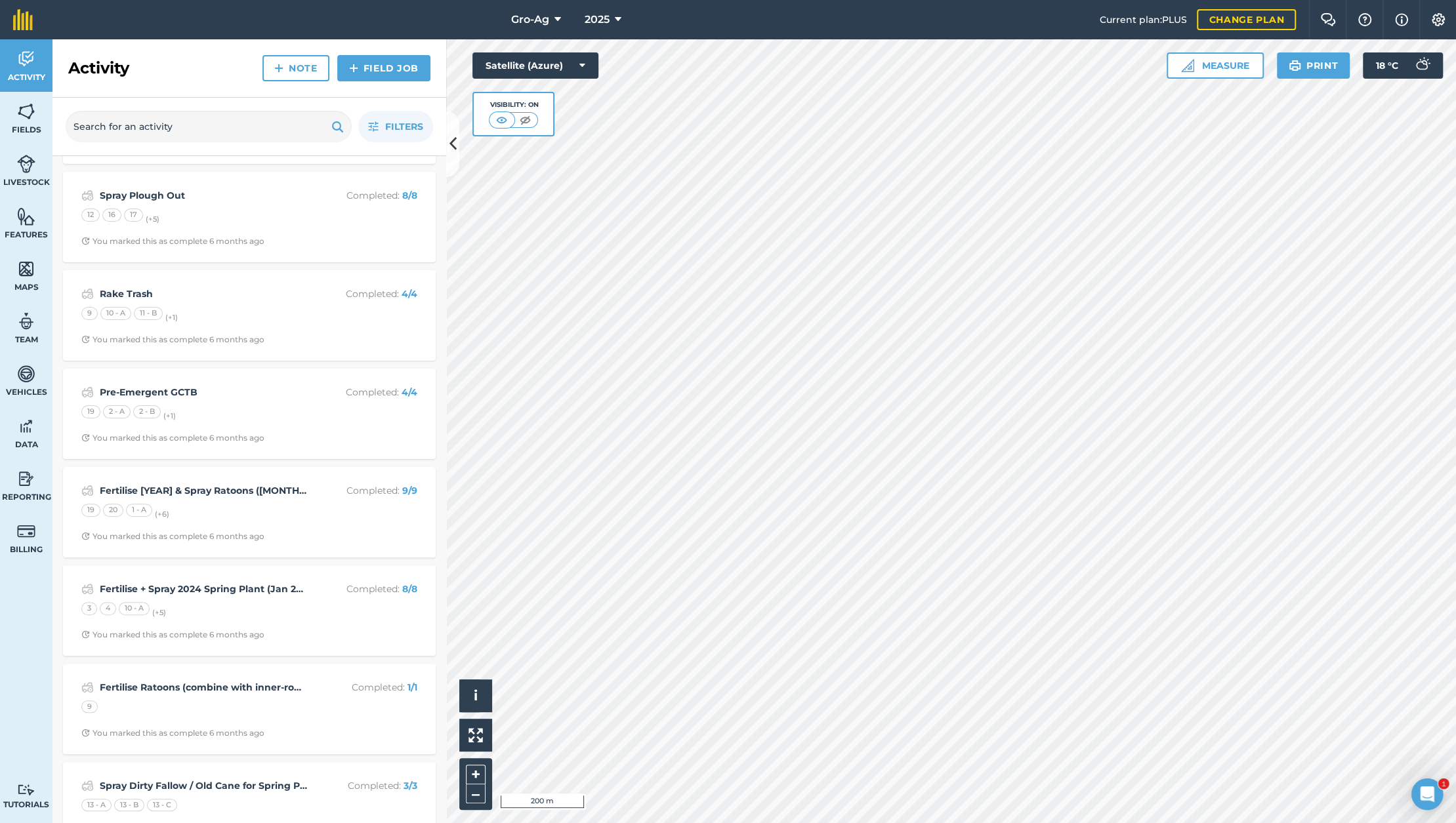 scroll, scrollTop: 0, scrollLeft: 0, axis: both 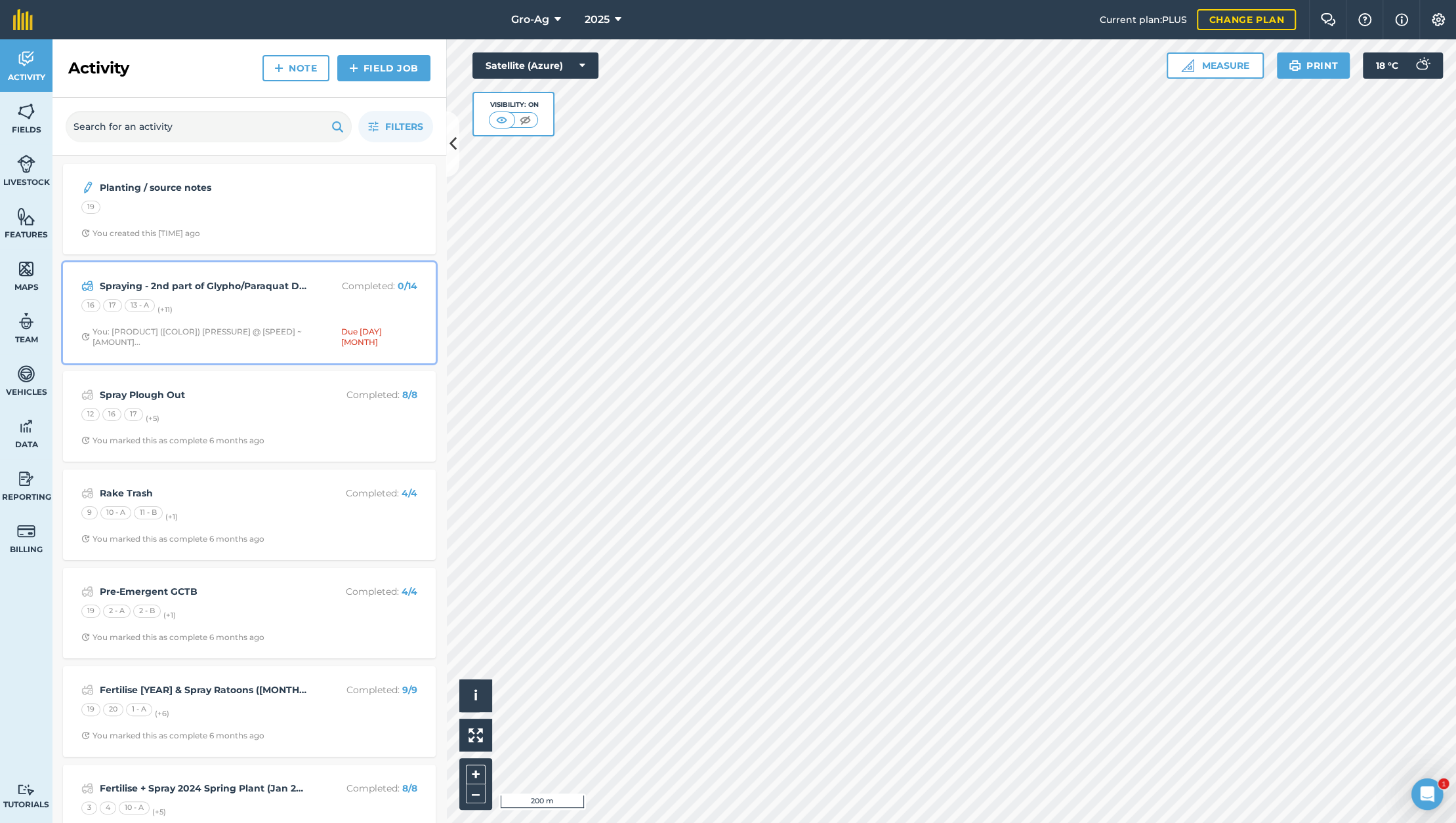click on "Spraying - 2nd part of Glypho/Paraquat Double Knock on Dirty Fallow (for burning)" at bounding box center (203, 286) 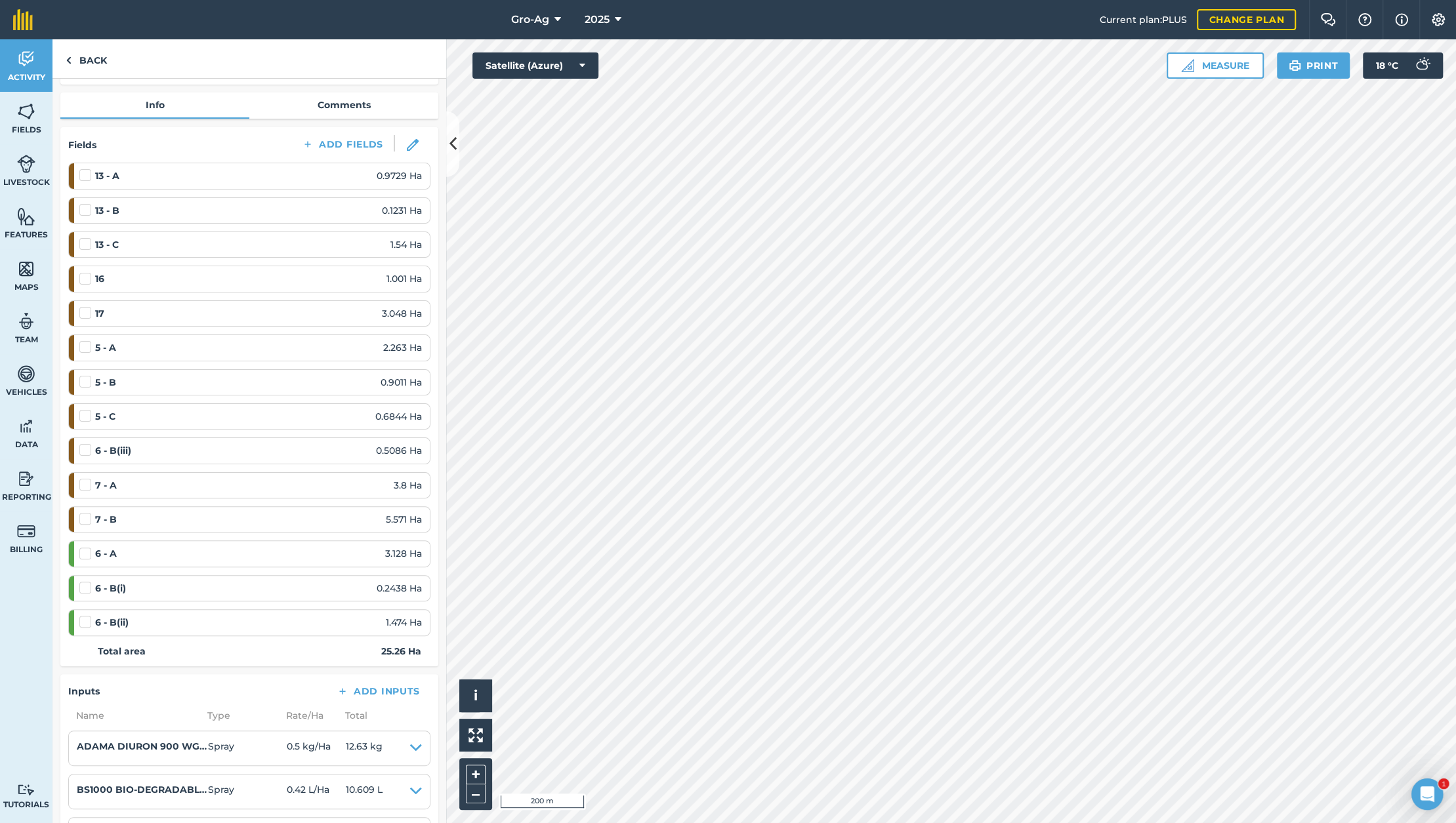 scroll, scrollTop: 0, scrollLeft: 0, axis: both 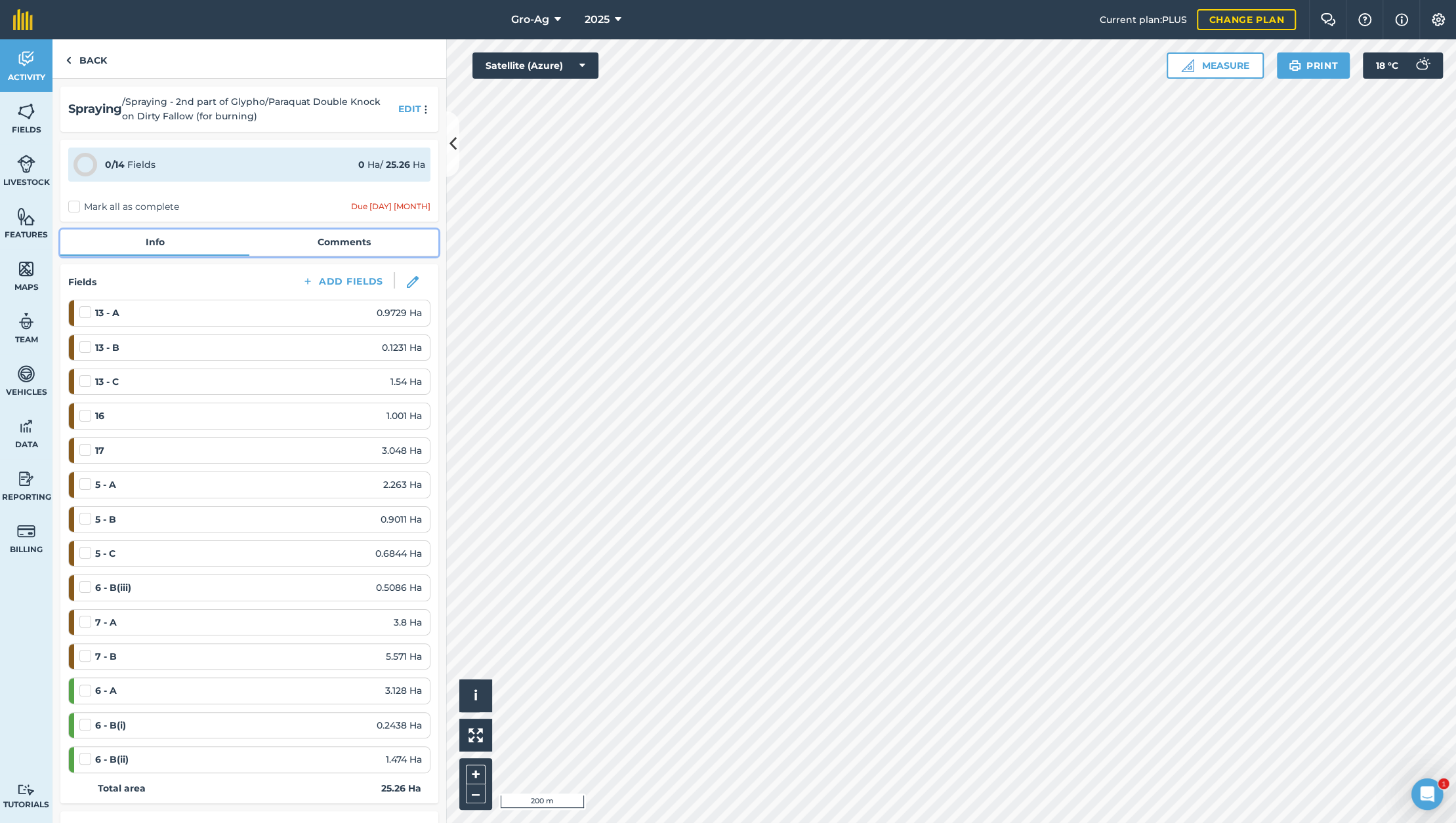 click on "Comments" at bounding box center [344, 242] 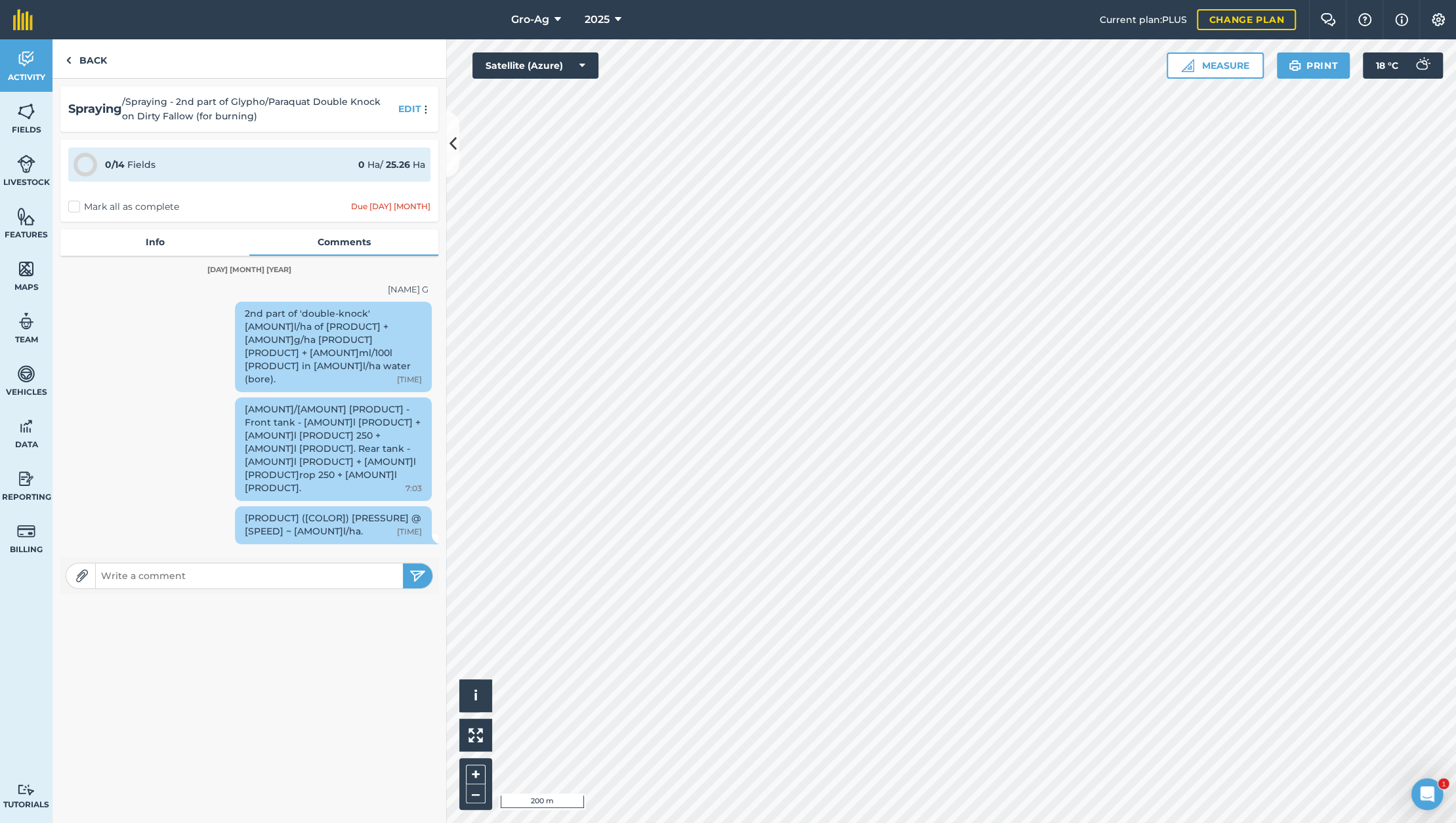 click on "[PRODUCT] ([COLOR]) [PRESSURE] @ [SPEED] ~ [AMOUNT]l/ha. [TIME]" at bounding box center [333, 525] 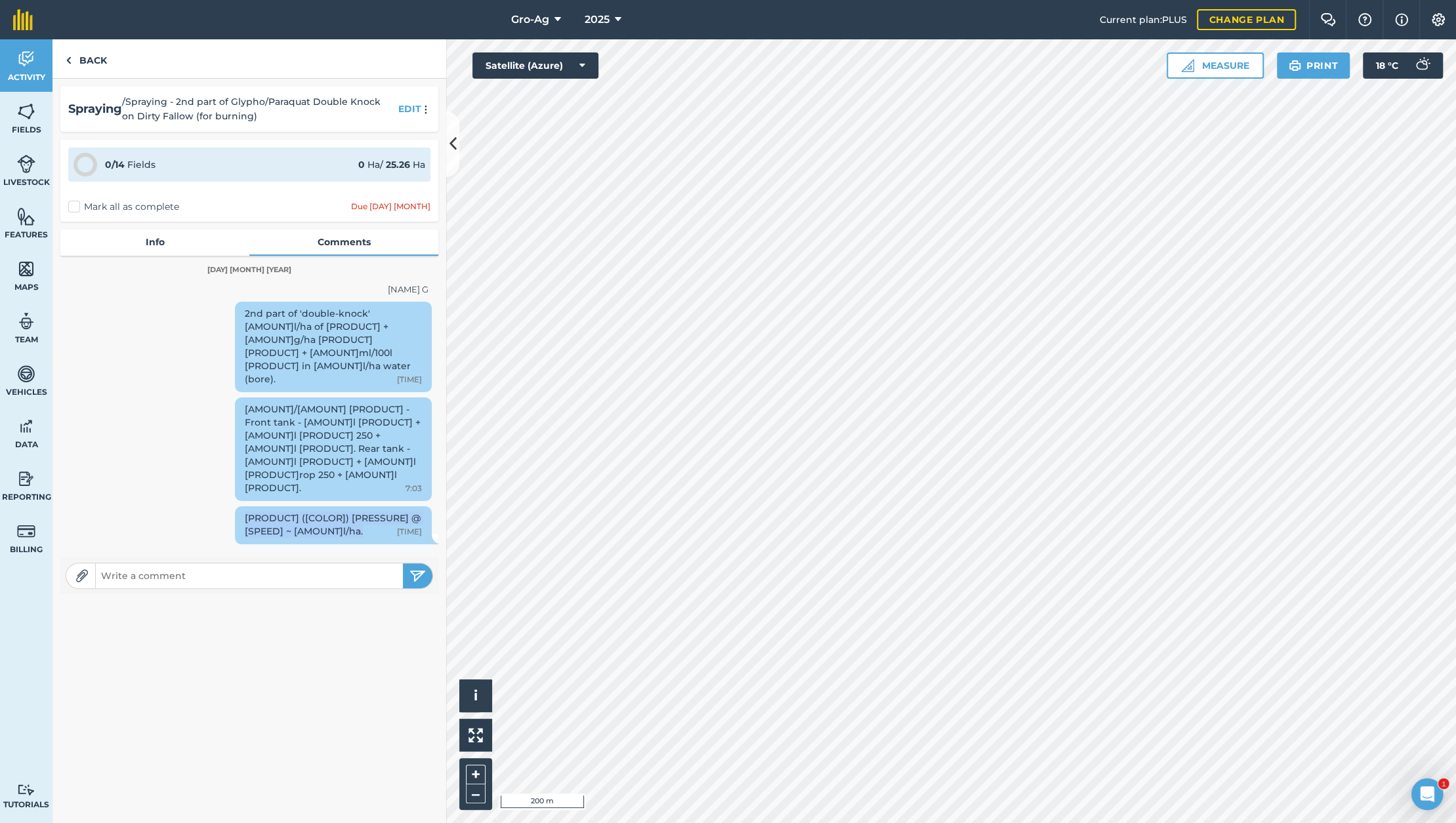 drag, startPoint x: 232, startPoint y: 453, endPoint x: 278, endPoint y: 466, distance: 47.80167 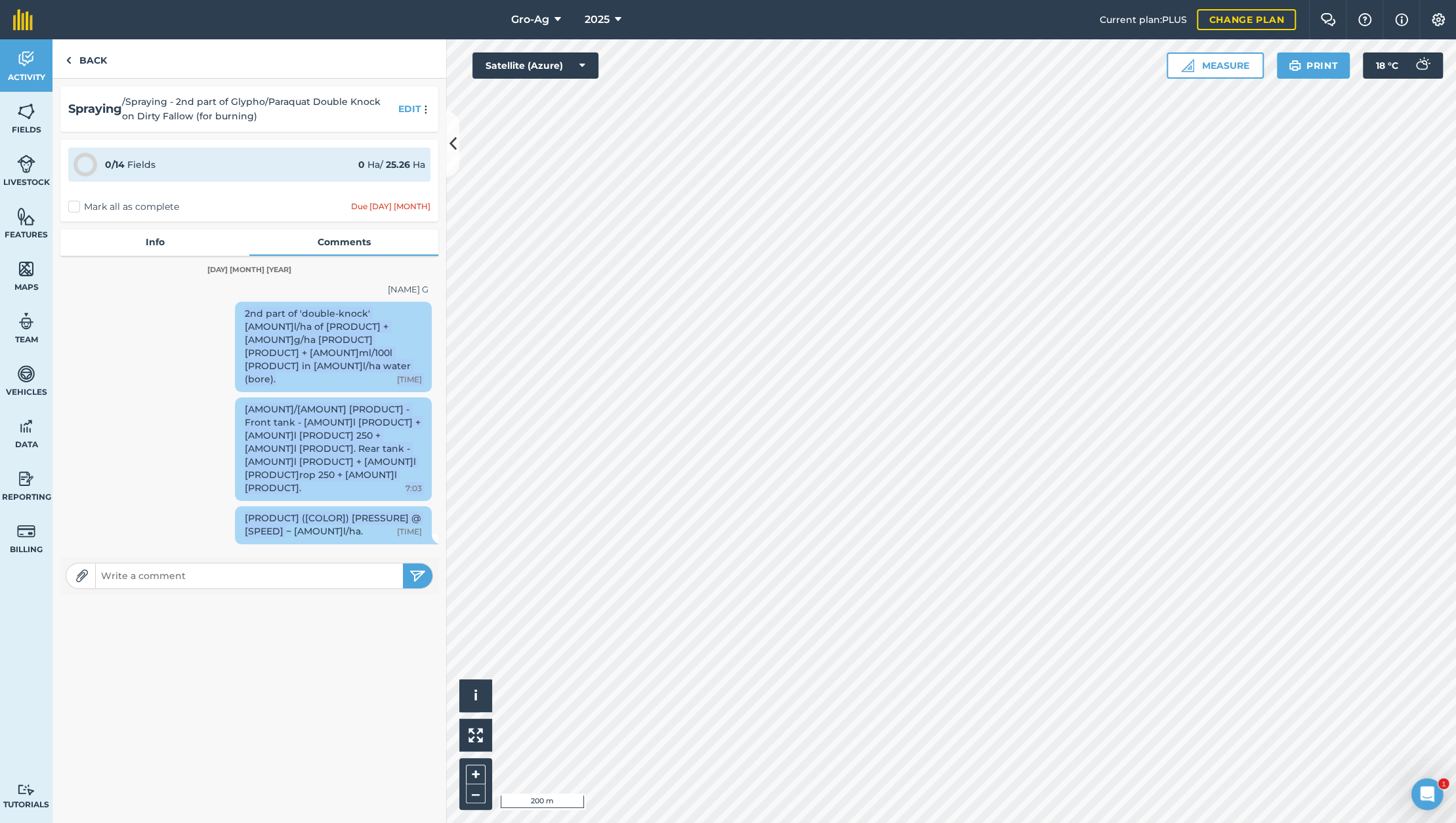 drag, startPoint x: 232, startPoint y: 313, endPoint x: 278, endPoint y: 456, distance: 150.21651 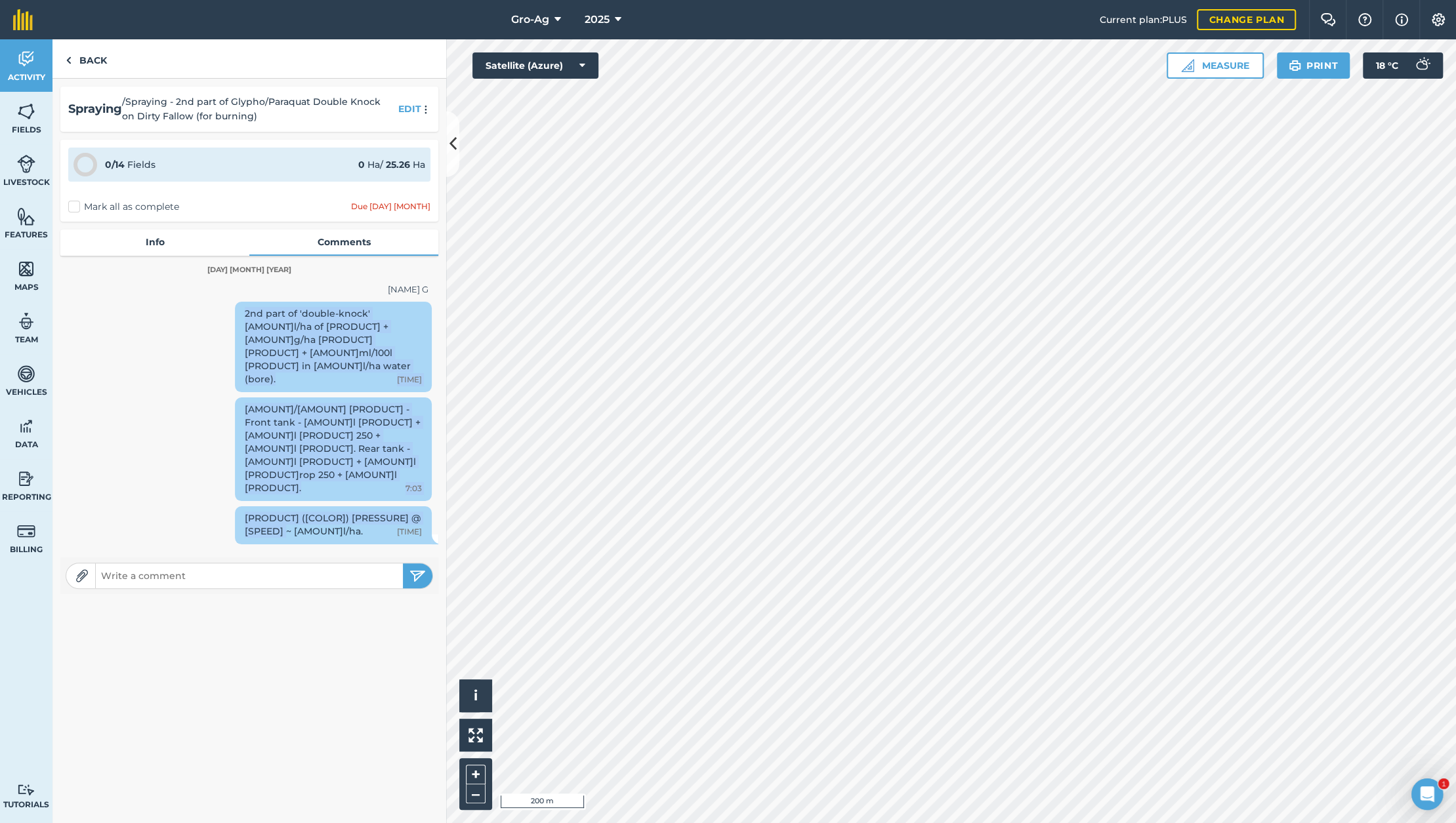 copy on "2nd part of 'double-knock' [AMOUNT]l/ha of [PRODUCT] + [AMOUNT]g/ha [PRODUCT] [PRODUCT] + [AMOUNT]ml/100l [PRODUCT] in [AMOUNT]l/ha water (bore). [TIME] [AMOUNT]/[AMOUNT] [PRODUCT] - Front tank - [AMOUNT]l [PRODUCT] + [AMOUNT]l [PRODUCT] 250 + [AMOUNT]l [PRODUCT]. Rear tank - [AMOUNT]l [PRODUCT] + [AMOUNT]l [PRODUCT]rop 250 + [AMOUNT]l [PRODUCT]. [TIME] [PRODUCT] ([COLOR]) [PRESSURE] @ [SPEED] ~ [AMOUNT]l/ha." 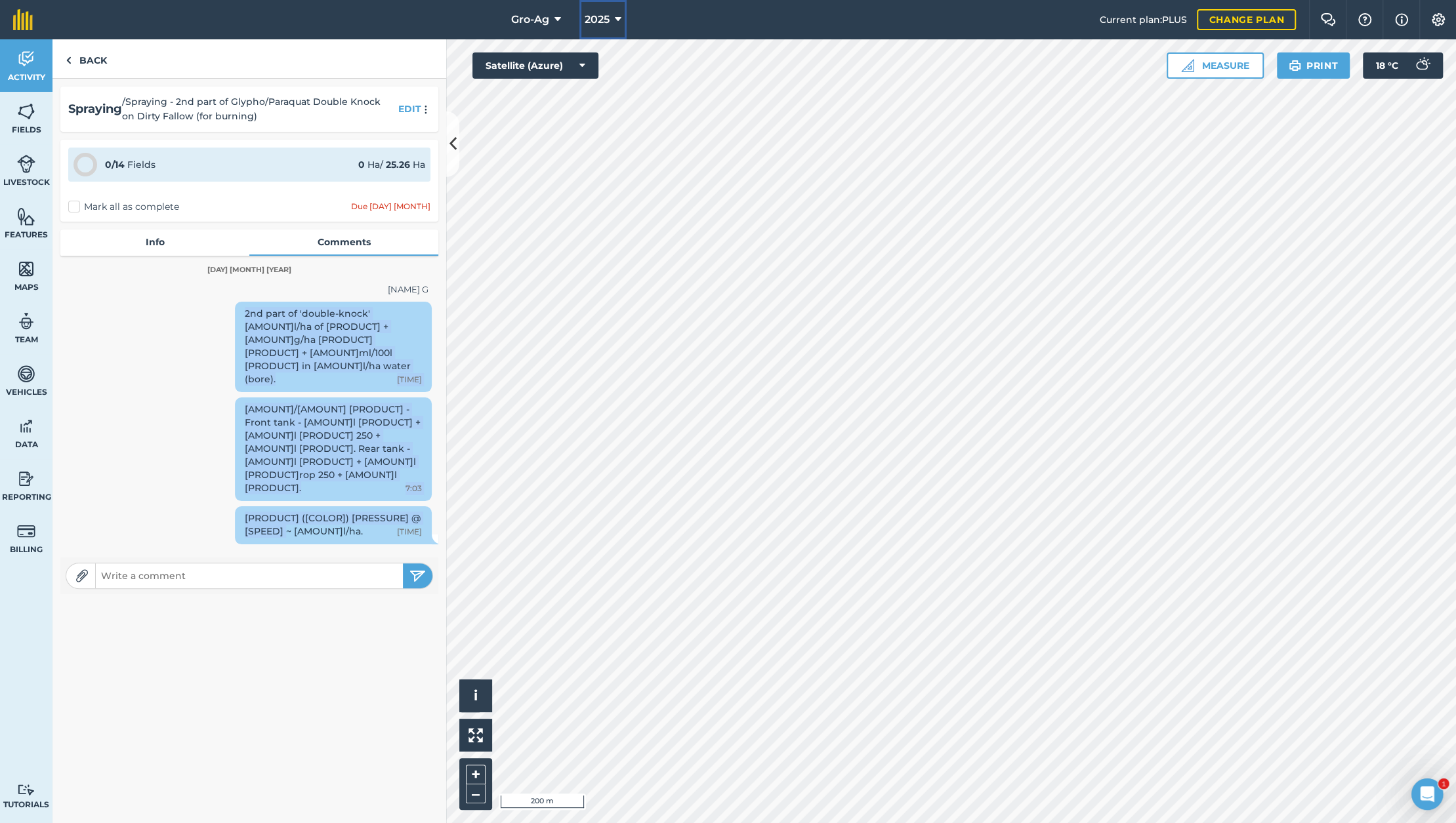 click at bounding box center (618, 20) 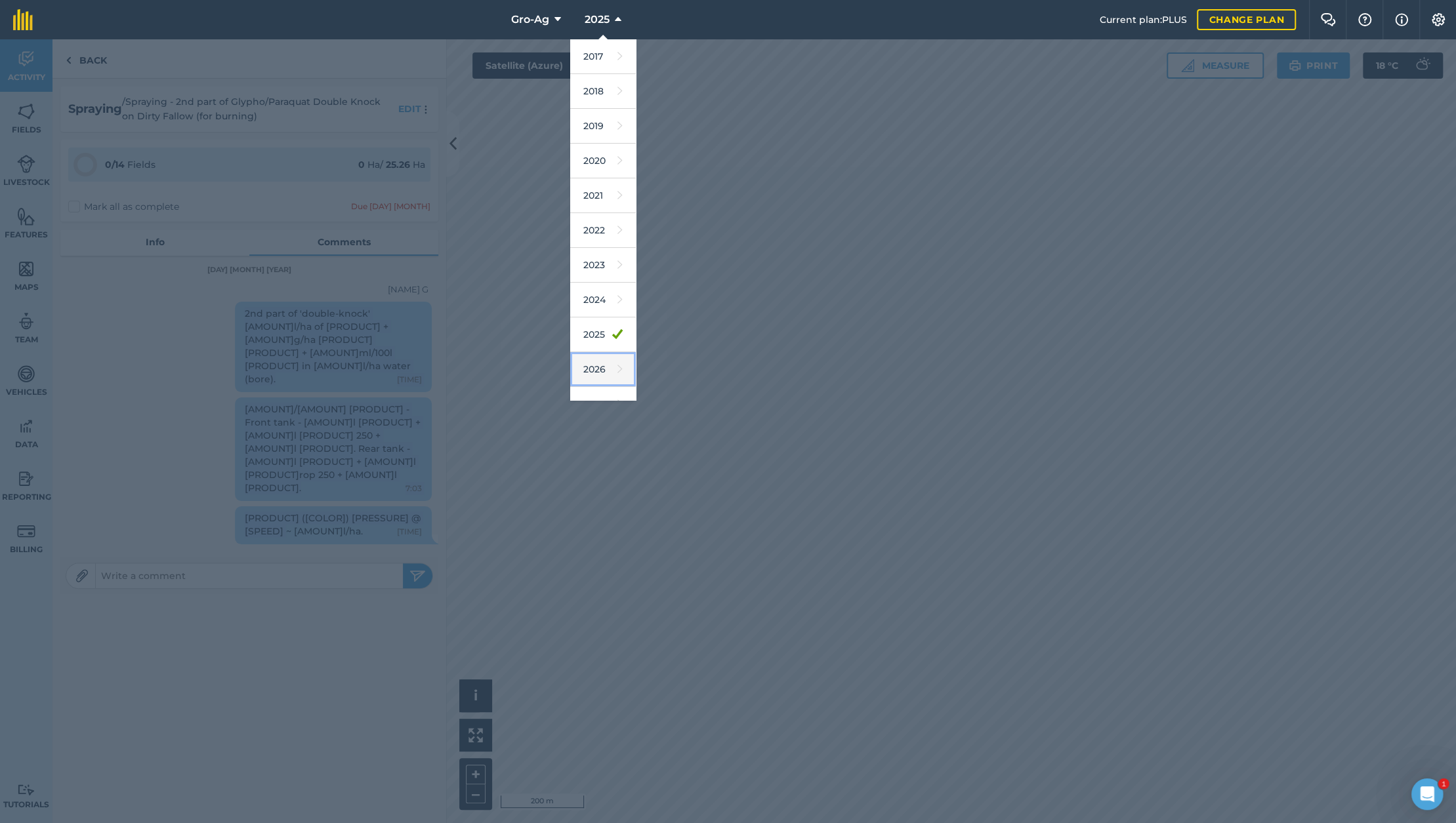 click on "2026" at bounding box center [603, 369] 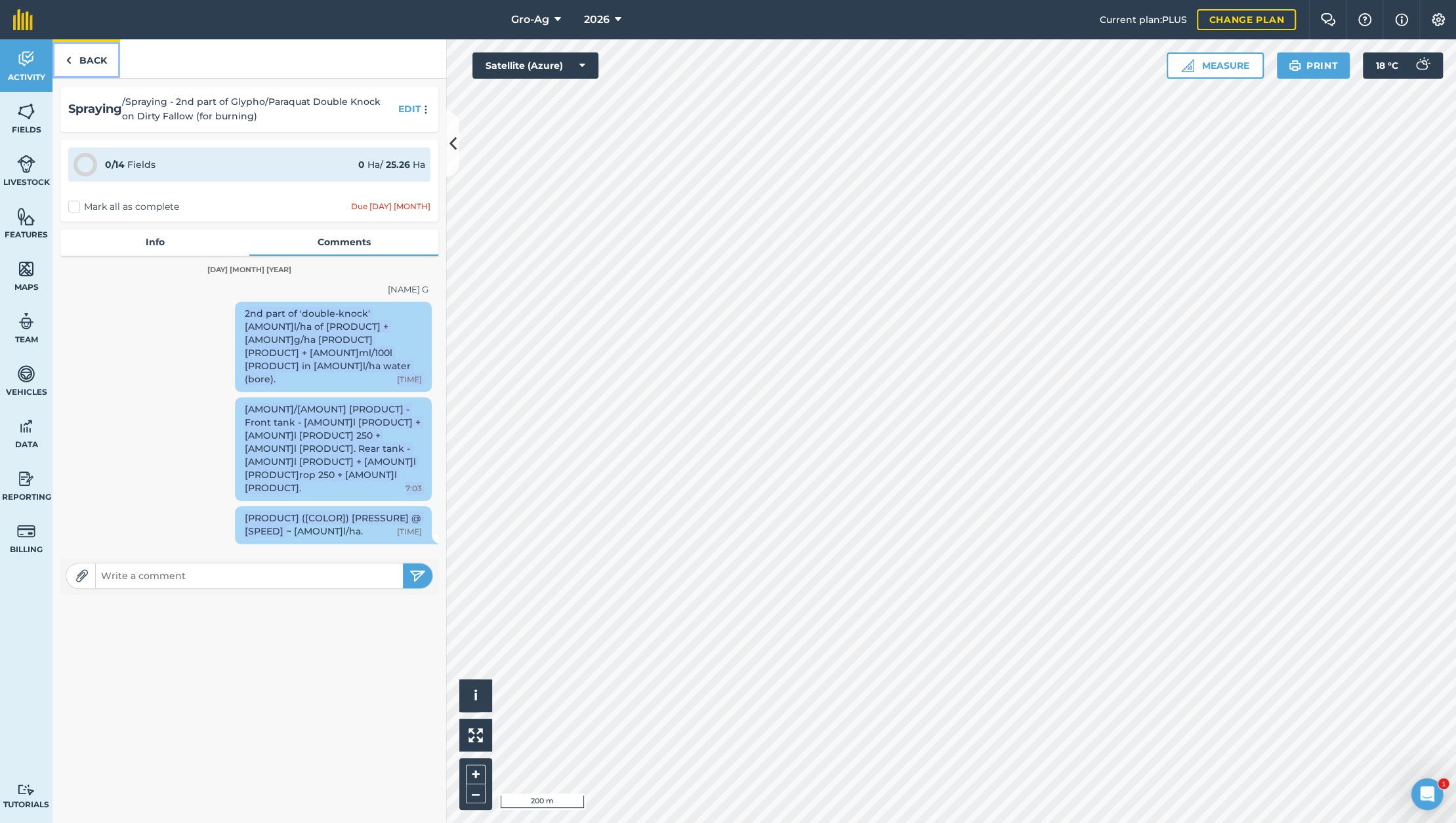 click on "Back" at bounding box center [86, 58] 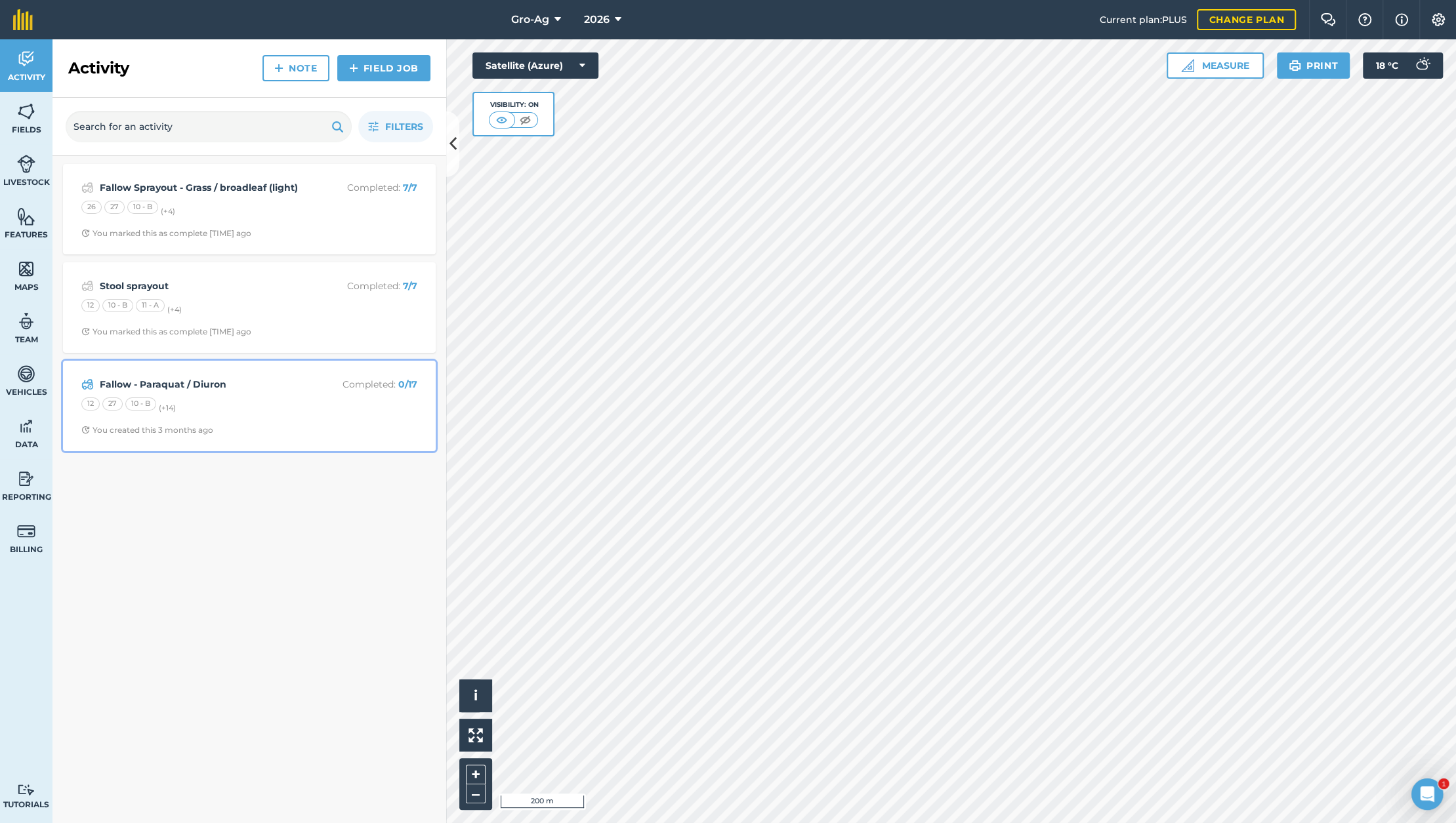 click on "Fallow - Paraquat / Diuron" at bounding box center [203, 384] 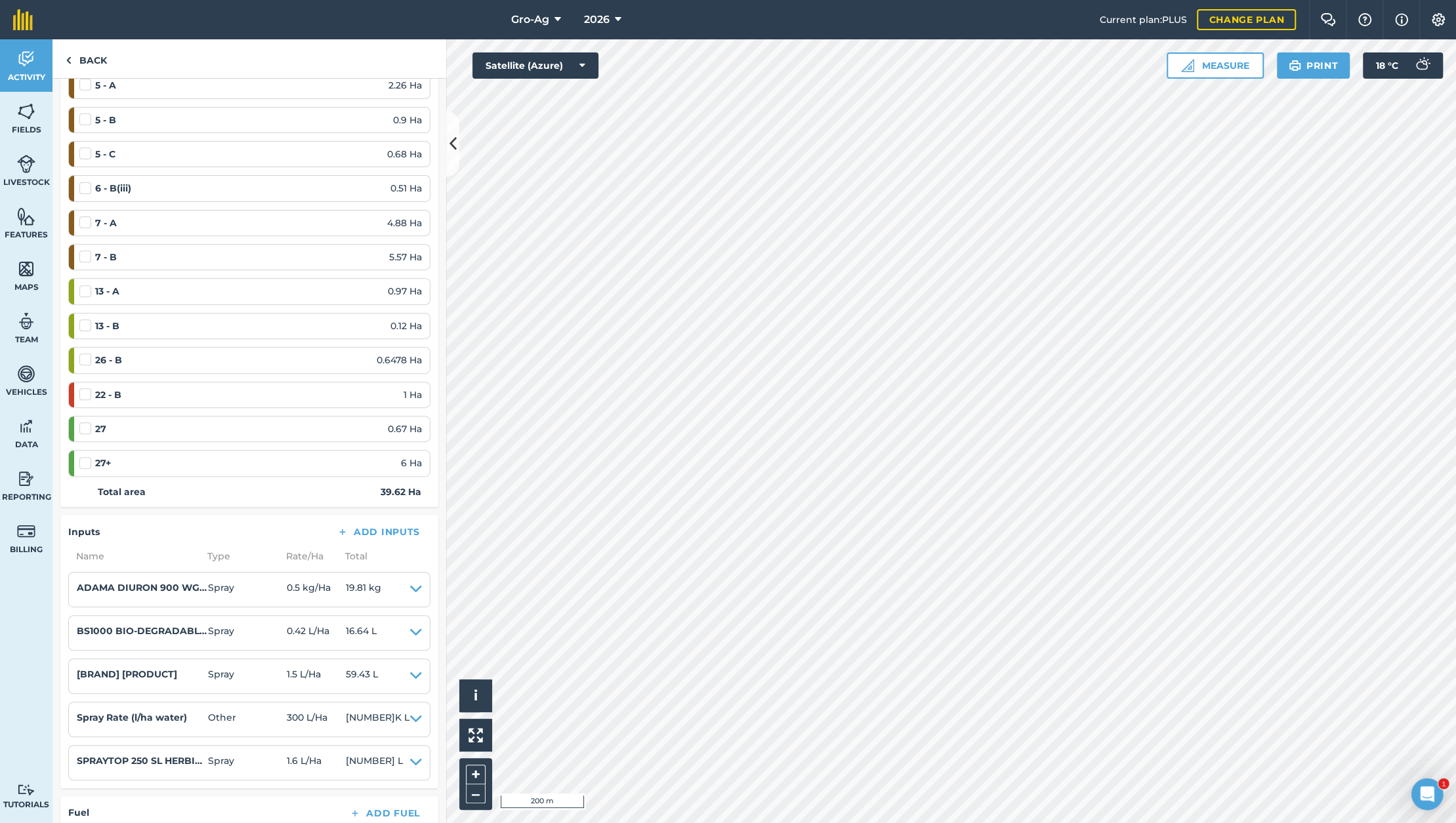 scroll, scrollTop: 525, scrollLeft: 0, axis: vertical 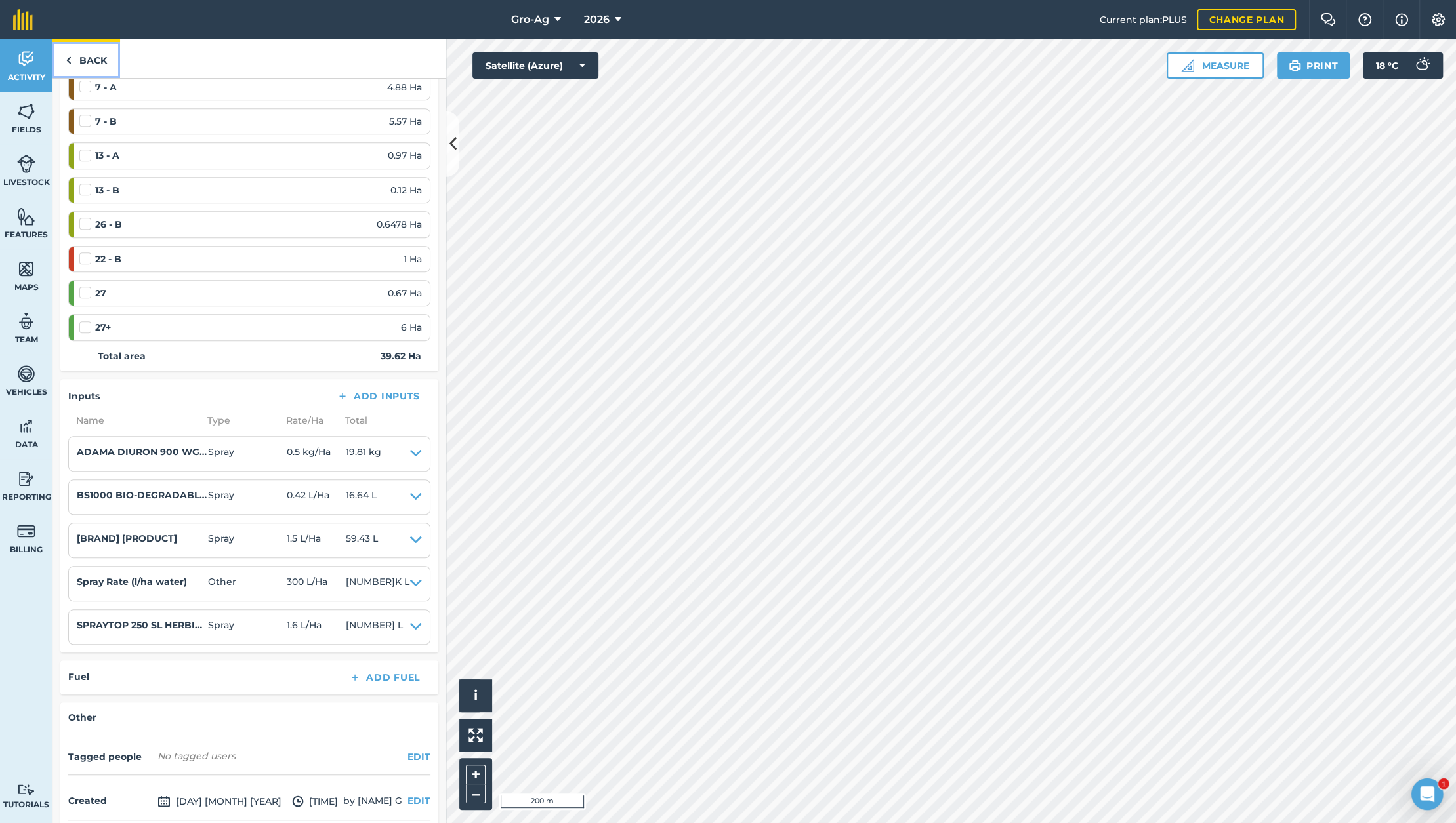 click at bounding box center [68, 60] 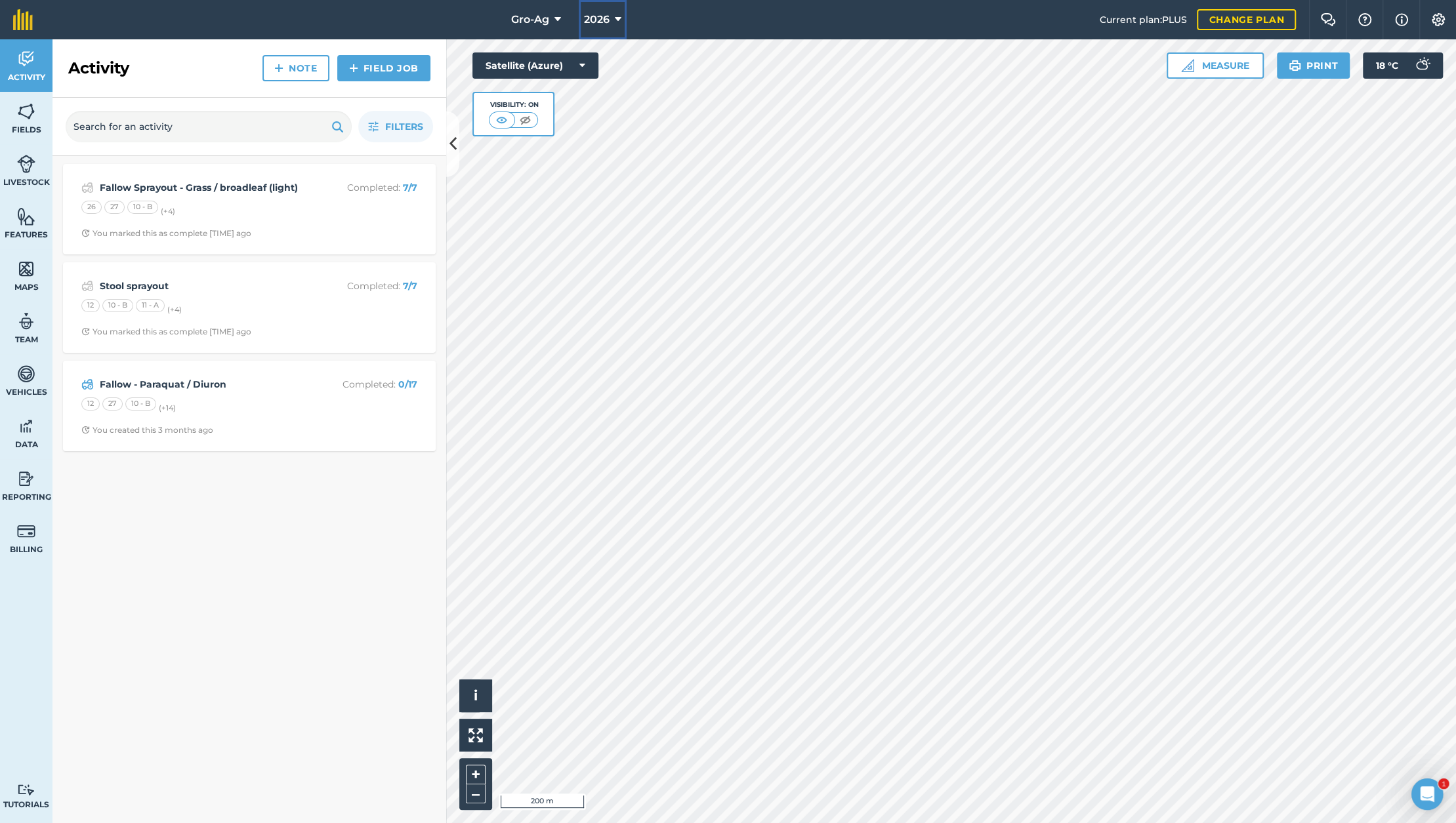 click on "2026" at bounding box center [596, 20] 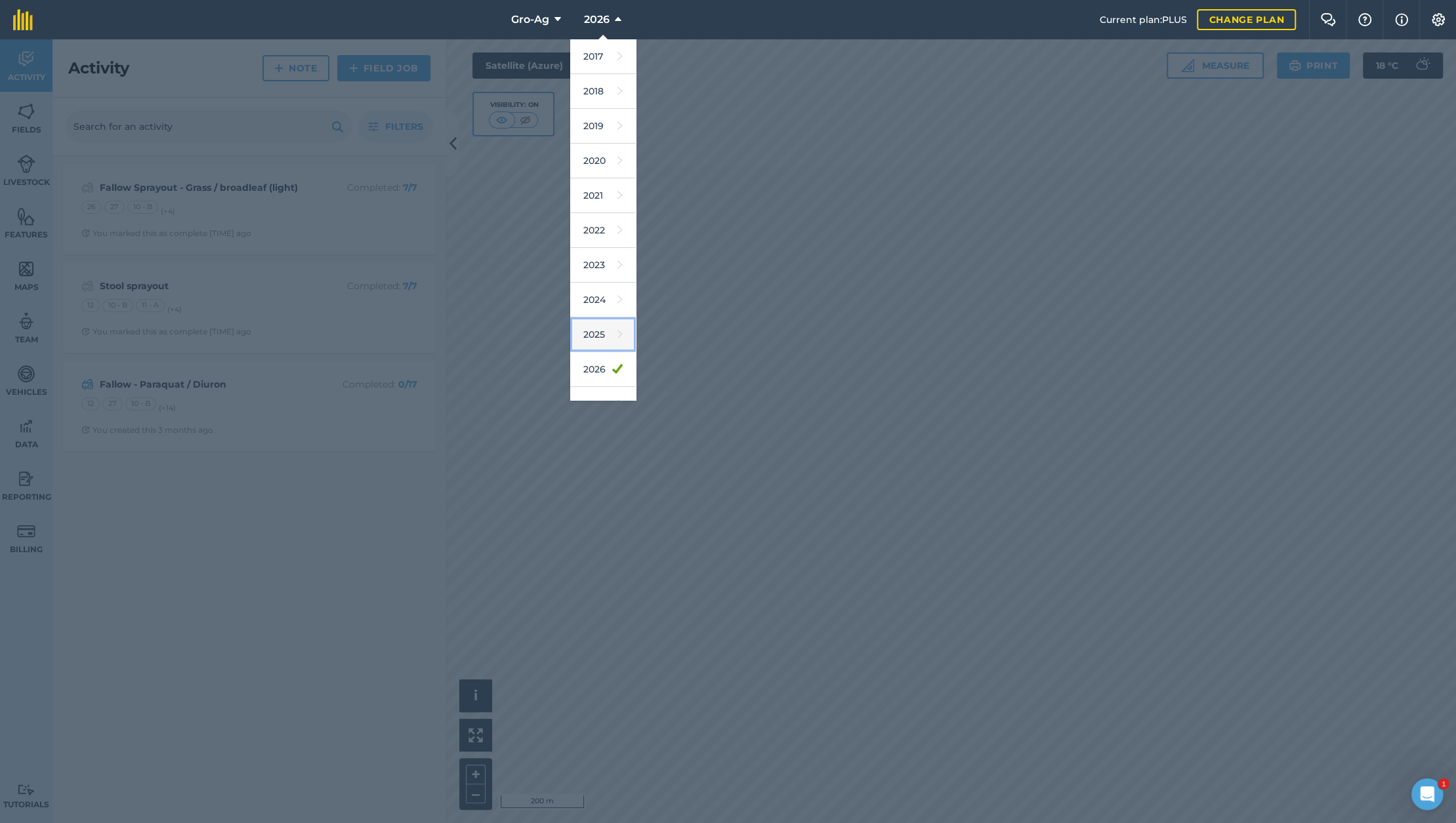 click on "2025" at bounding box center [603, 334] 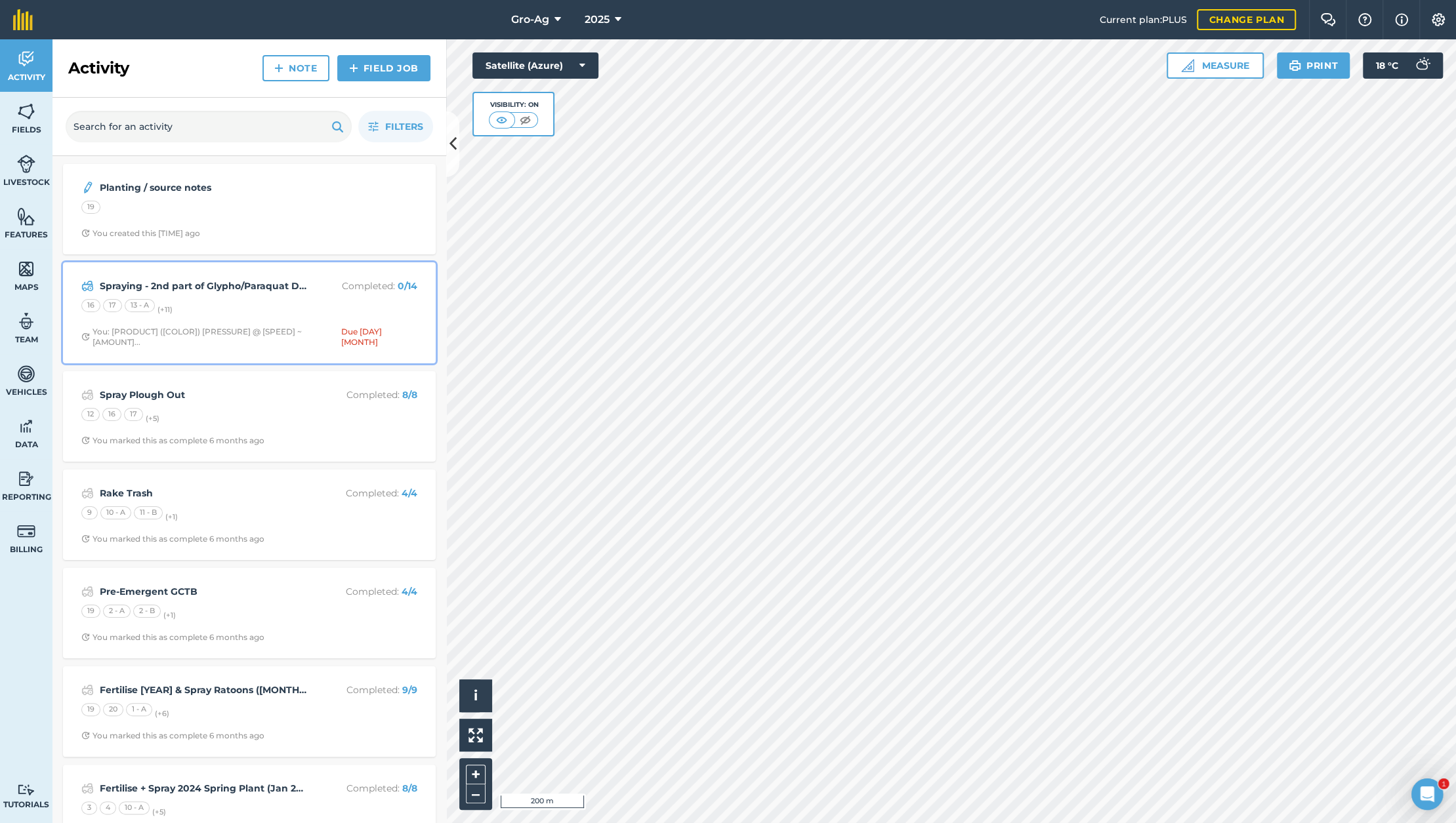 click on "Spraying - 2nd part of Glypho/Paraquat Double Knock on Dirty Fallow (for burning)" at bounding box center [203, 286] 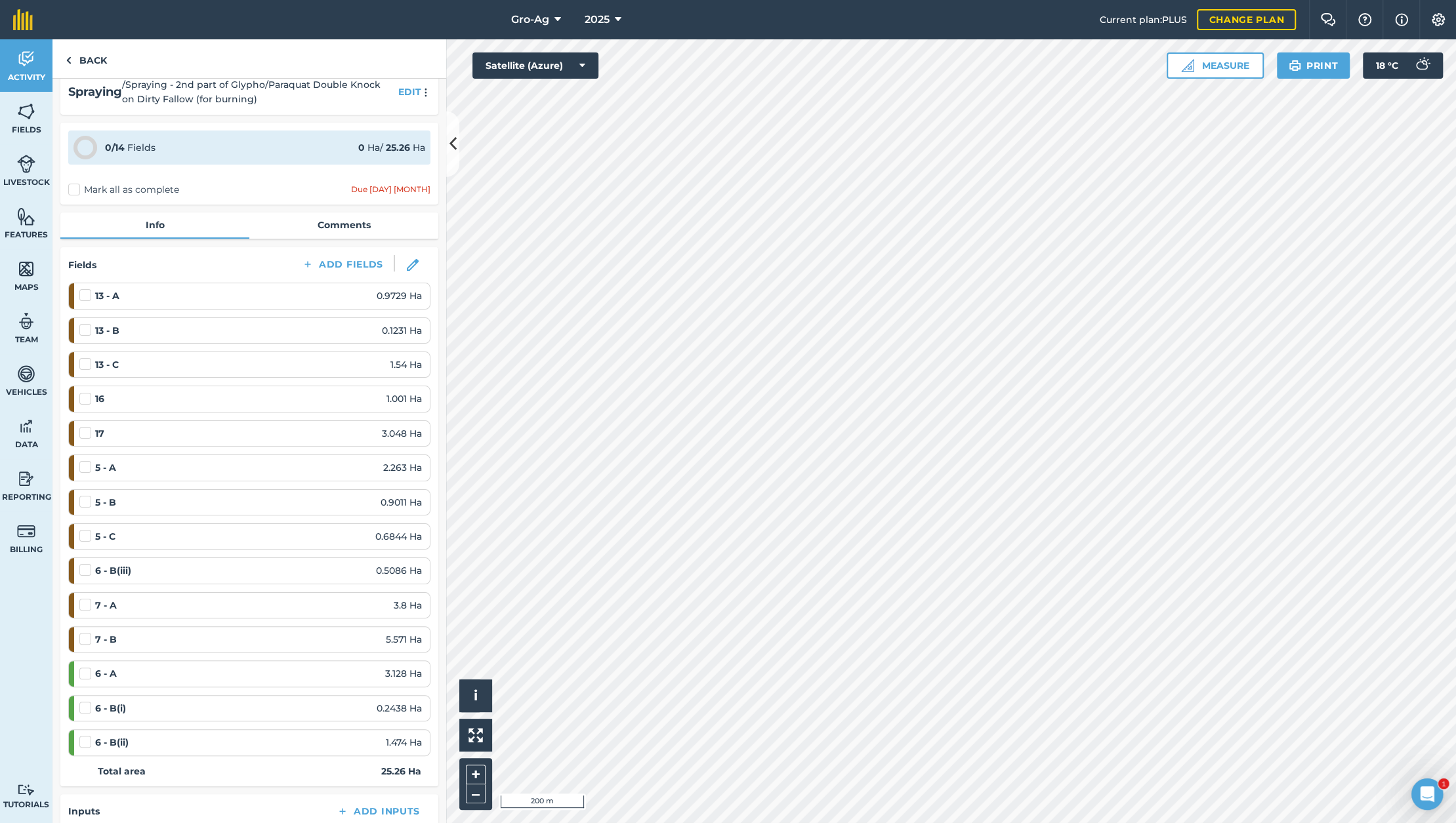 scroll, scrollTop: 0, scrollLeft: 0, axis: both 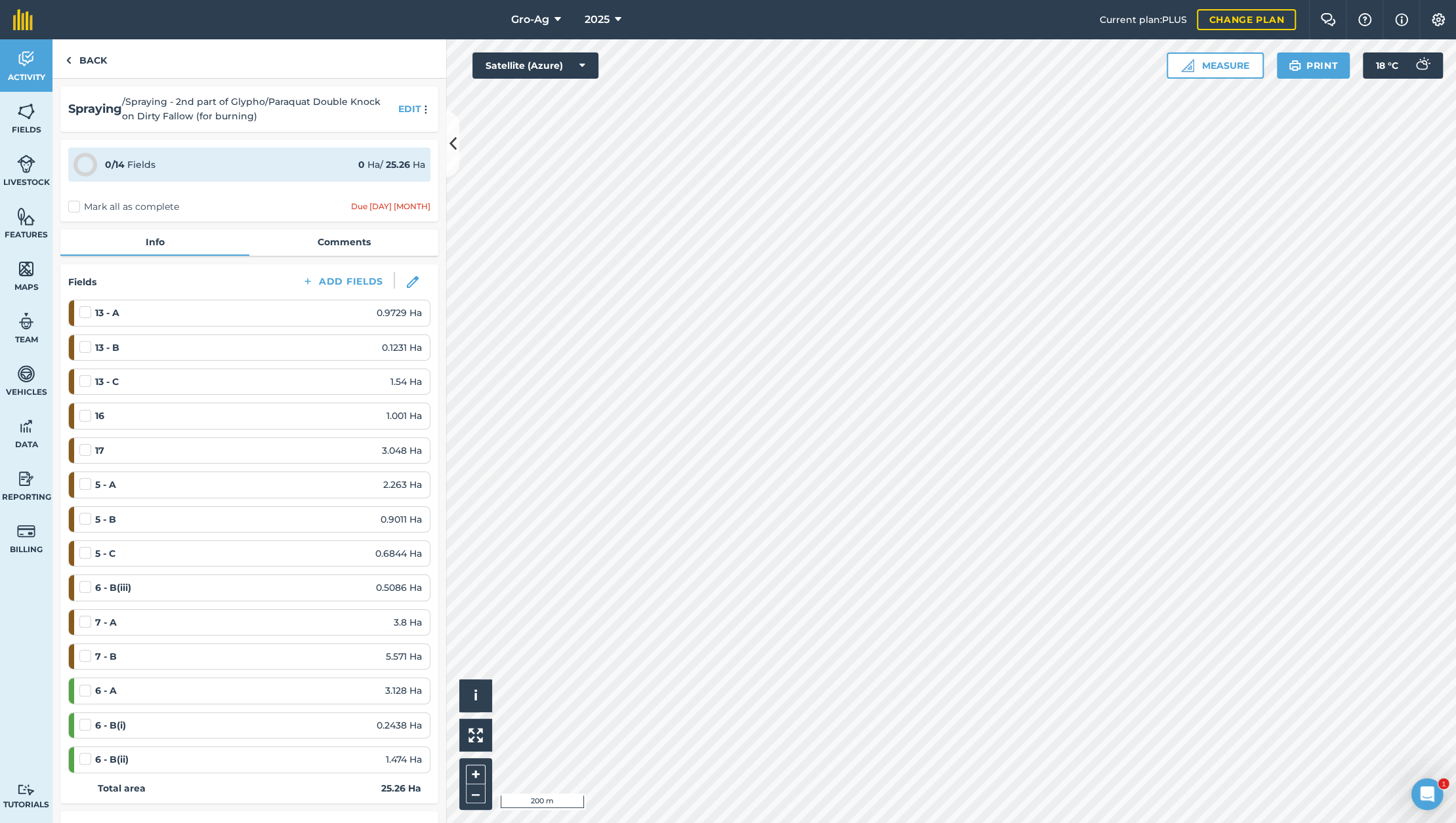 click on "Mark all as complete Due [DAY] [MONTH]" at bounding box center (249, 207) 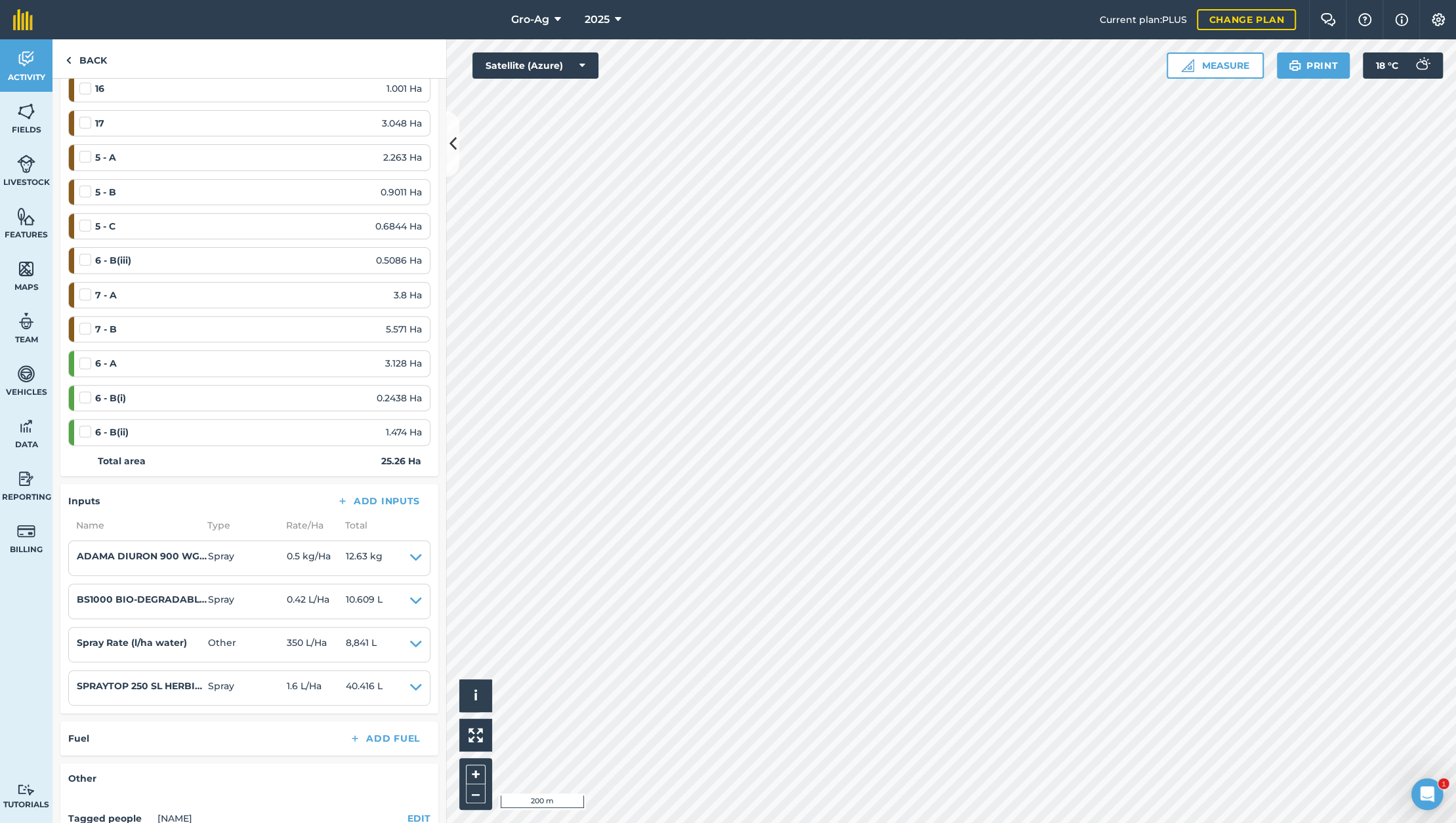 scroll, scrollTop: 350, scrollLeft: 0, axis: vertical 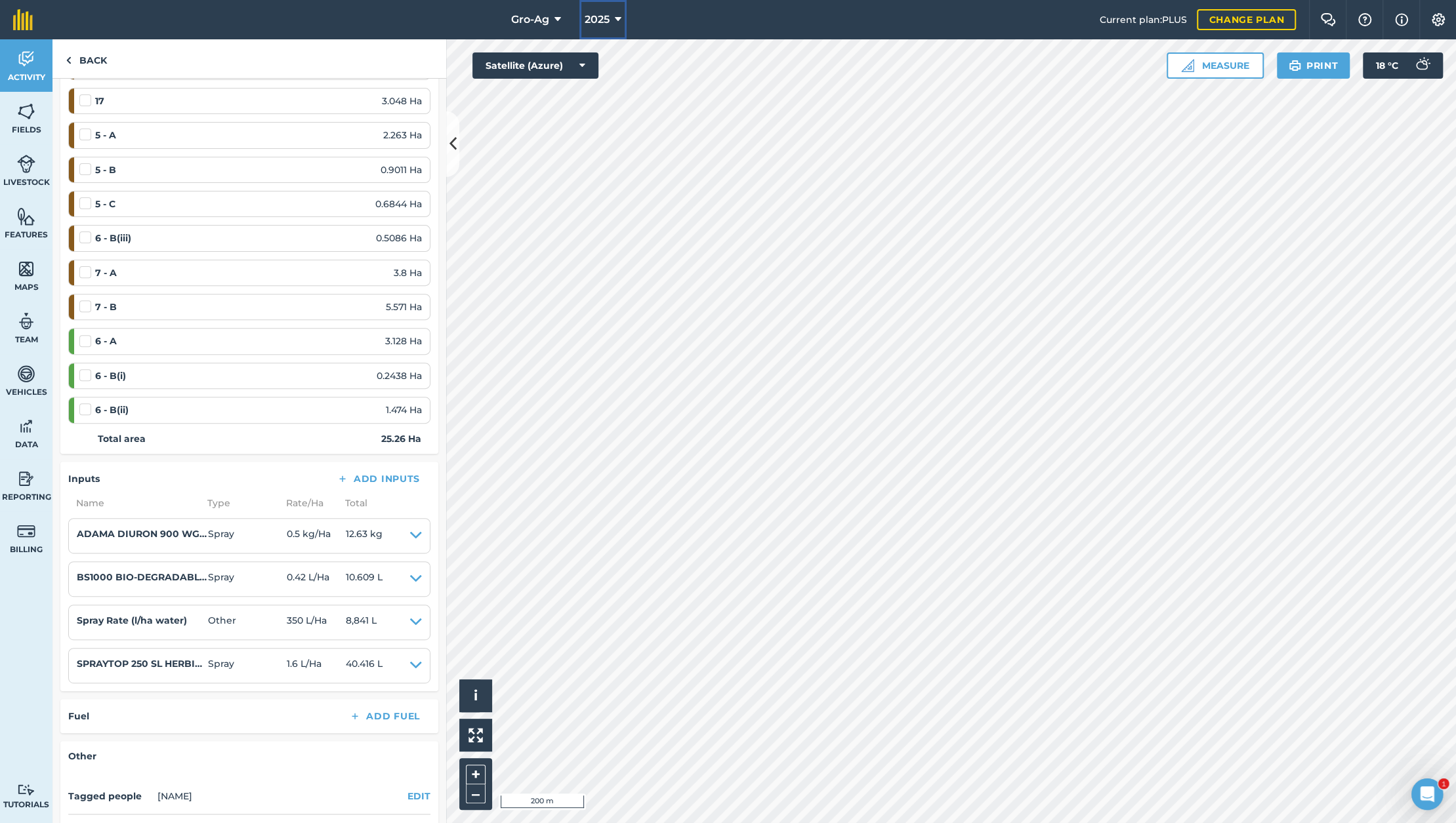click at bounding box center (618, 20) 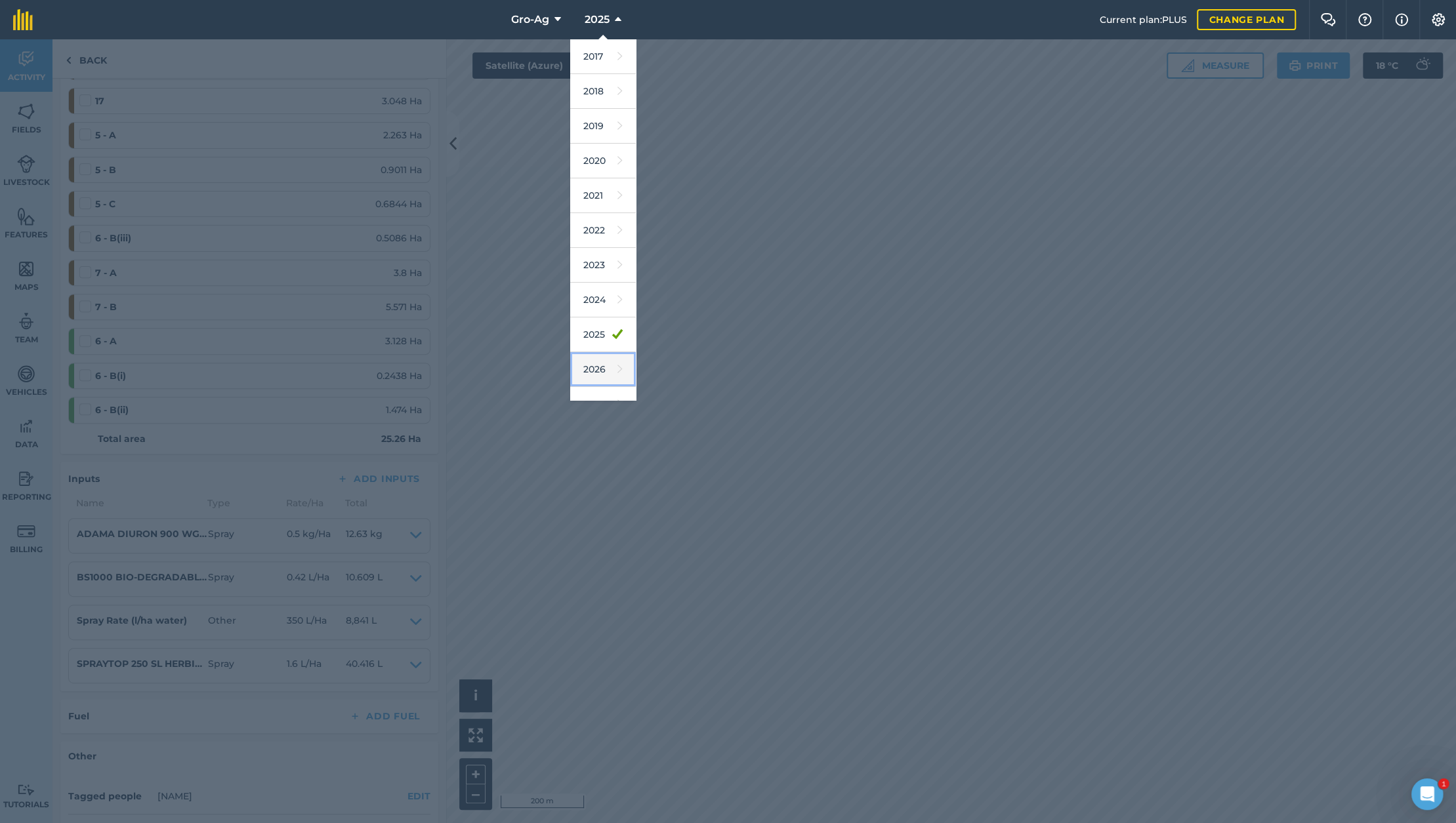click on "2026" at bounding box center (603, 369) 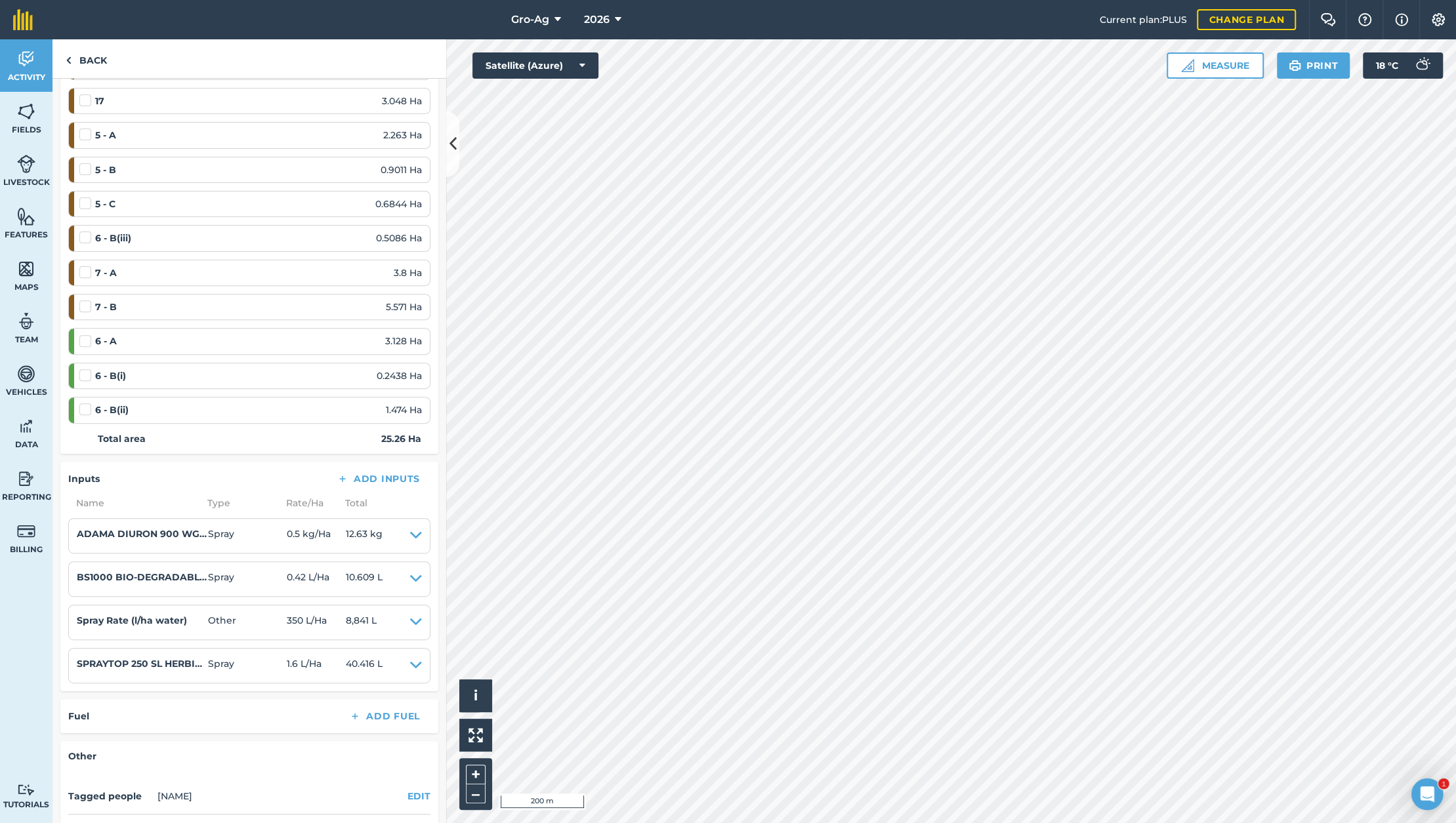 scroll, scrollTop: 437, scrollLeft: 0, axis: vertical 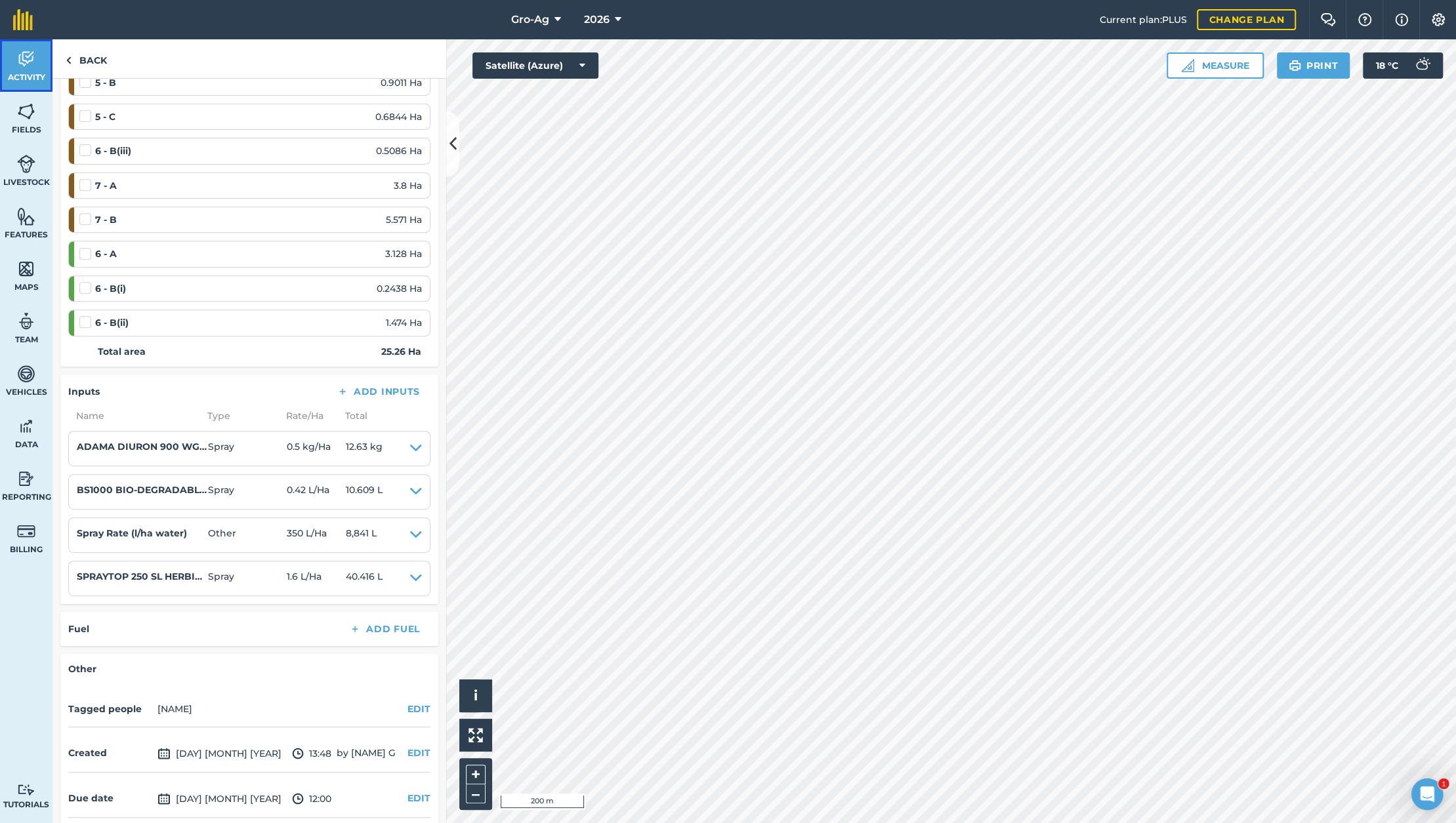 click at bounding box center (26, 59) 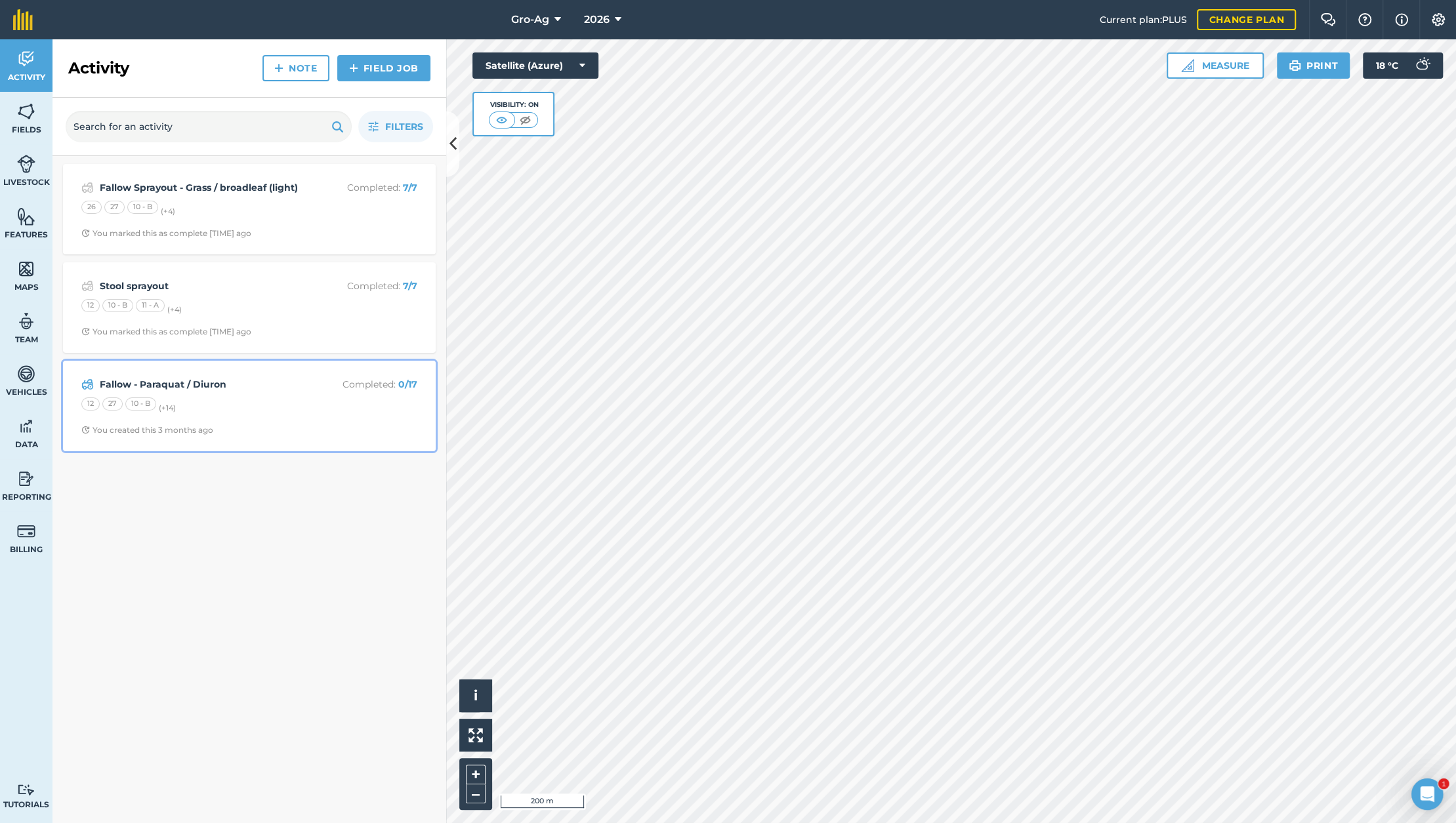 click on "Fallow - Paraquat / Diuron" at bounding box center (203, 384) 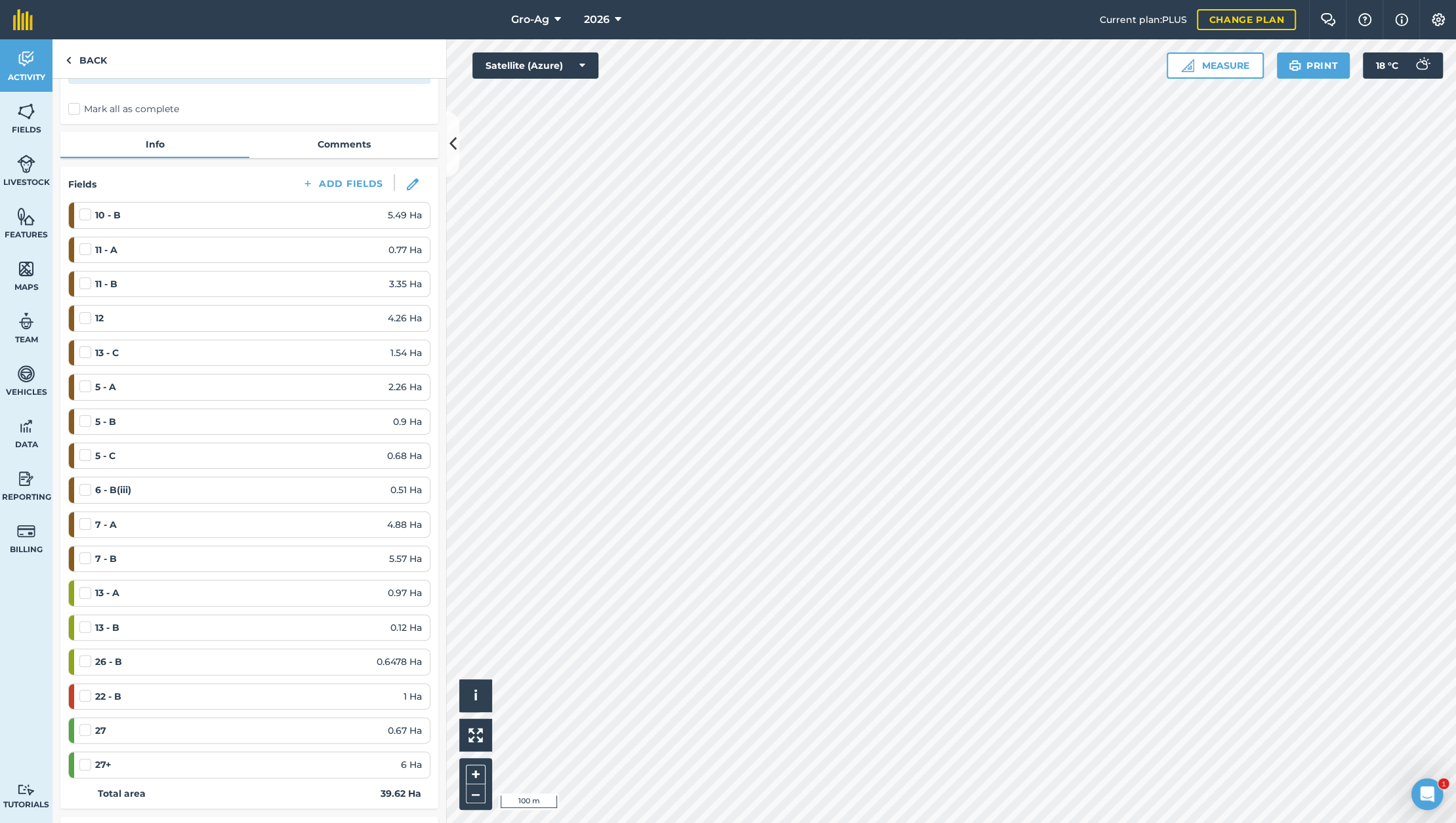 scroll, scrollTop: 0, scrollLeft: 0, axis: both 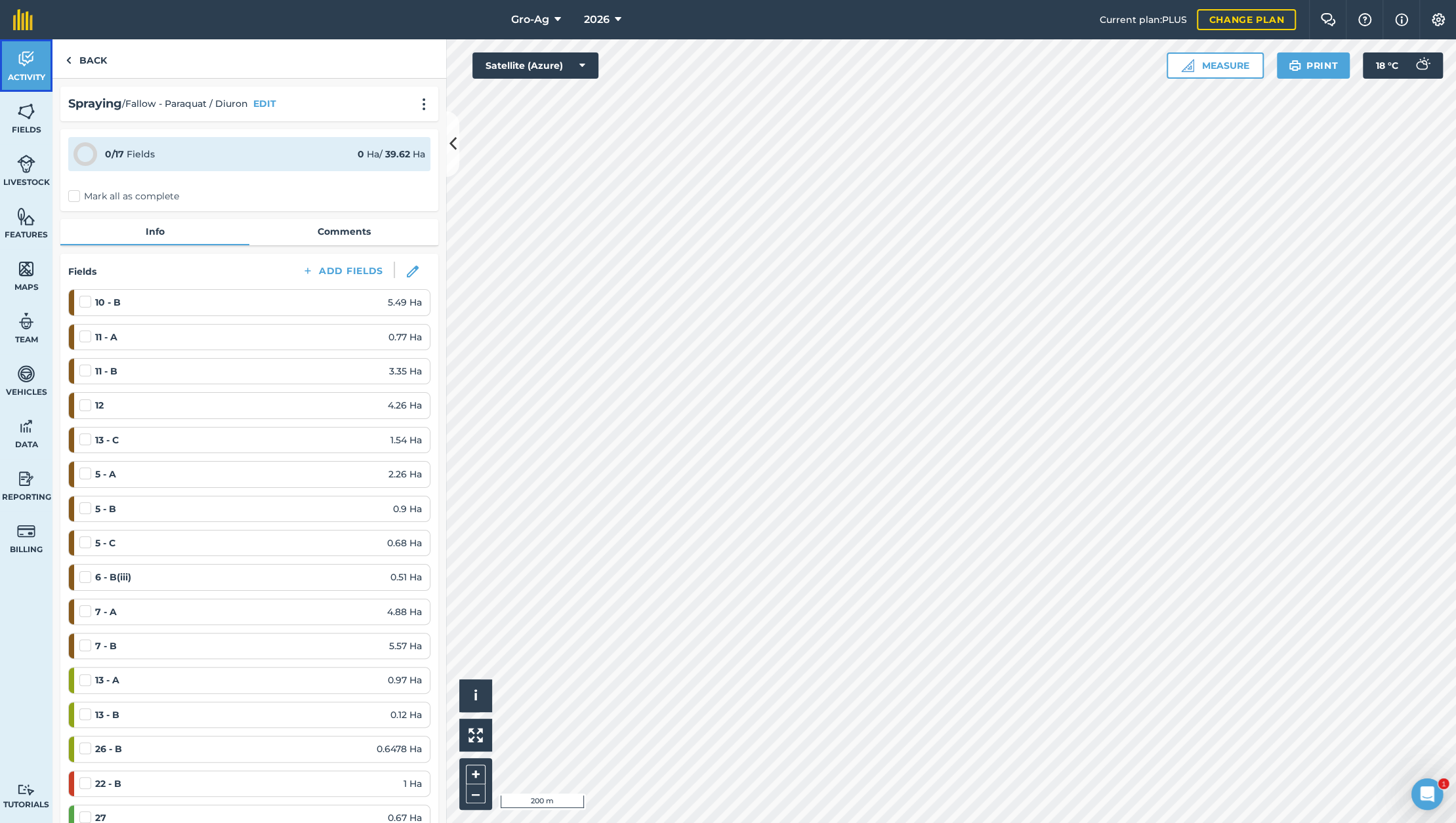 click on "Activity" at bounding box center [26, 66] 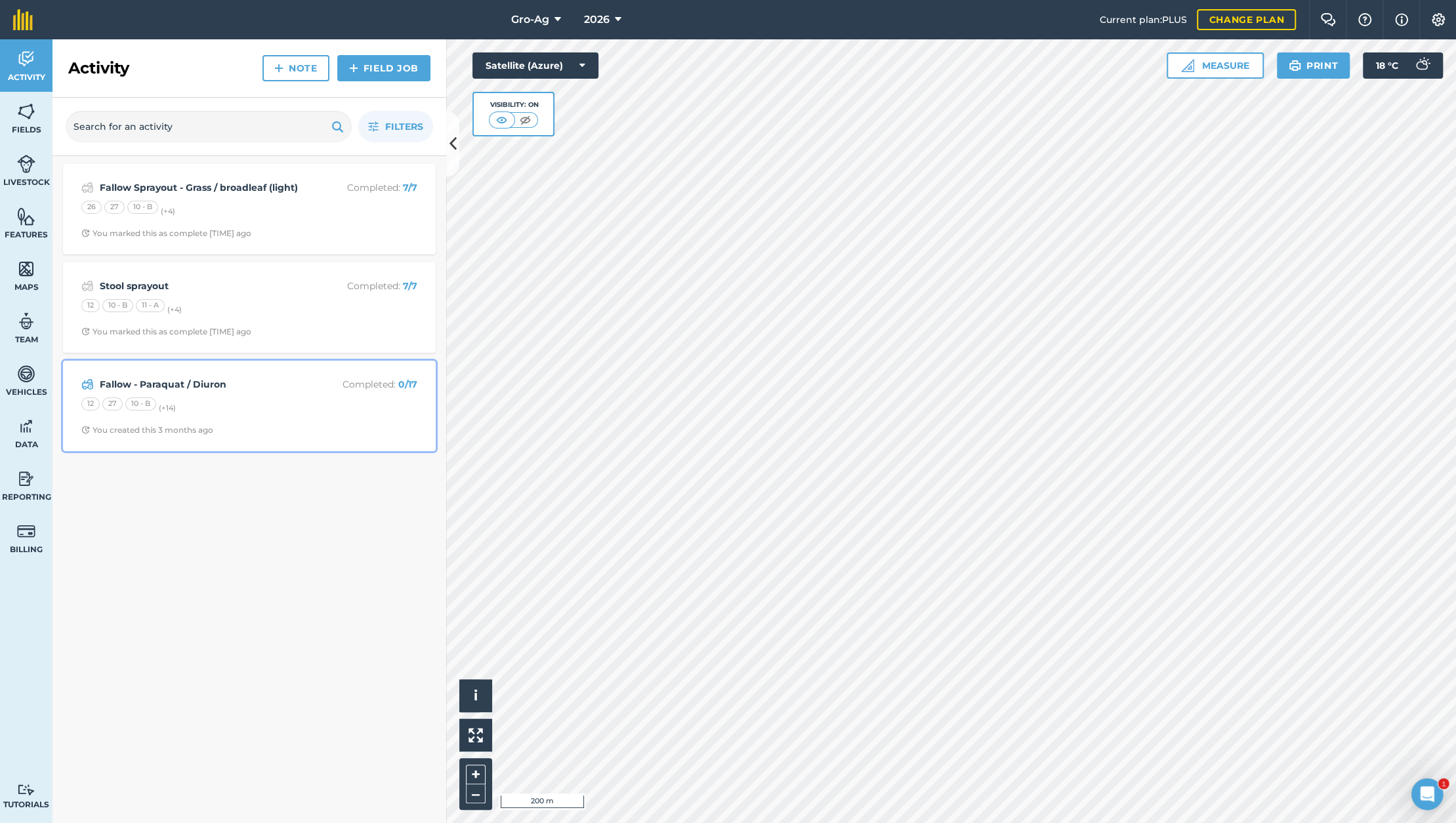 click on "Fallow - Paraquat / Diuron" at bounding box center [203, 384] 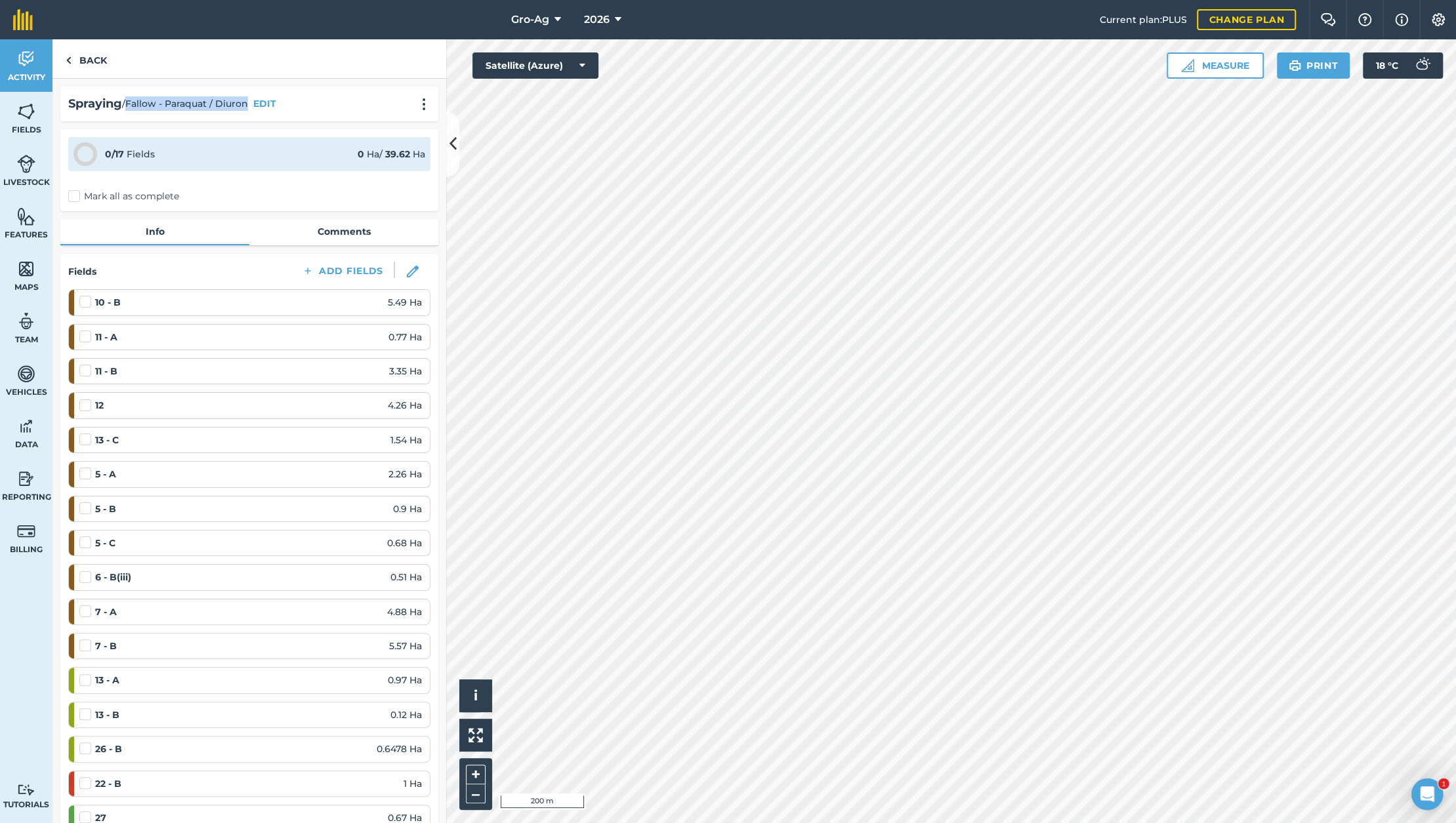 drag, startPoint x: 129, startPoint y: 102, endPoint x: 247, endPoint y: 105, distance: 118.03813 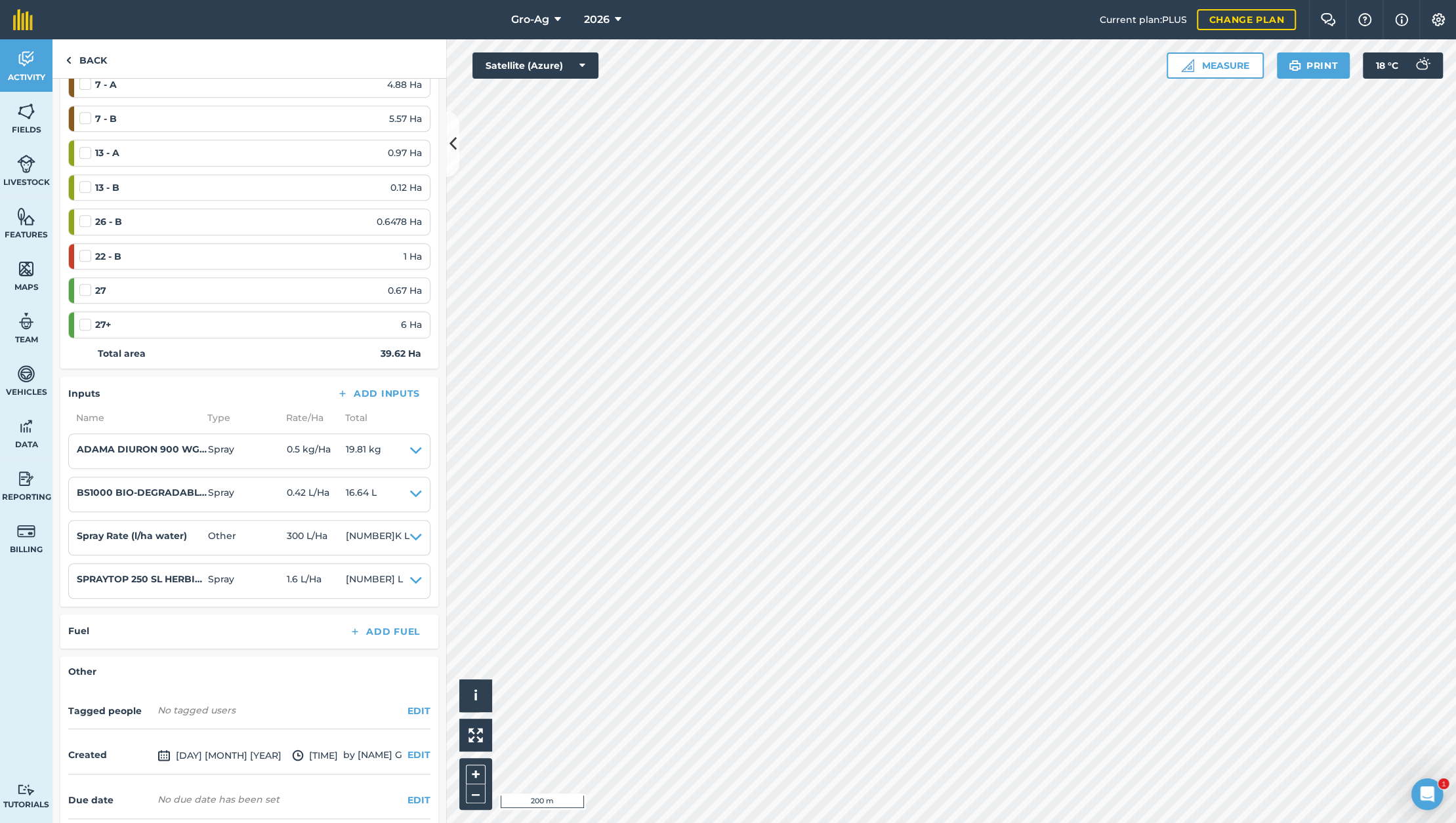 scroll, scrollTop: 578, scrollLeft: 0, axis: vertical 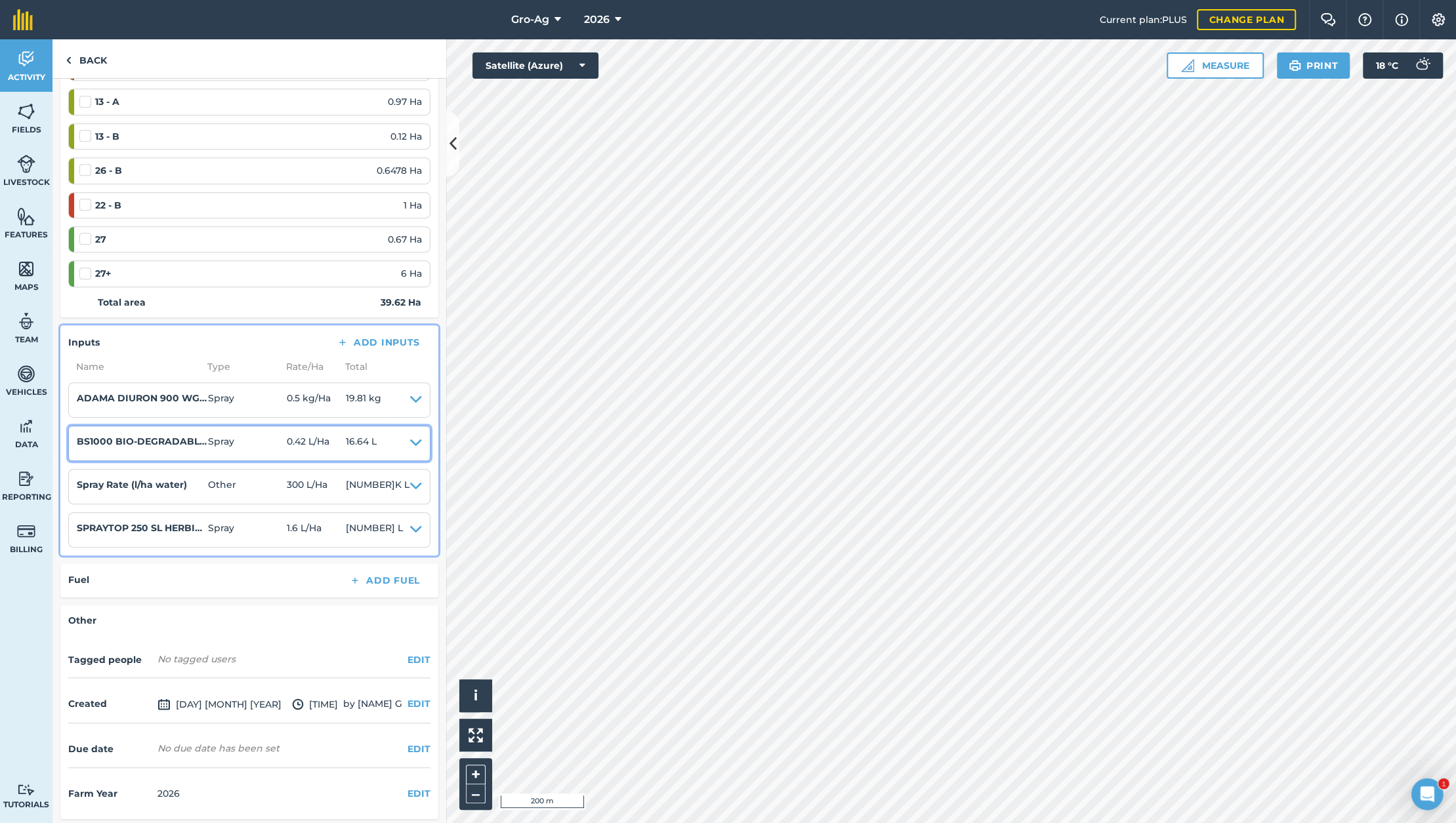 click at bounding box center (416, 443) 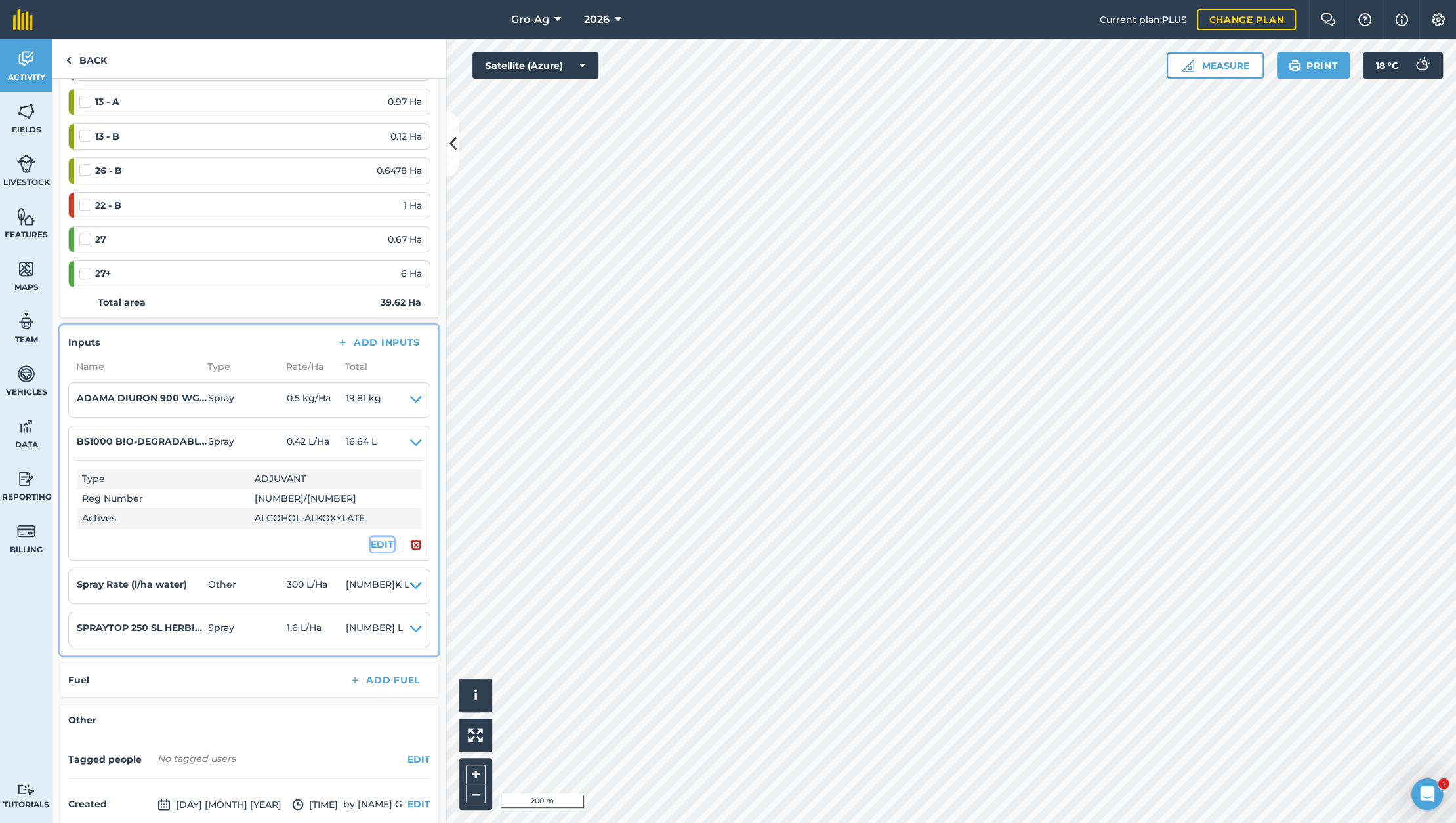 click on "EDIT" at bounding box center (382, 544) 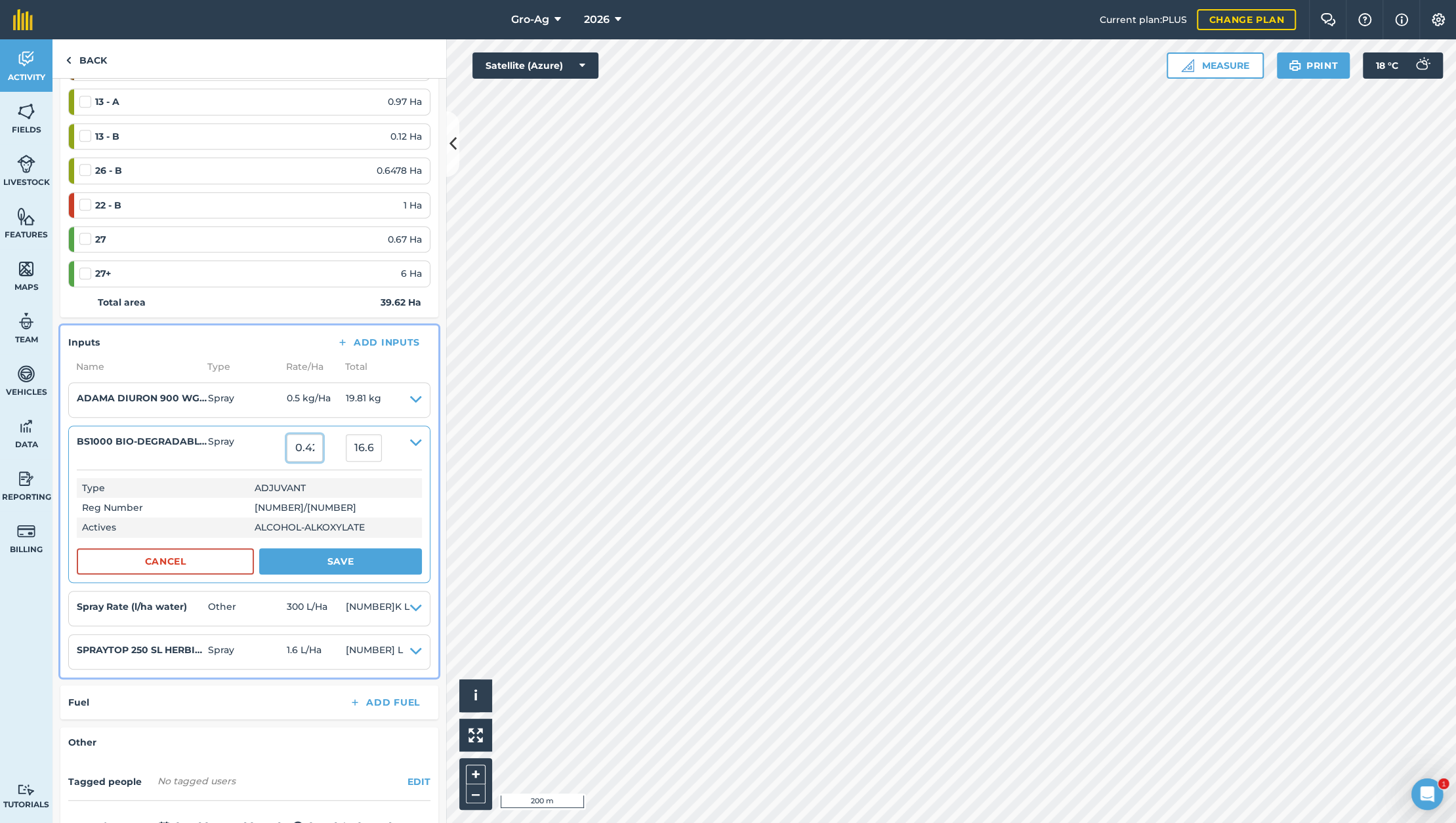drag, startPoint x: 322, startPoint y: 444, endPoint x: 287, endPoint y: 444, distance: 35 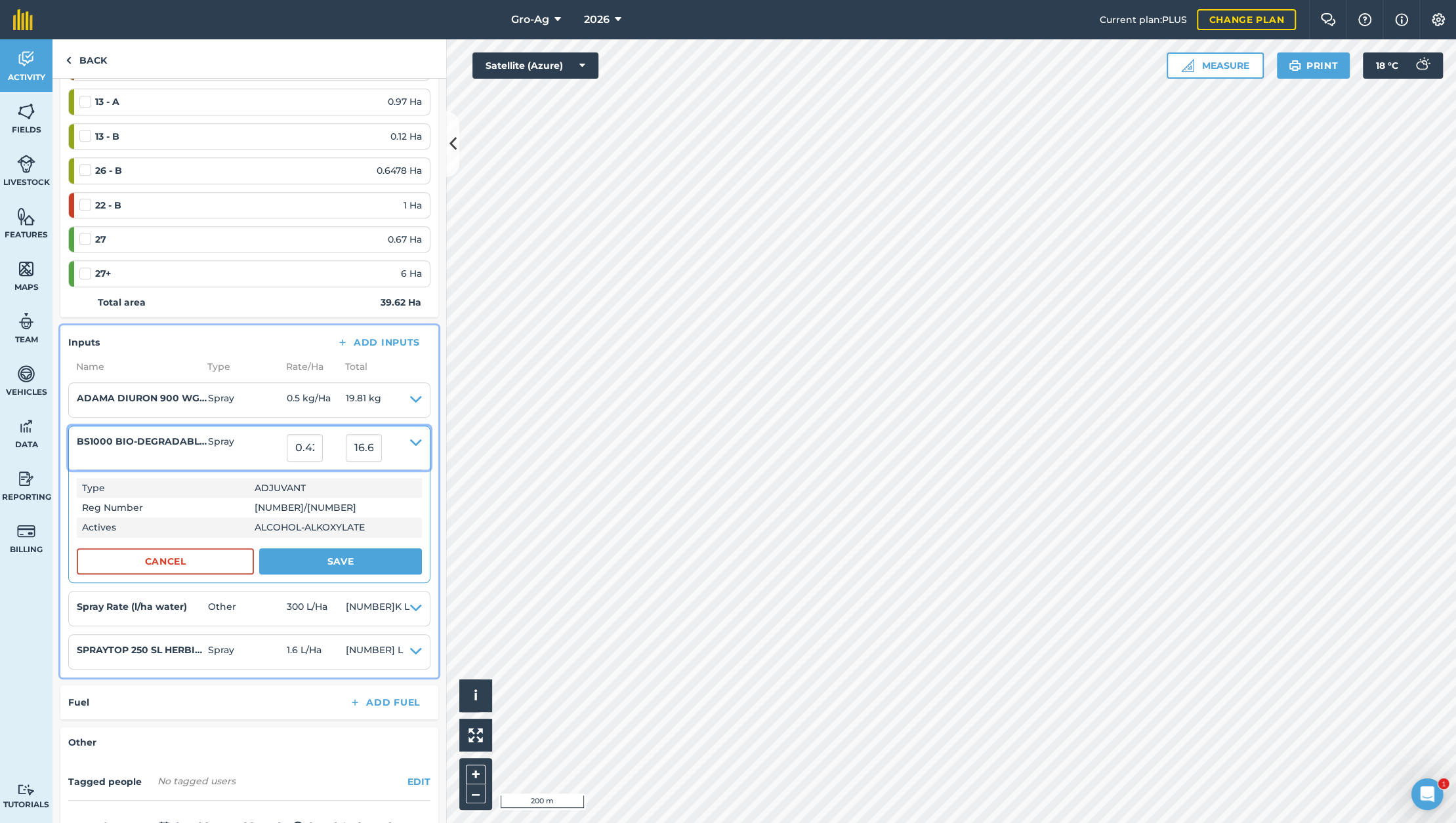 click on "Spray" at bounding box center (247, 448) 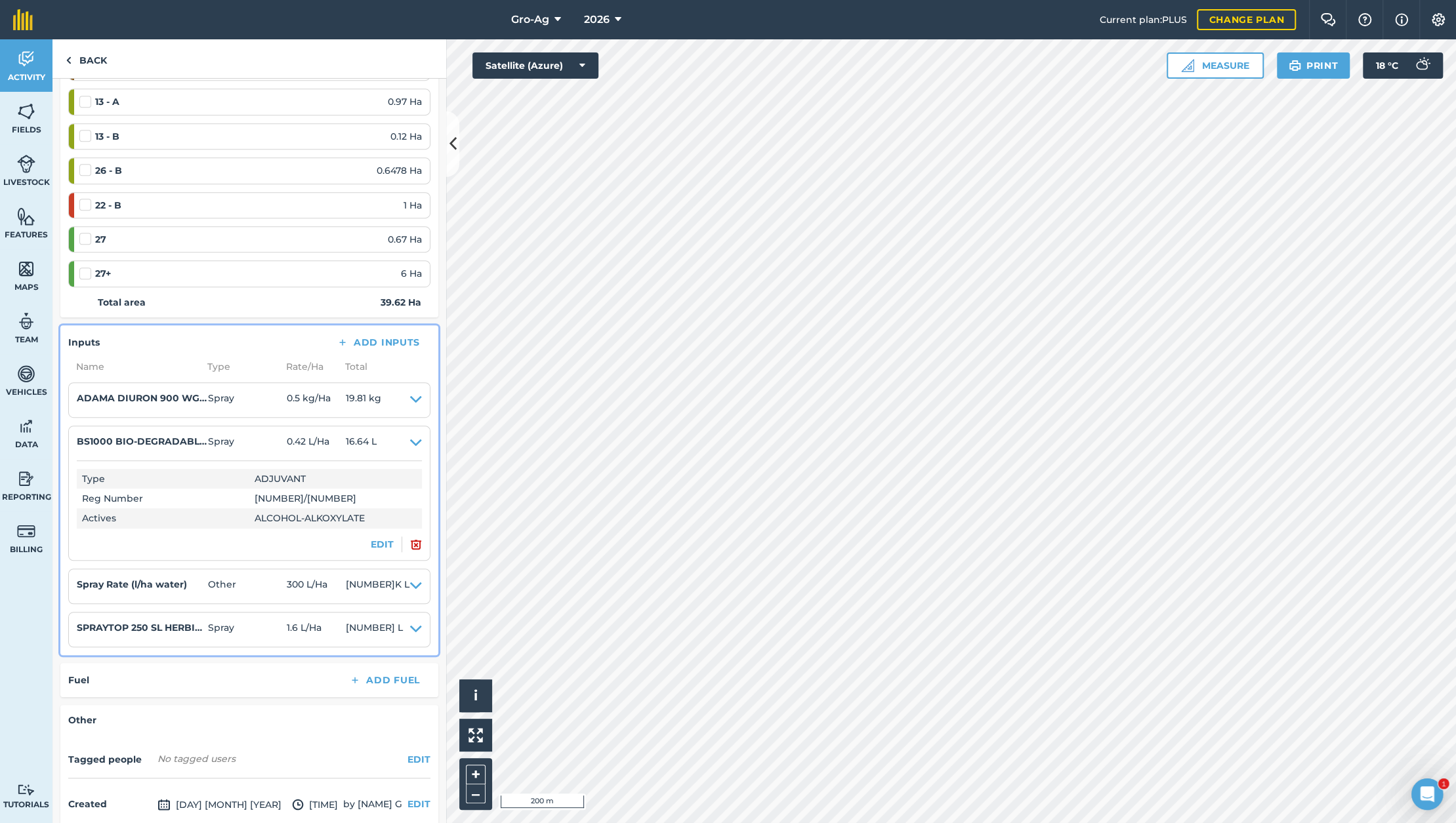 click on "0.42   L / Ha" at bounding box center (316, 443) 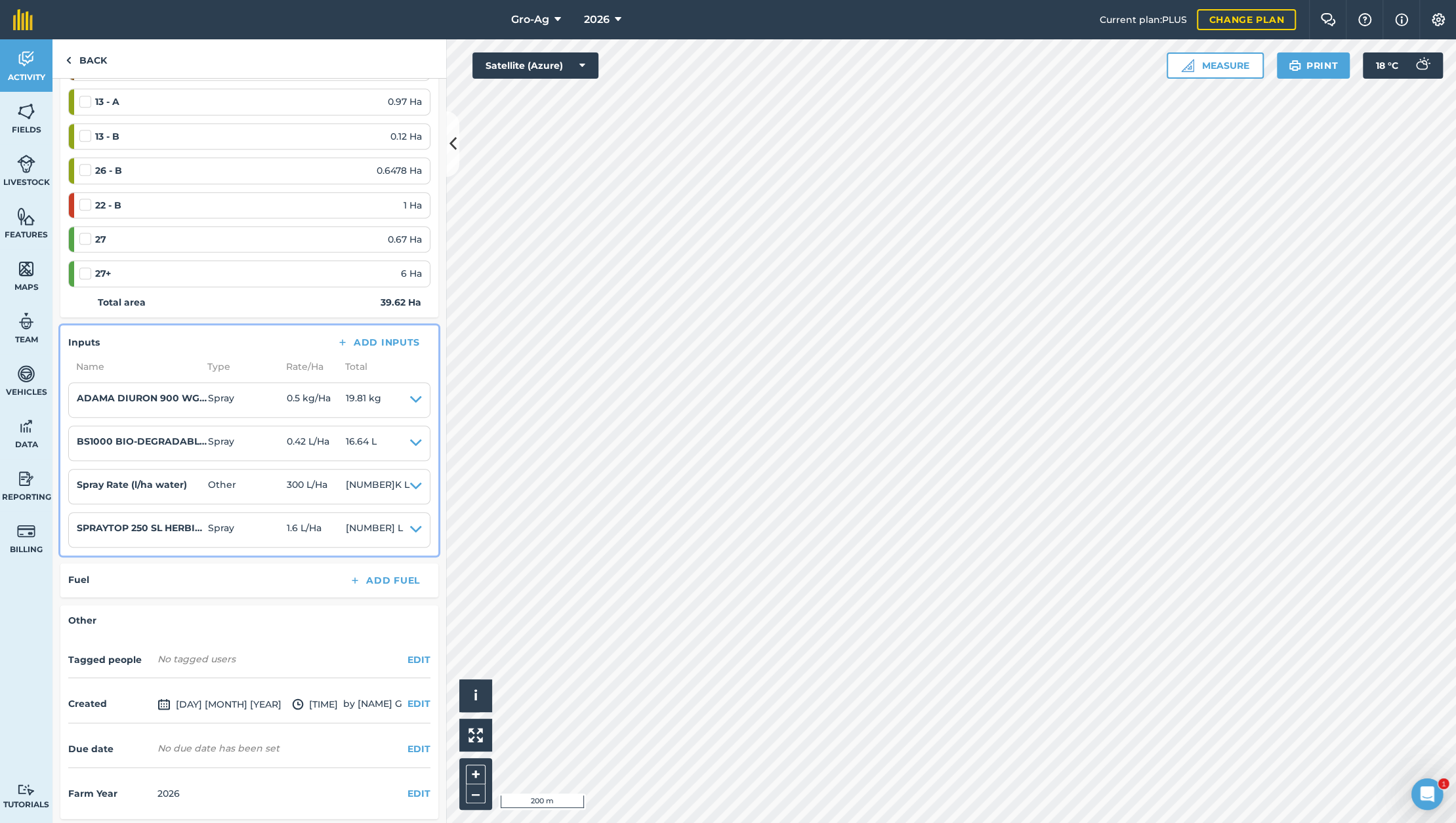 click at bounding box center [416, 443] 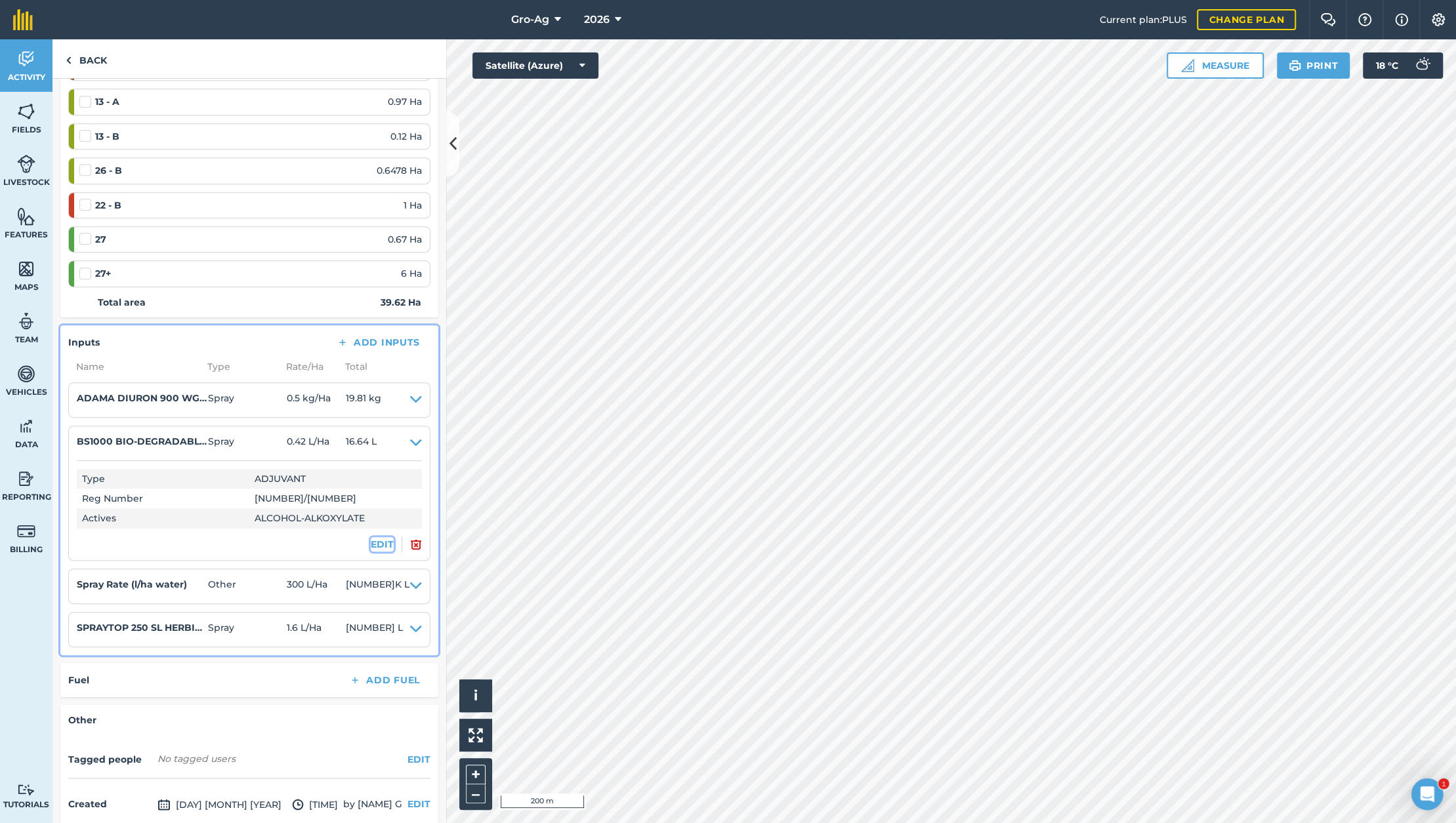 click on "EDIT" at bounding box center [382, 544] 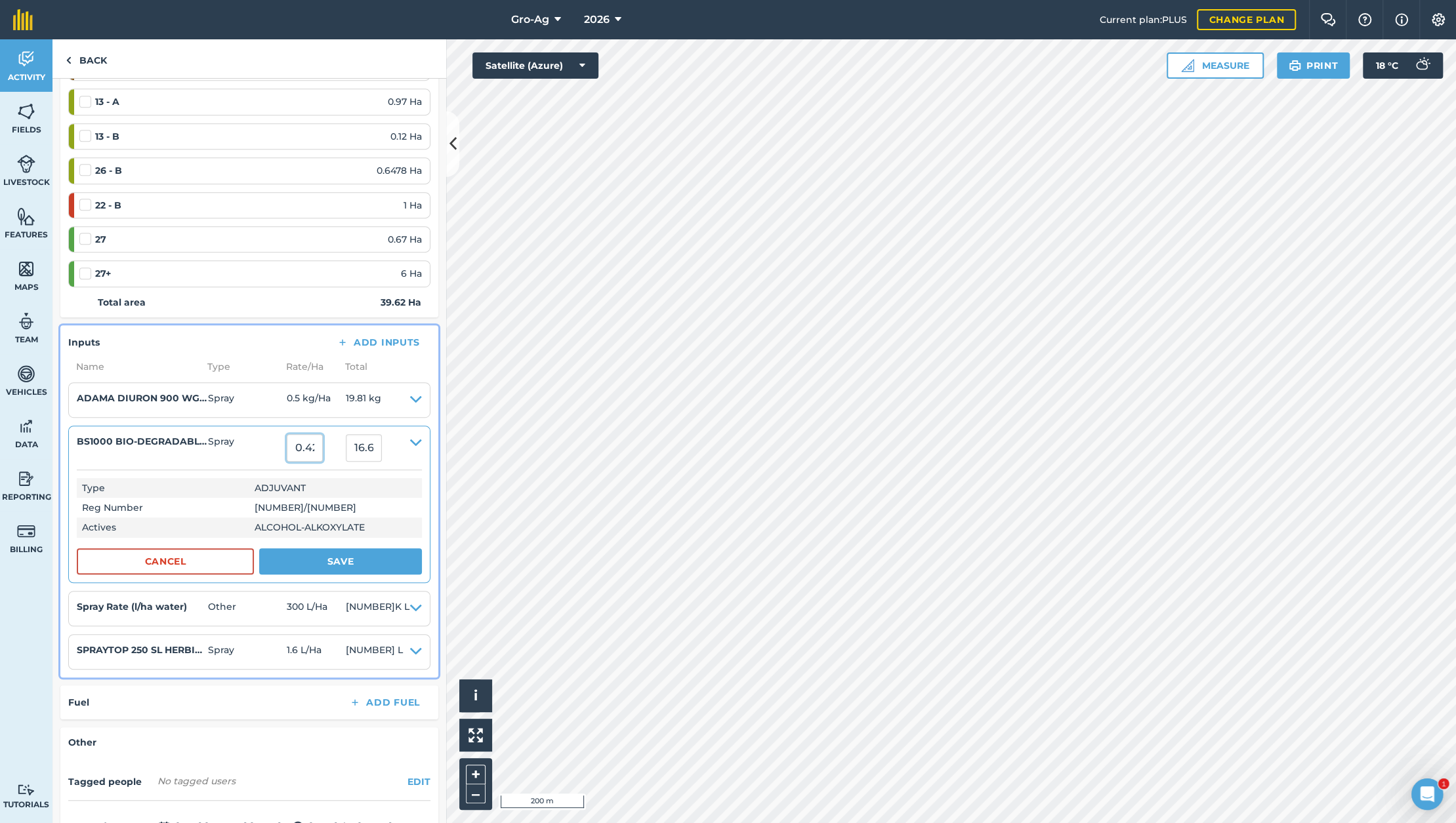drag, startPoint x: 315, startPoint y: 445, endPoint x: 306, endPoint y: 446, distance: 9.055385 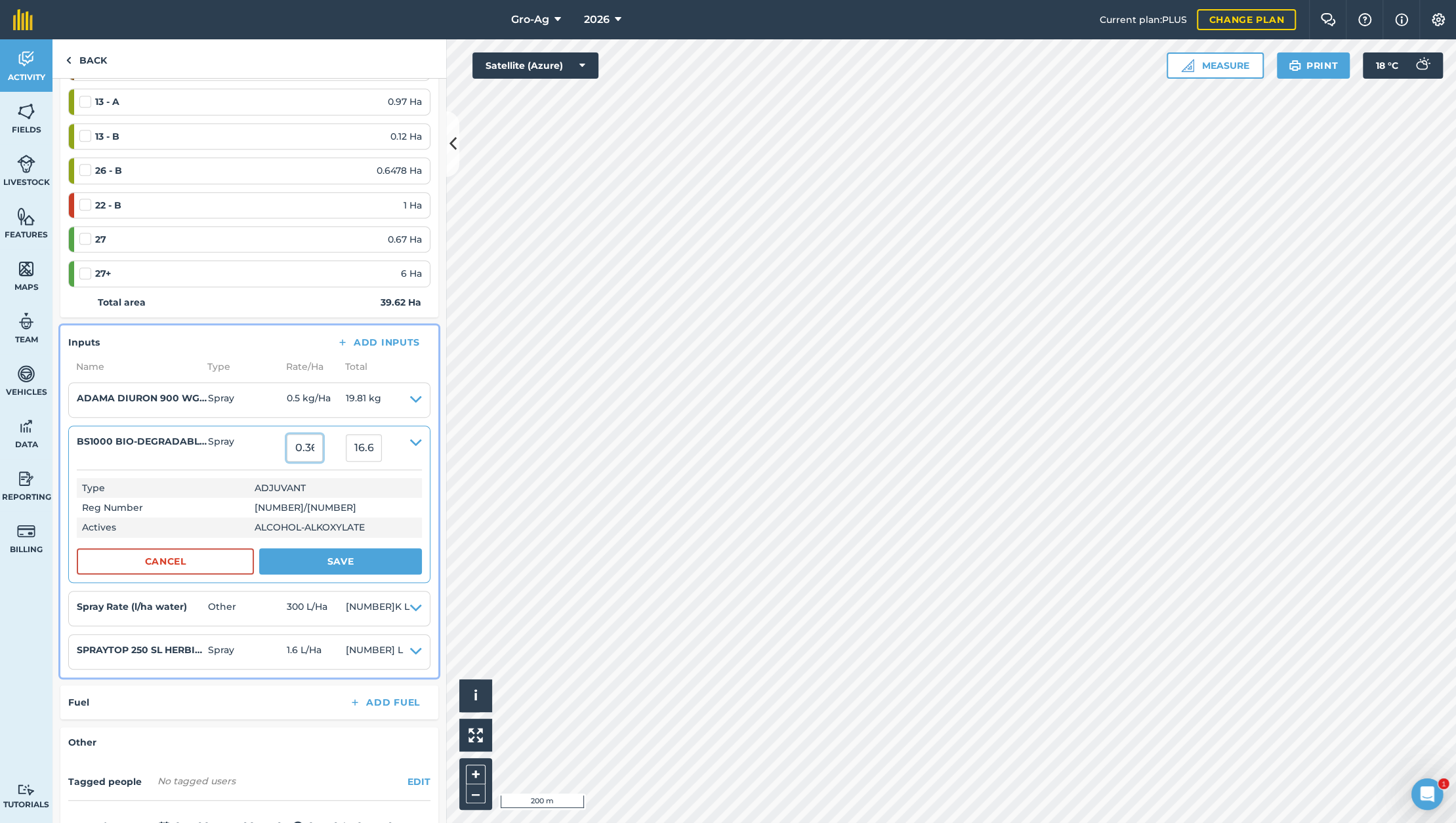type on "0.36" 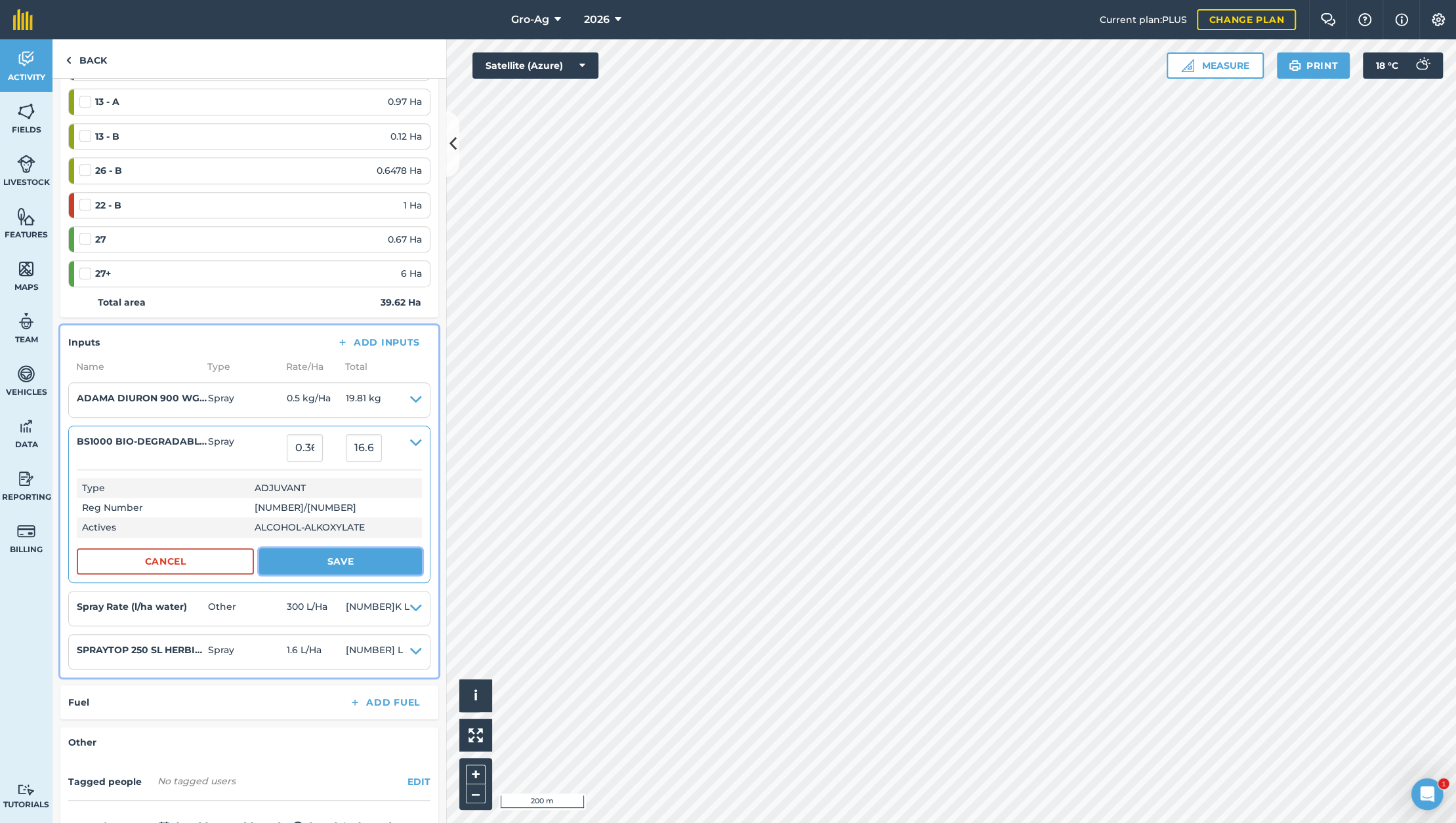 type on "14.2632" 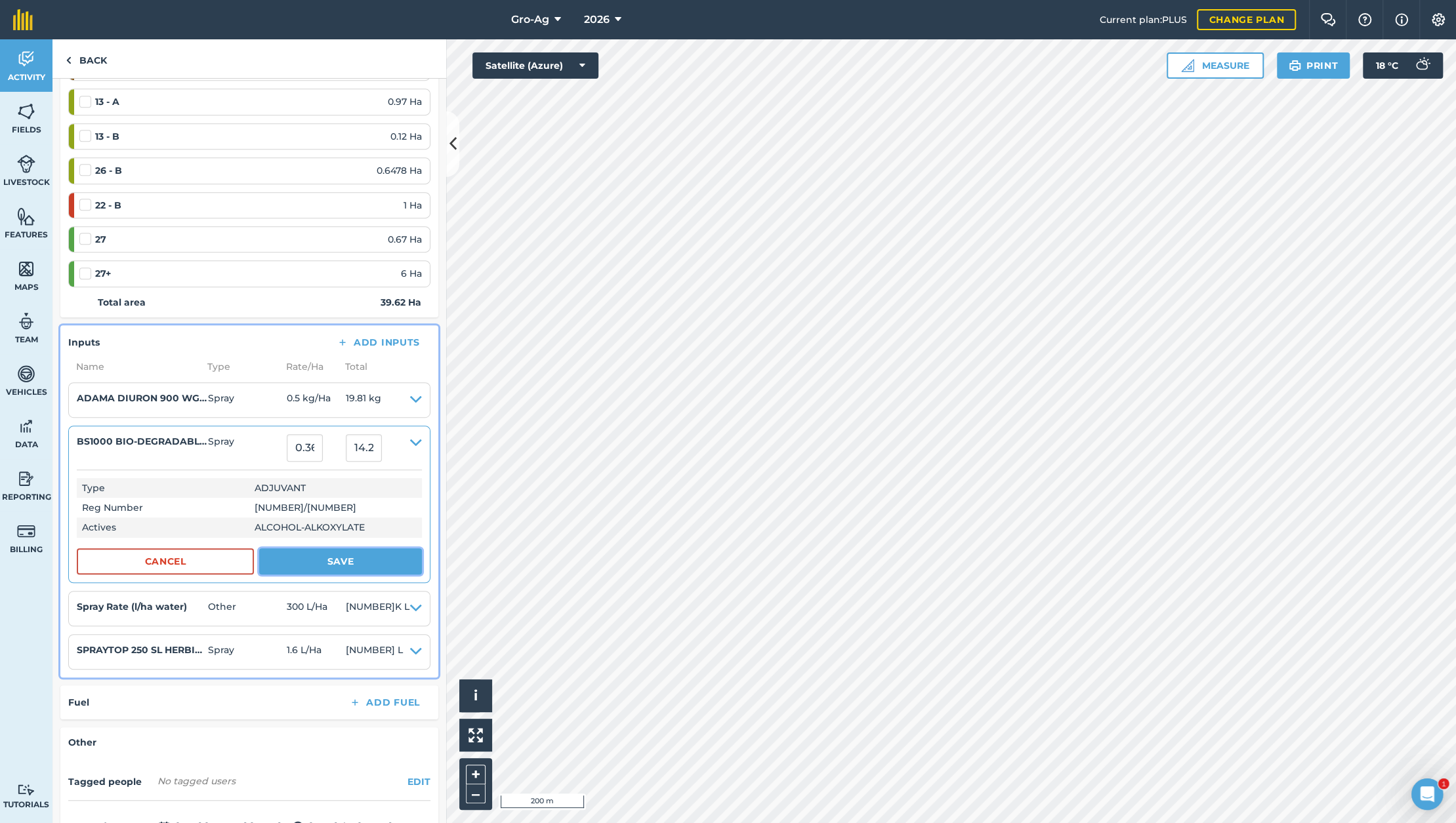 click on "Save" at bounding box center [341, 561] 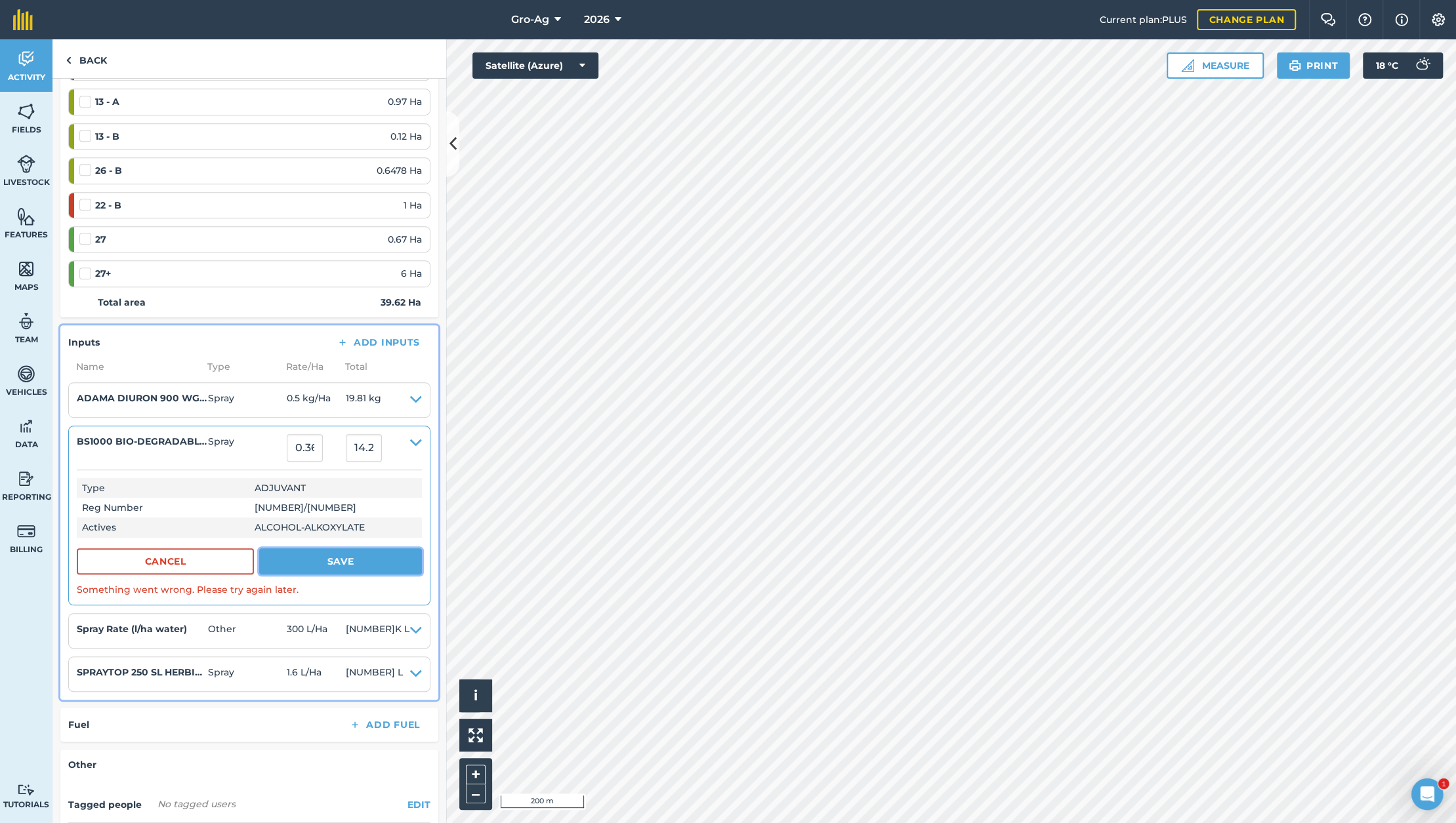 click on "Save" at bounding box center (341, 561) 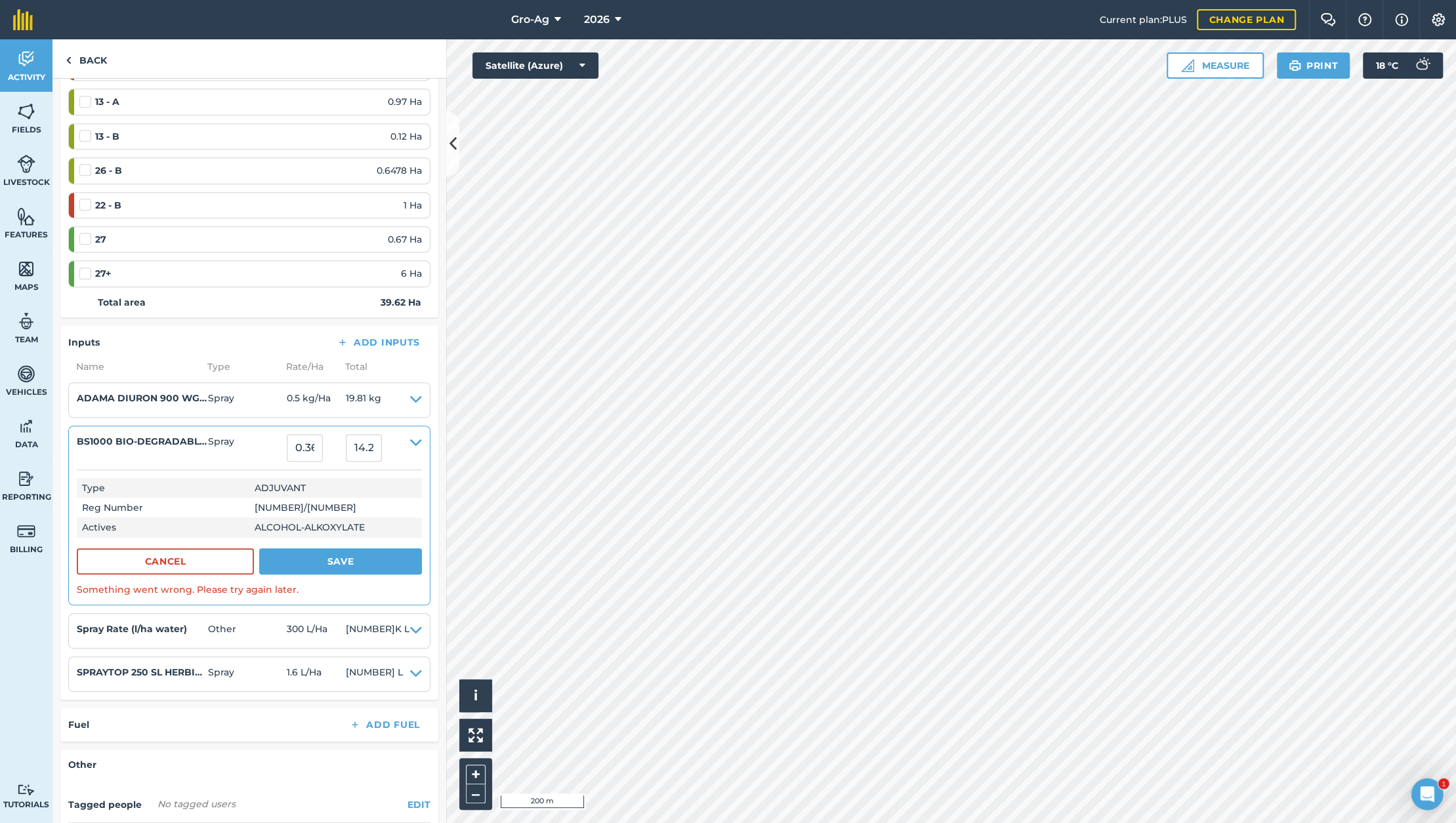 click on "Inputs Add Inputs" at bounding box center [249, 342] 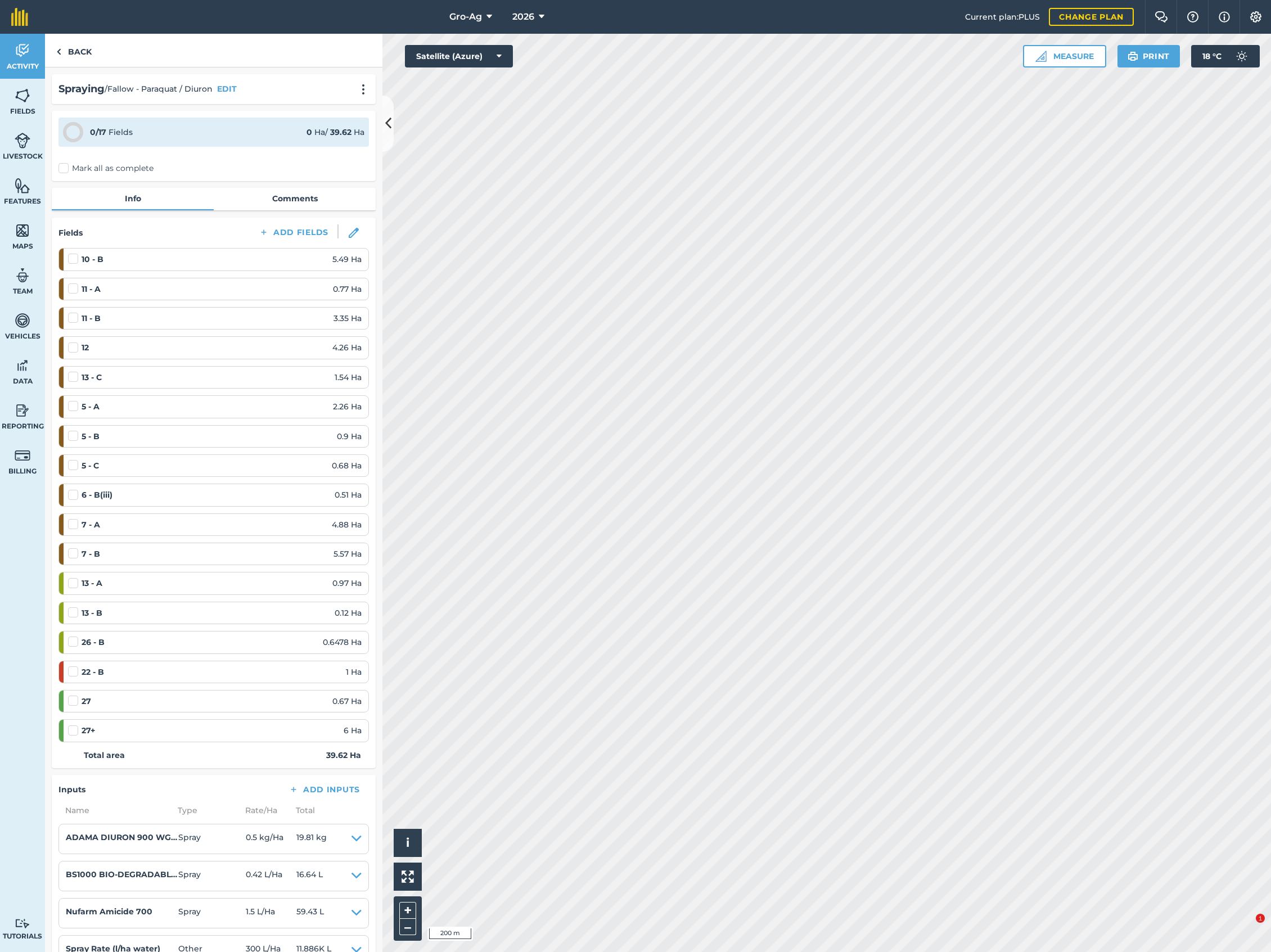 scroll, scrollTop: 0, scrollLeft: 0, axis: both 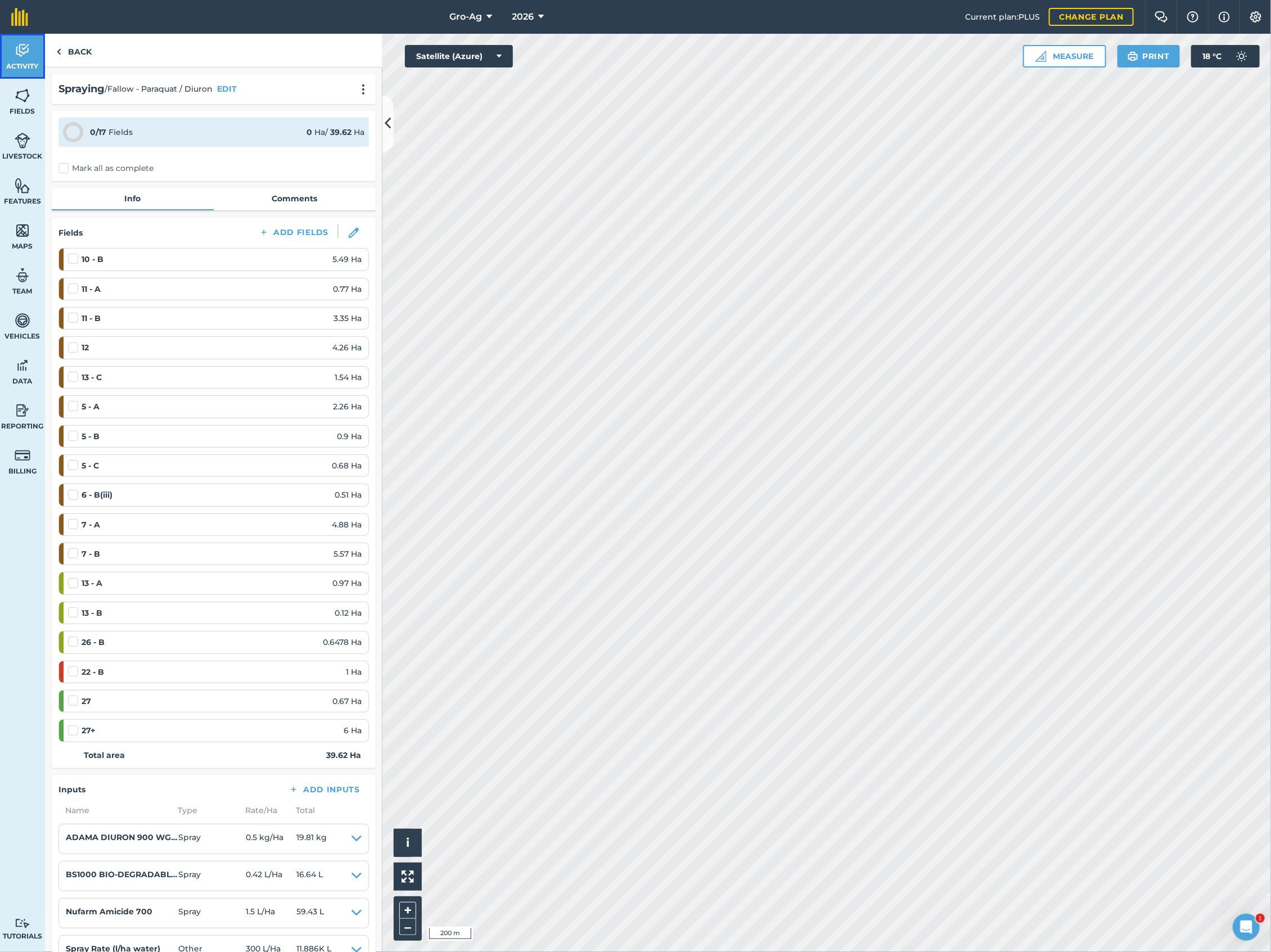 click on "Activity" at bounding box center (22, 56) 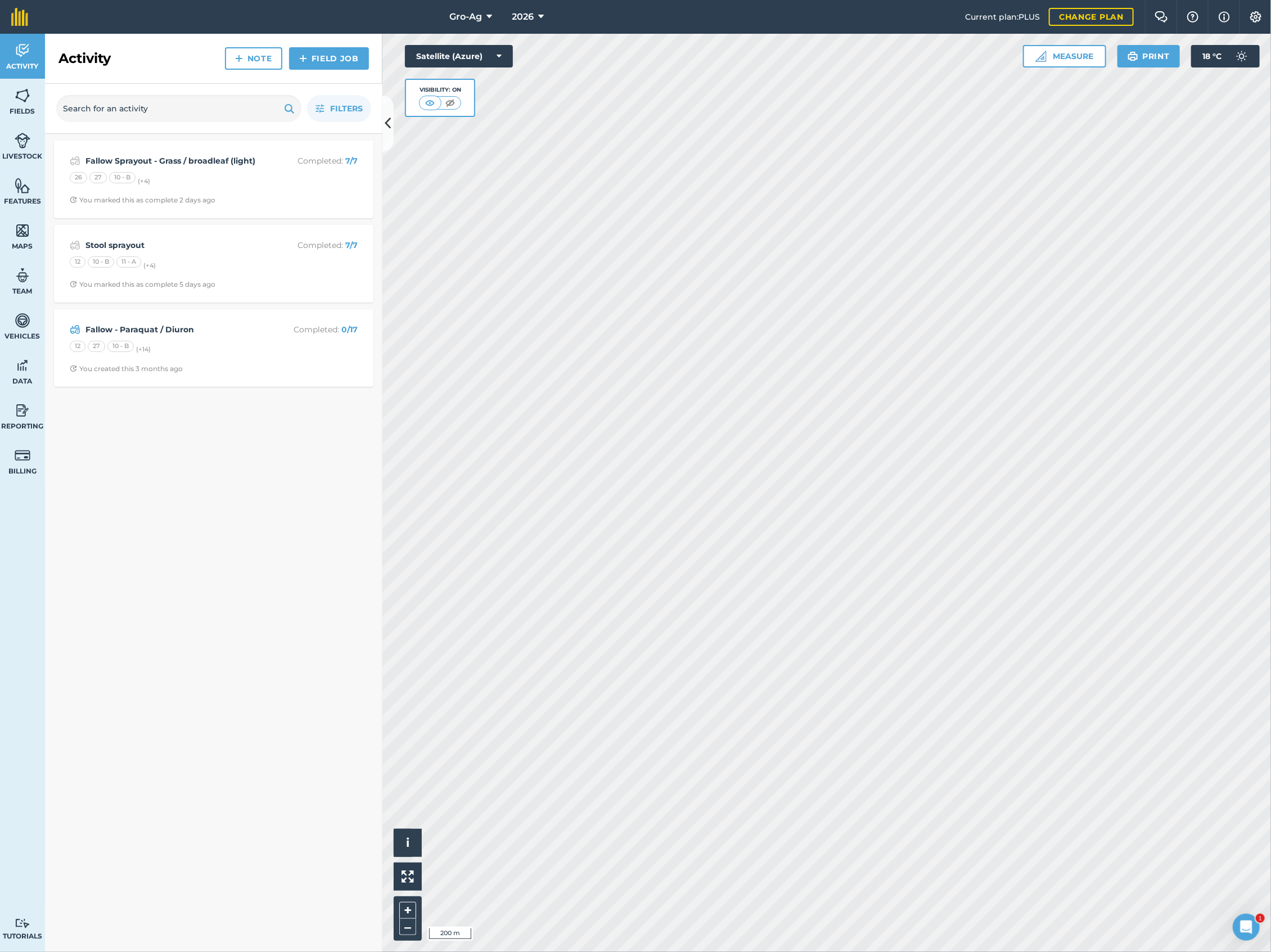 drag, startPoint x: 147, startPoint y: 326, endPoint x: 106, endPoint y: 476, distance: 155.50241 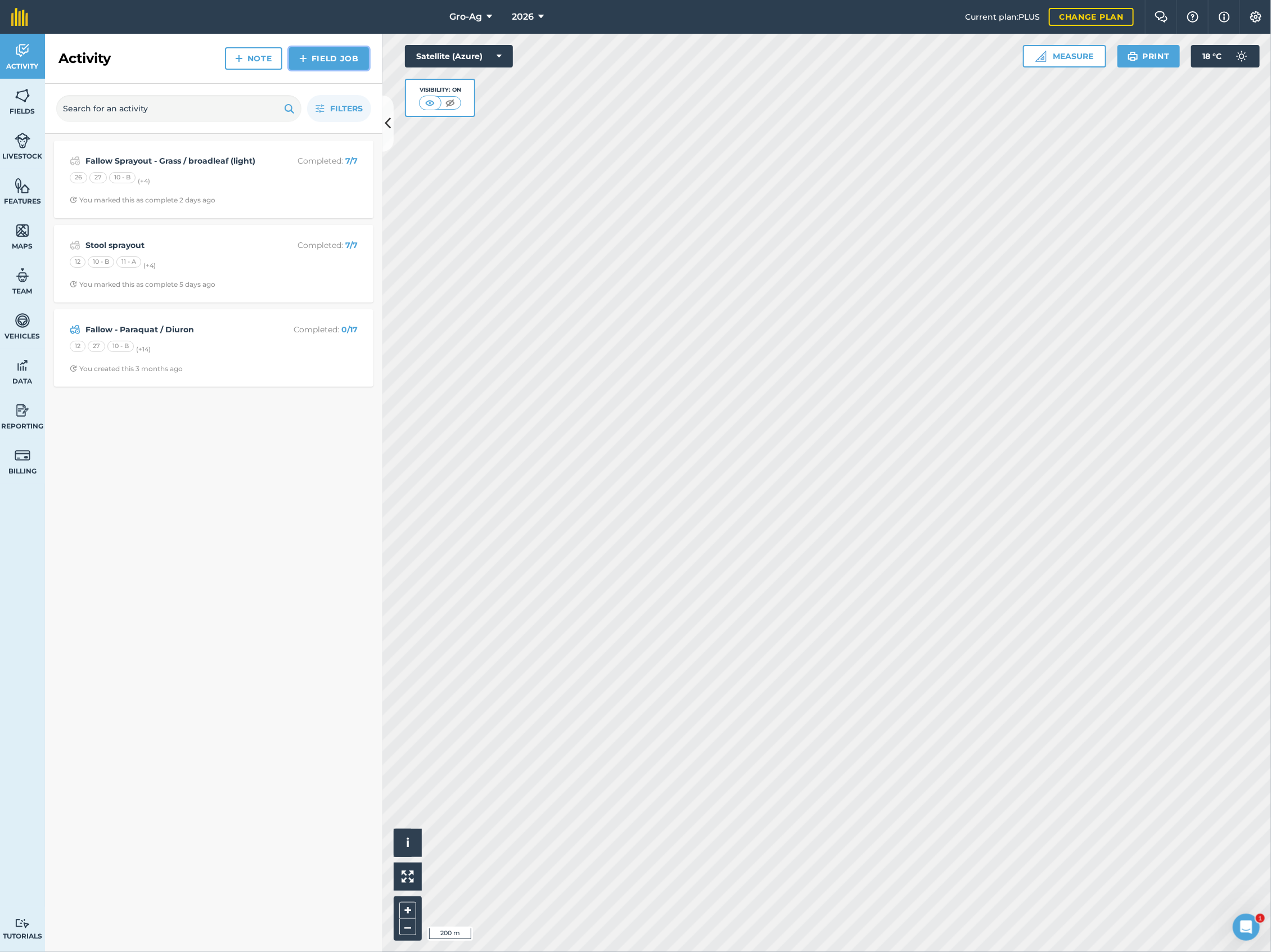 click on "Field Job" at bounding box center (329, 58) 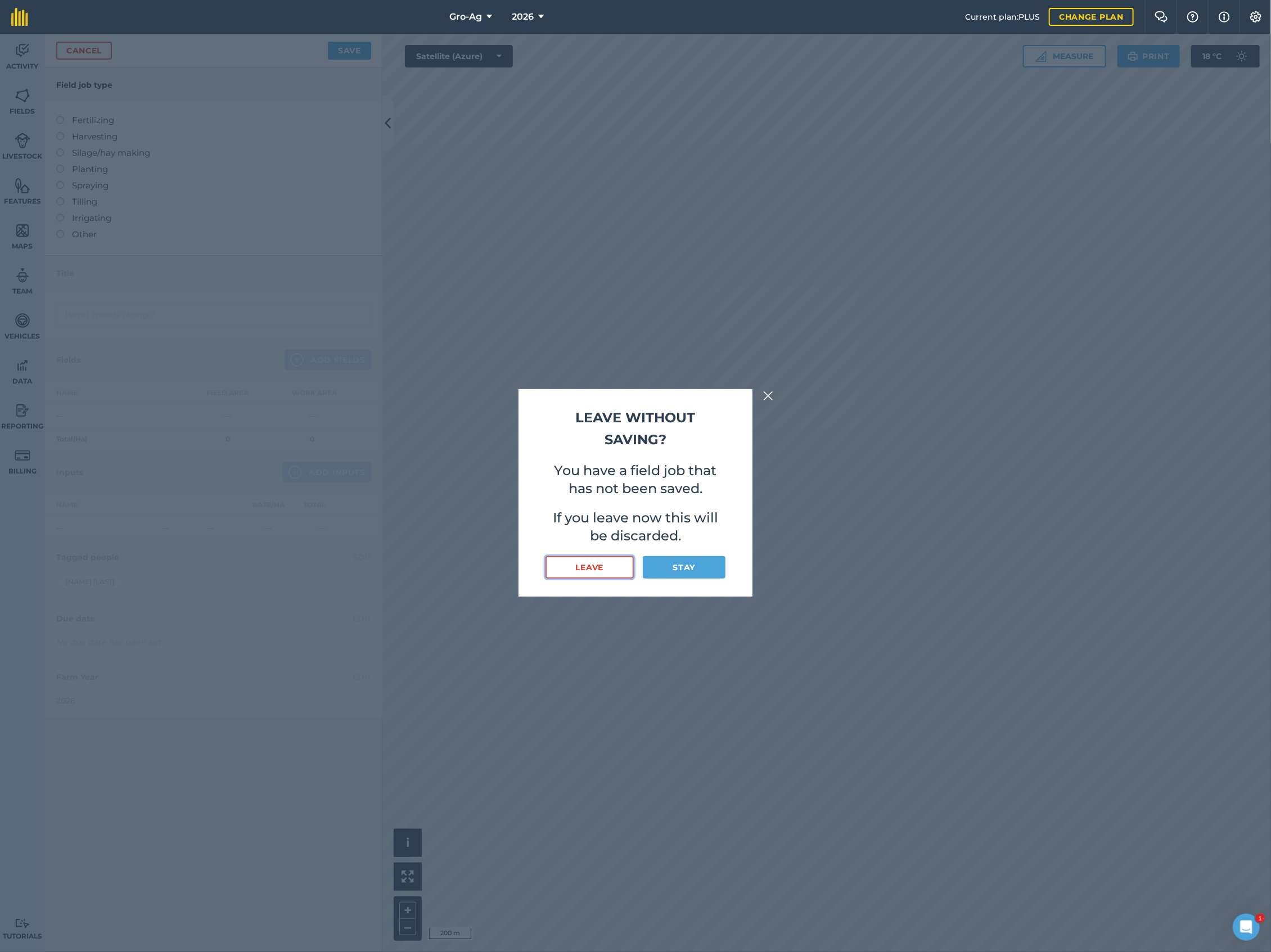 click on "Leave" at bounding box center [589, 567] 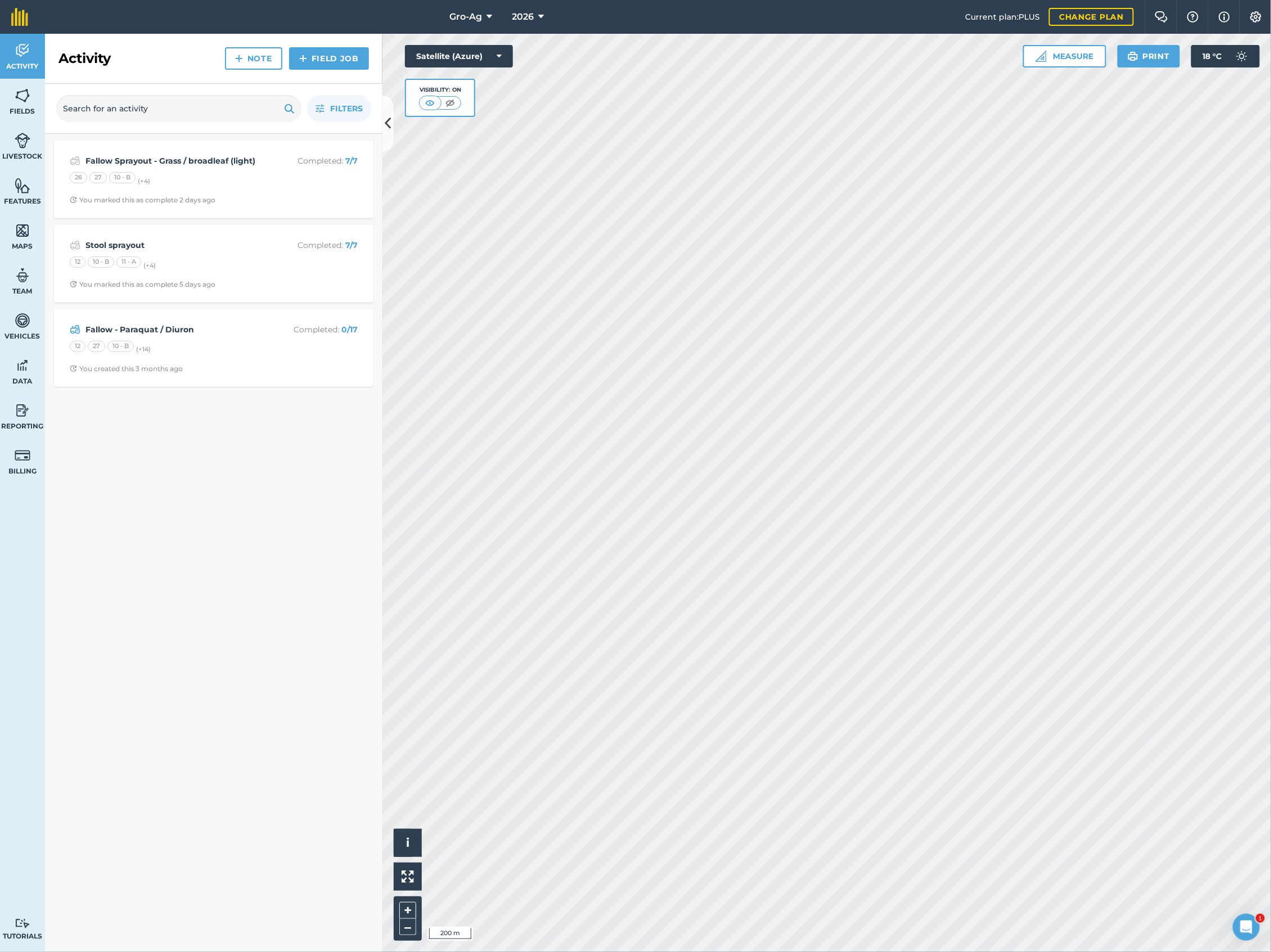 drag, startPoint x: 330, startPoint y: 331, endPoint x: 256, endPoint y: 474, distance: 161.012 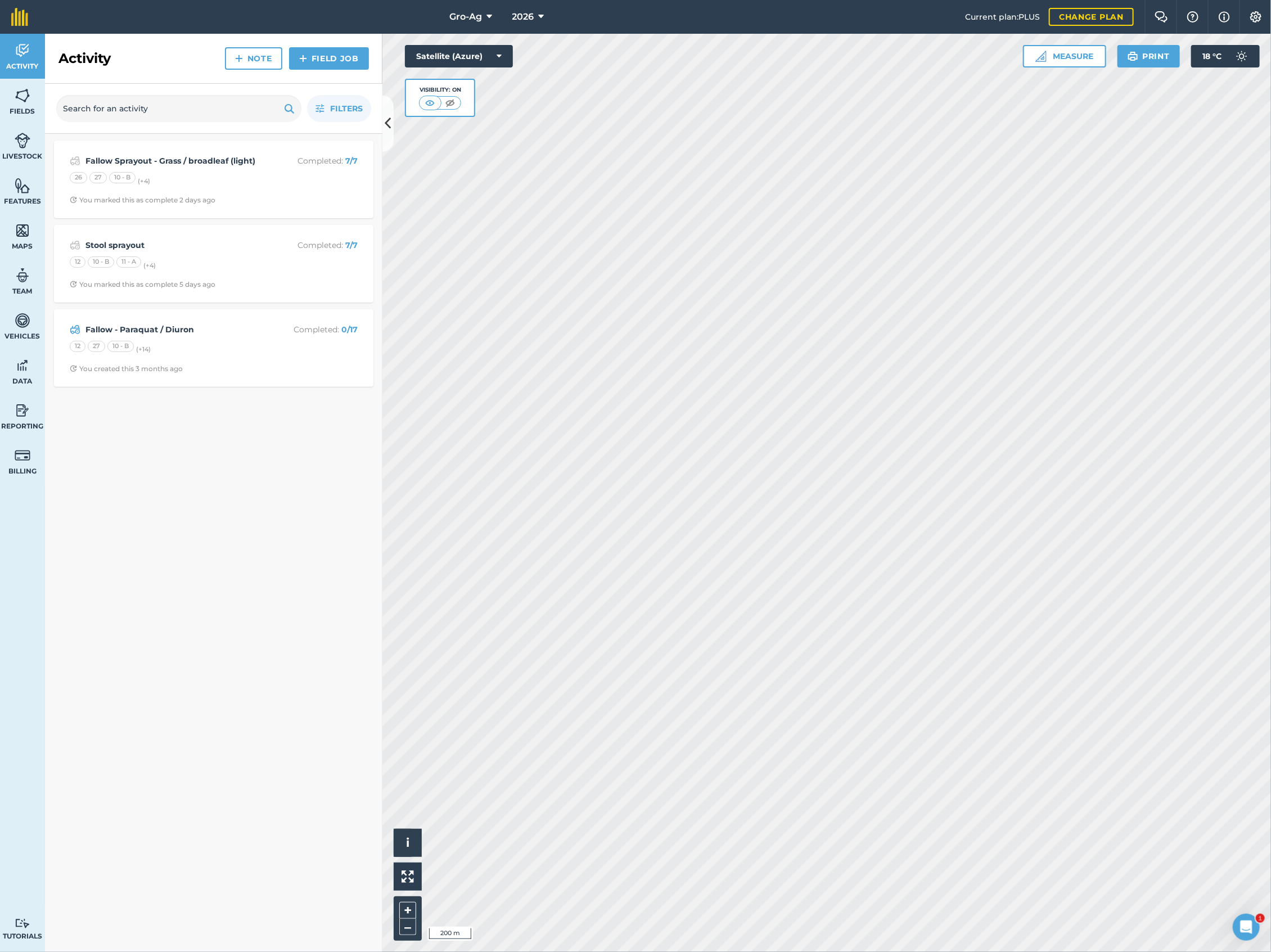 drag, startPoint x: 81, startPoint y: 345, endPoint x: 262, endPoint y: 558, distance: 279.51744 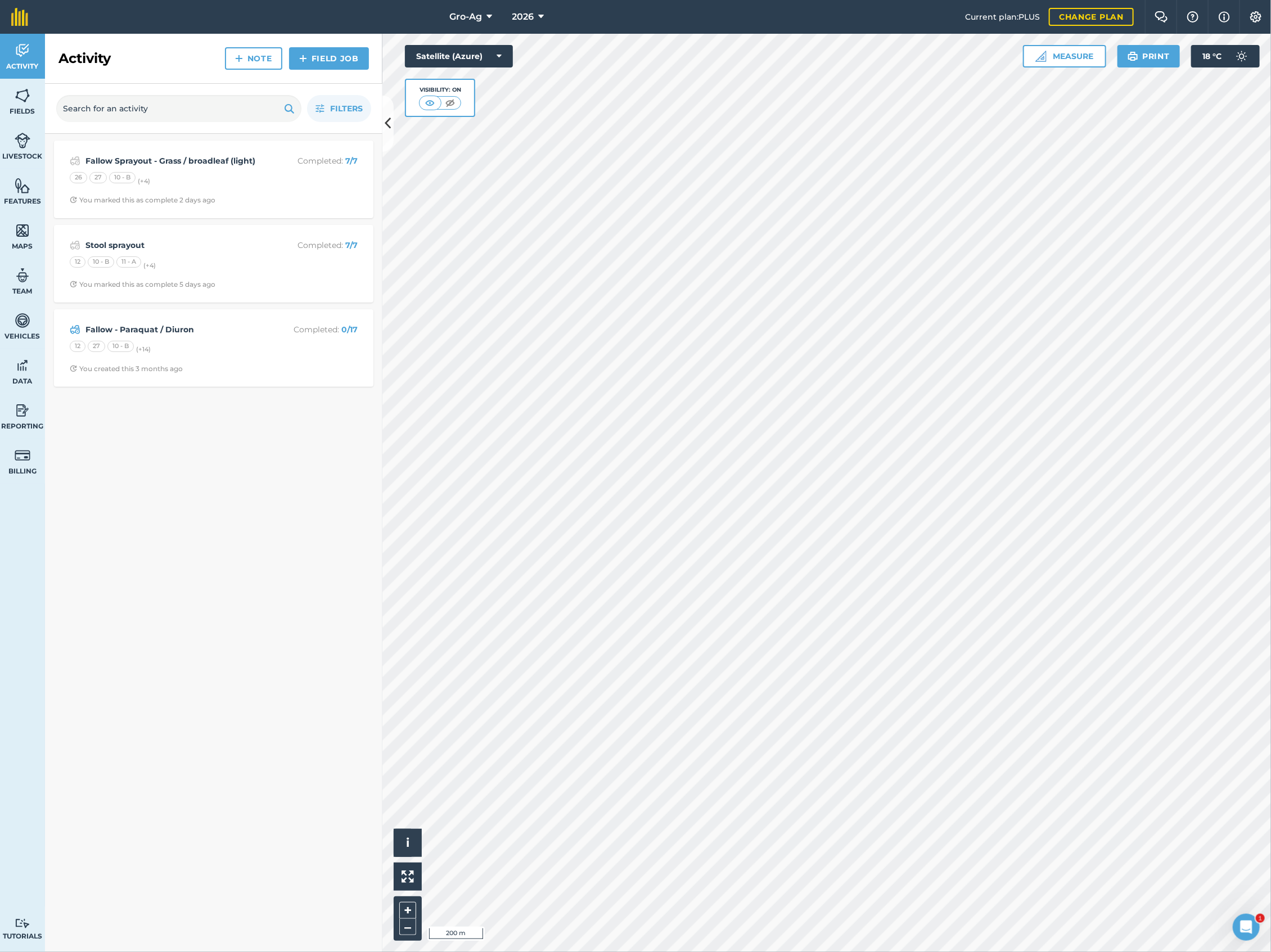 click on "Fallow Sprayout - Grass / broadleaf (light) Completed :   7 / 7 26 27 10 - B (+ 4 ) You marked this as complete 2 days ago Stool sprayout Completed :   7 / 7 12 10 - B 11 - A (+ 4 ) You marked this as complete 5 days ago Fallow - Paraquat / Diuron Completed :   0 / 17 12 27 10 - B (+ 14 ) You created this 3 months ago" at bounding box center [214, 543] 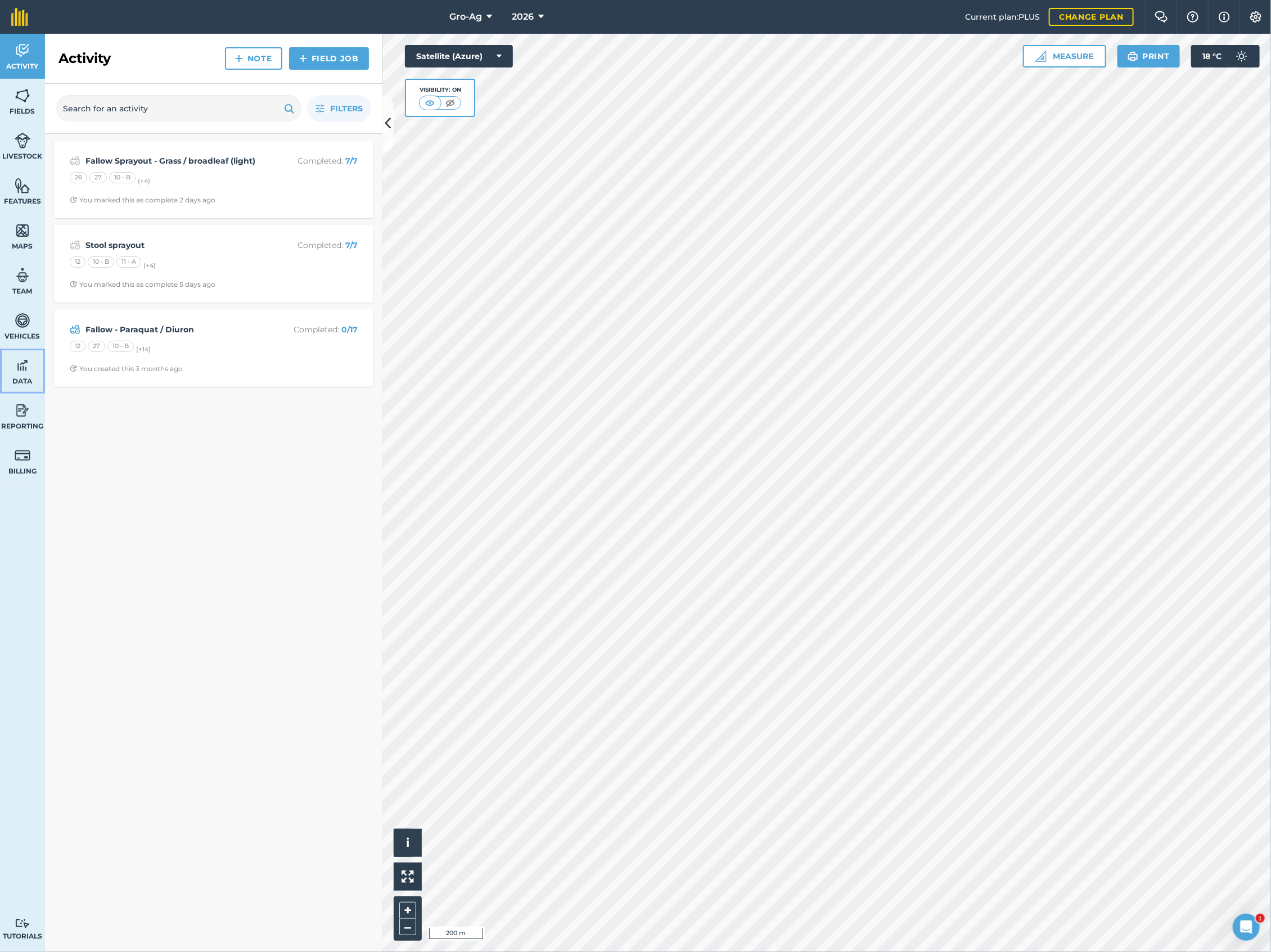 click on "Data" at bounding box center [22, 371] 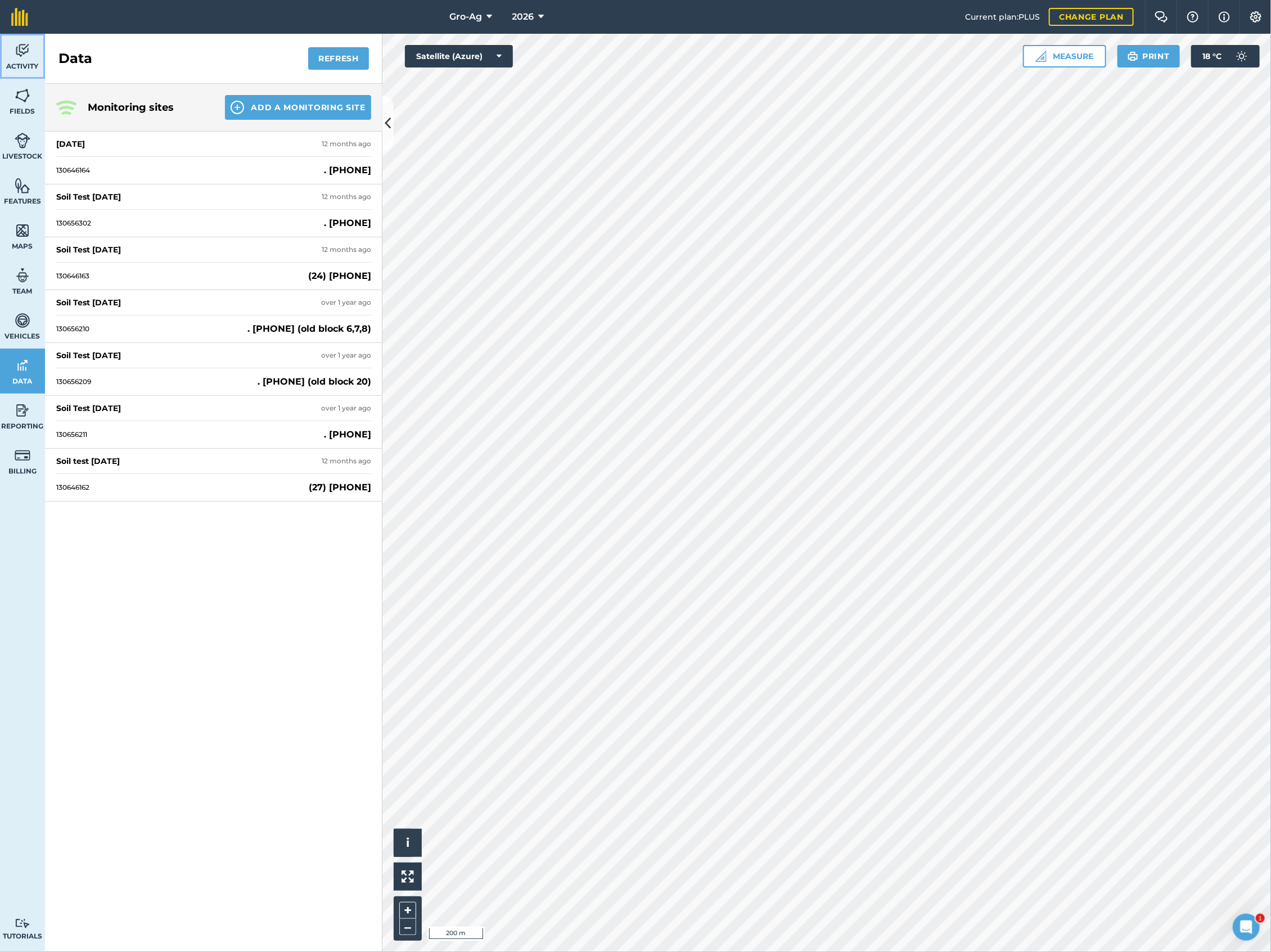 click on "Activity" at bounding box center [22, 66] 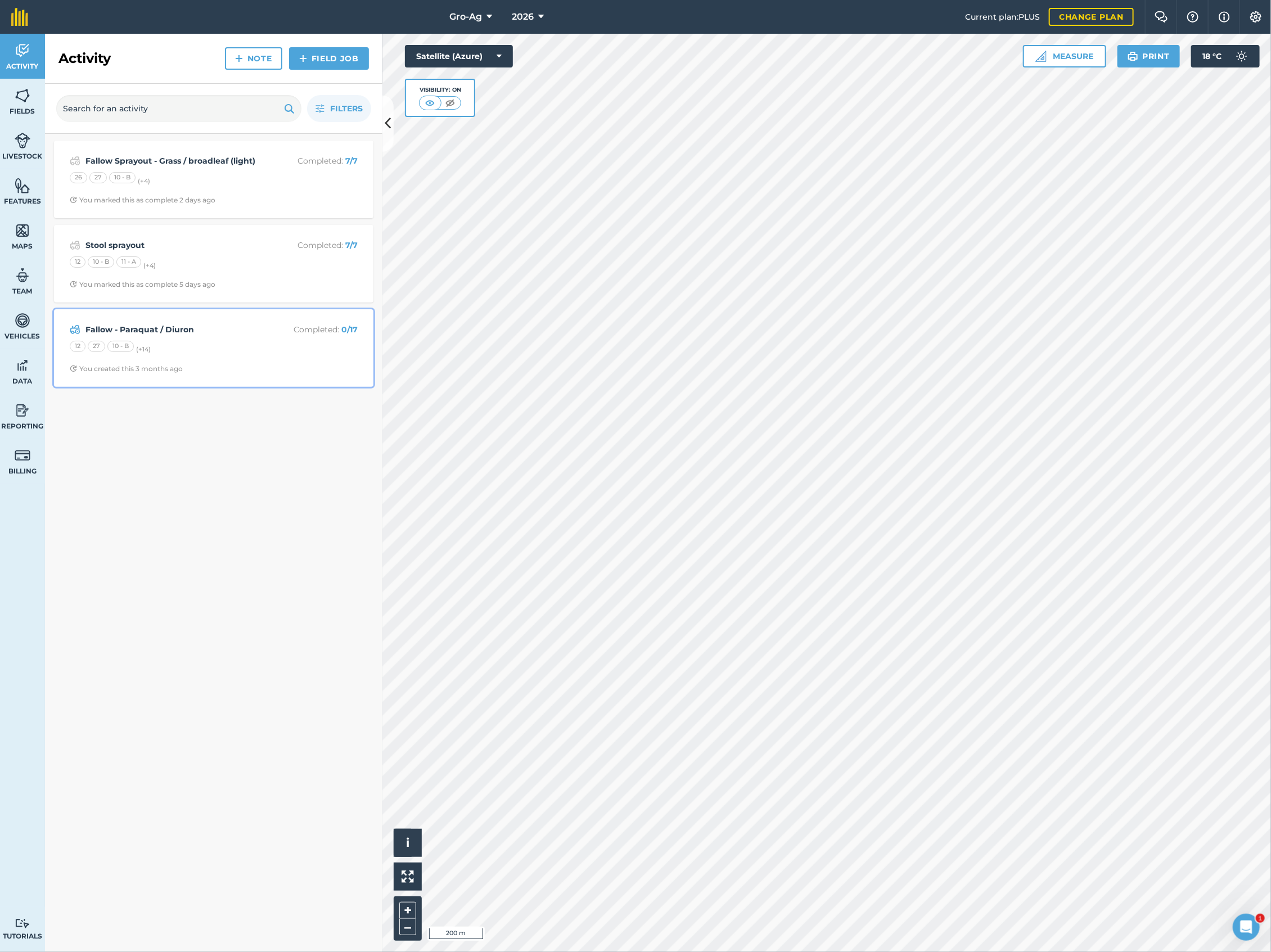 click on "Fallow - Paraquat / Diuron" at bounding box center [174, 330] 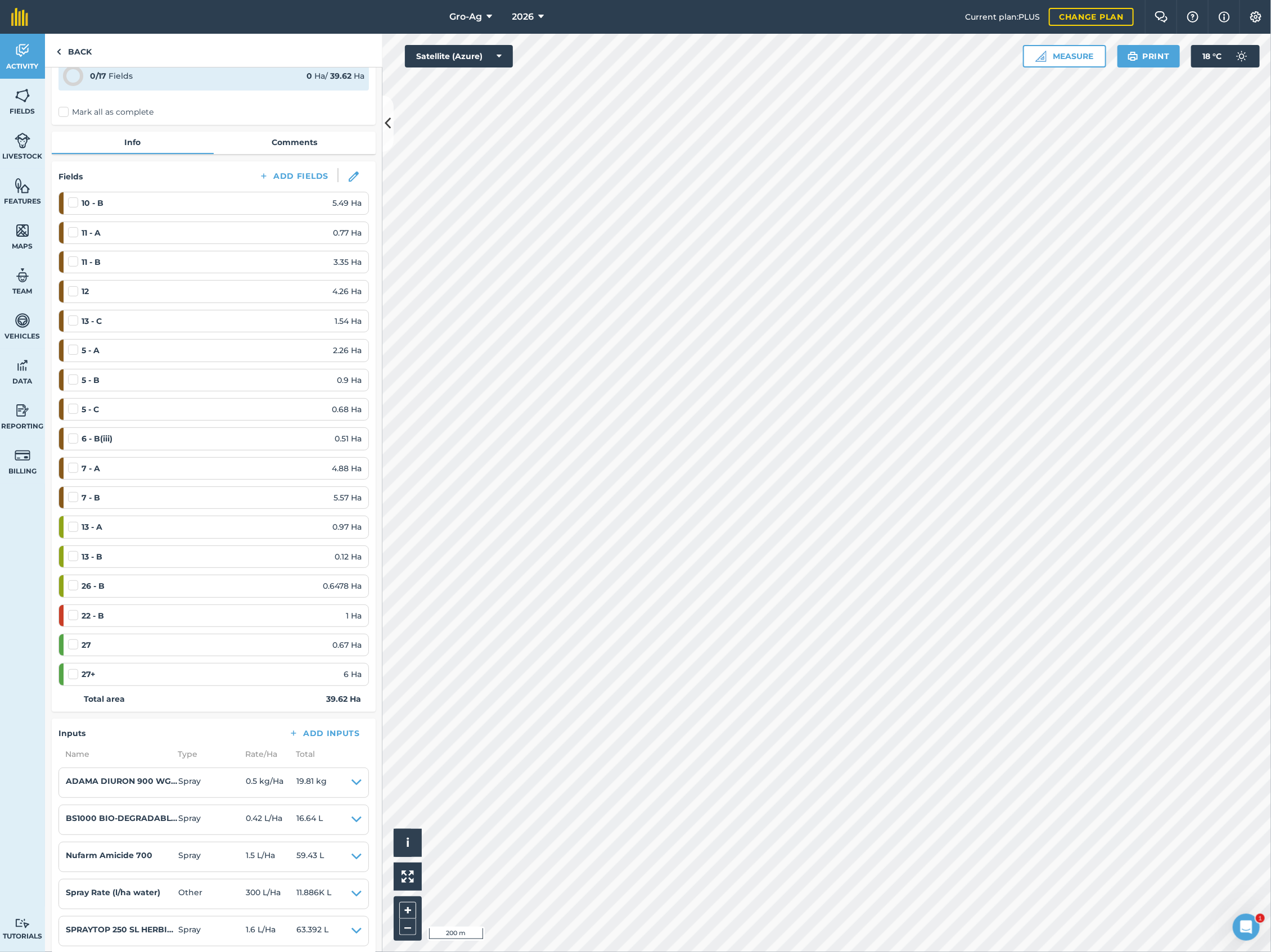 scroll, scrollTop: 75, scrollLeft: 0, axis: vertical 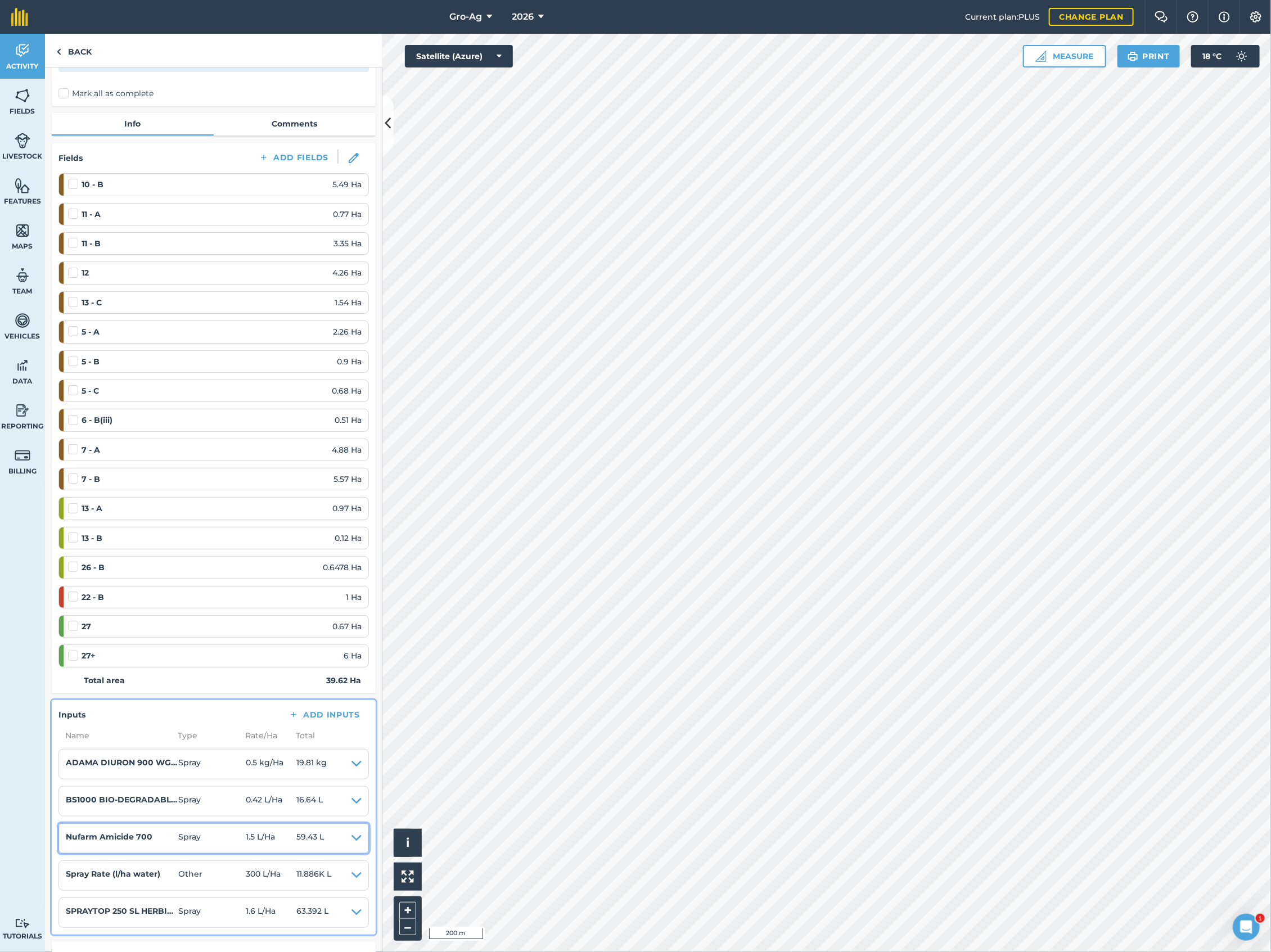 click at bounding box center (357, 838) 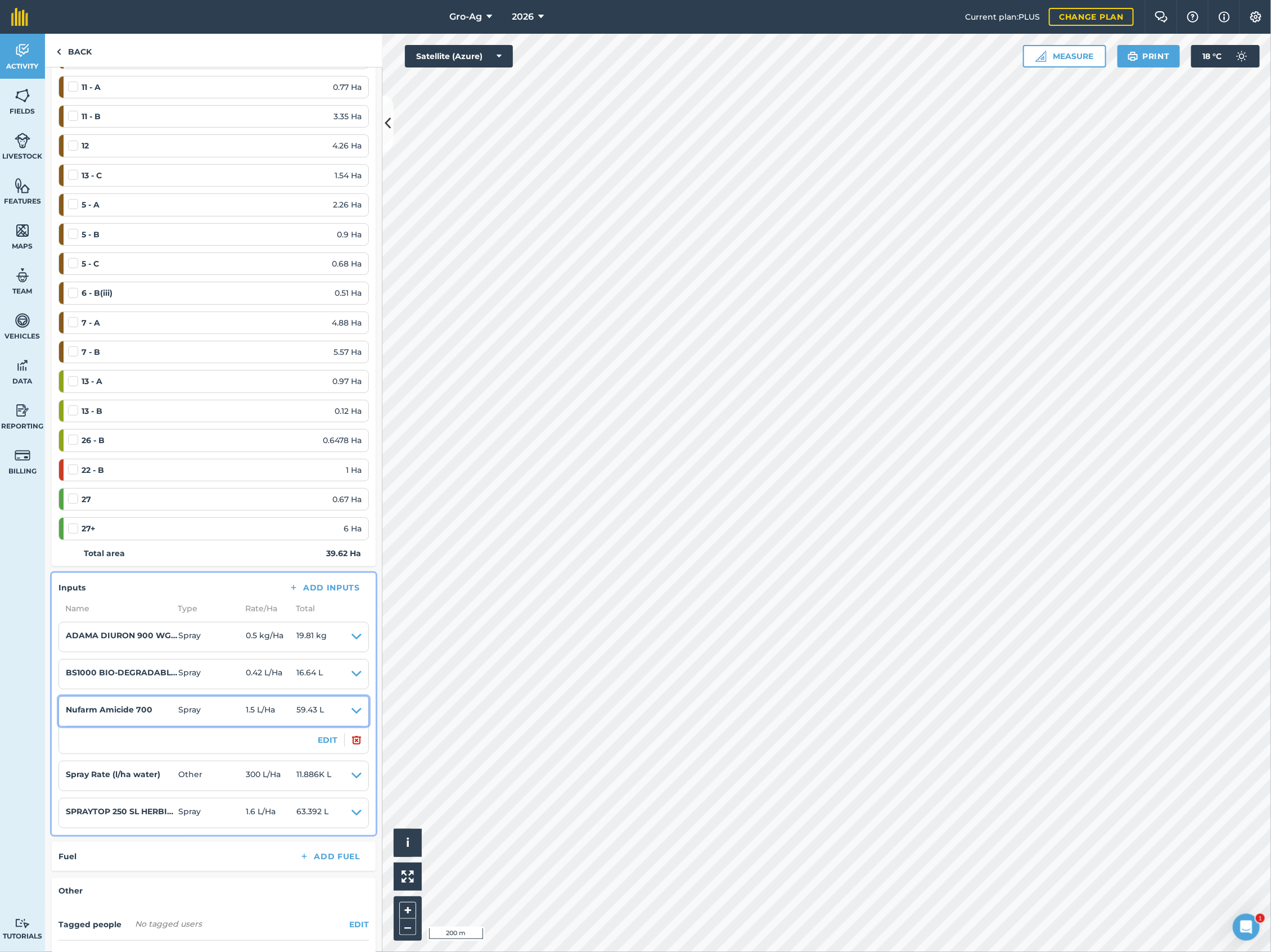 scroll, scrollTop: 225, scrollLeft: 0, axis: vertical 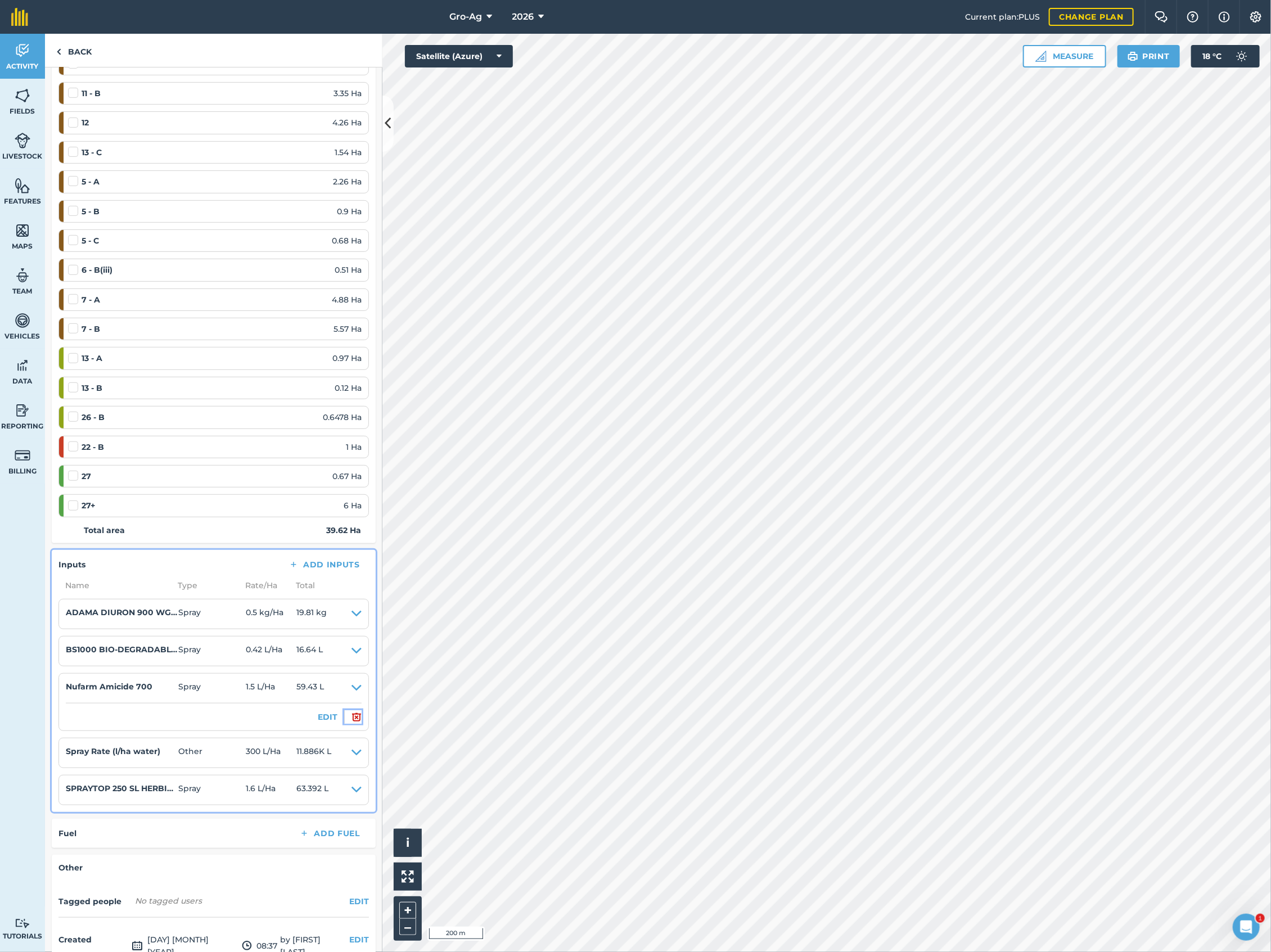 click at bounding box center (357, 717) 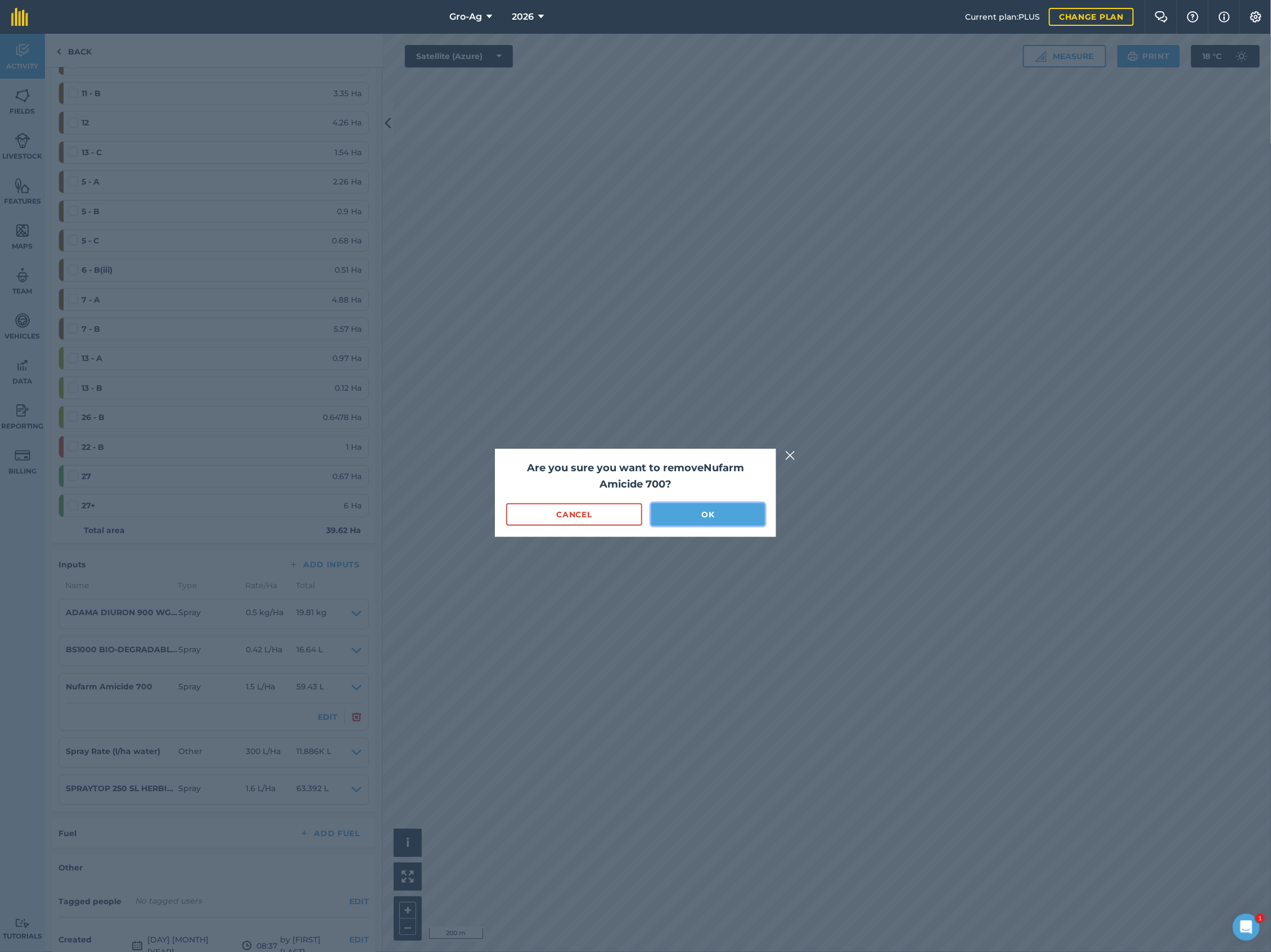 click on "OK" at bounding box center (708, 515) 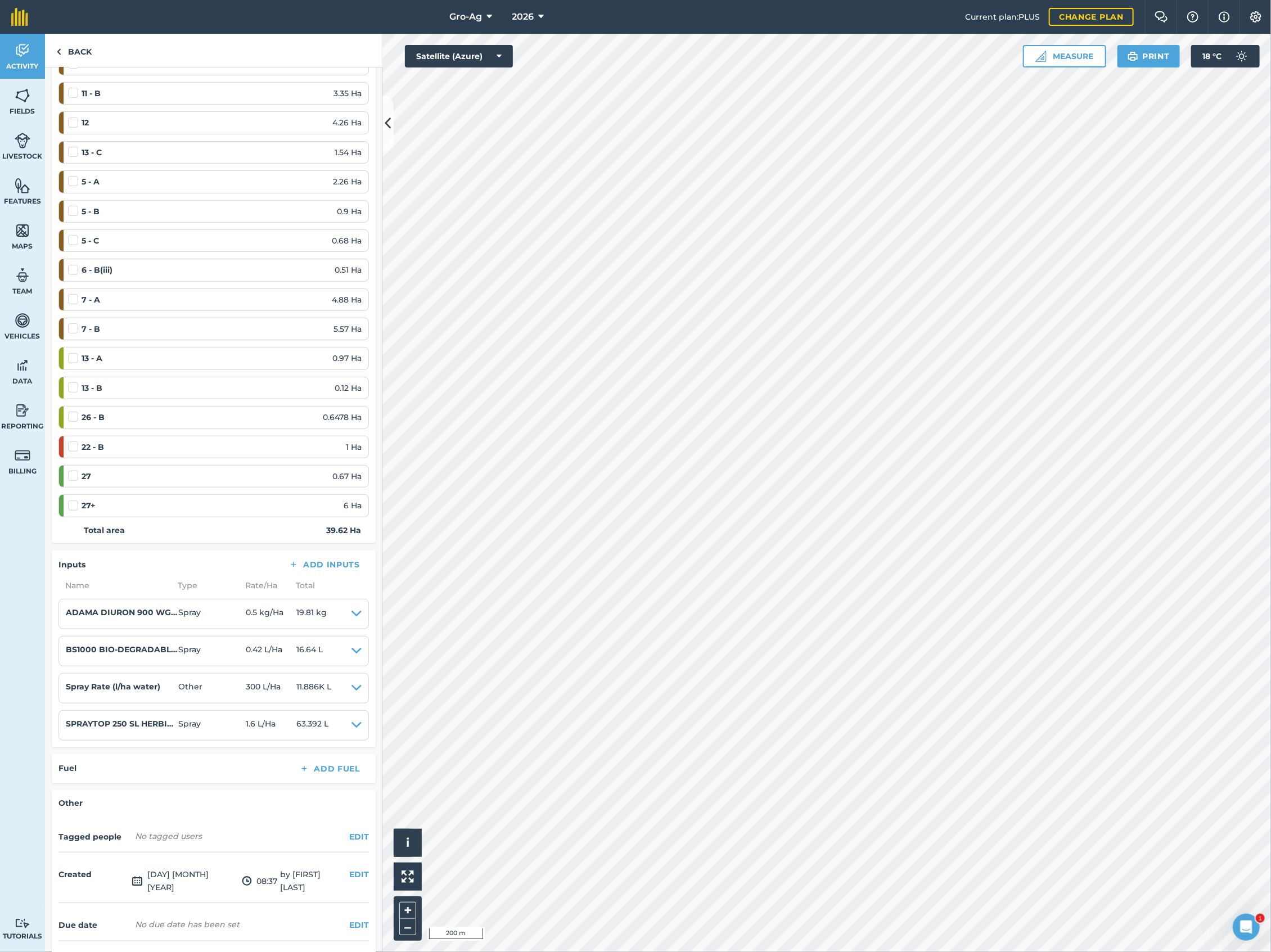 scroll, scrollTop: 250, scrollLeft: 0, axis: vertical 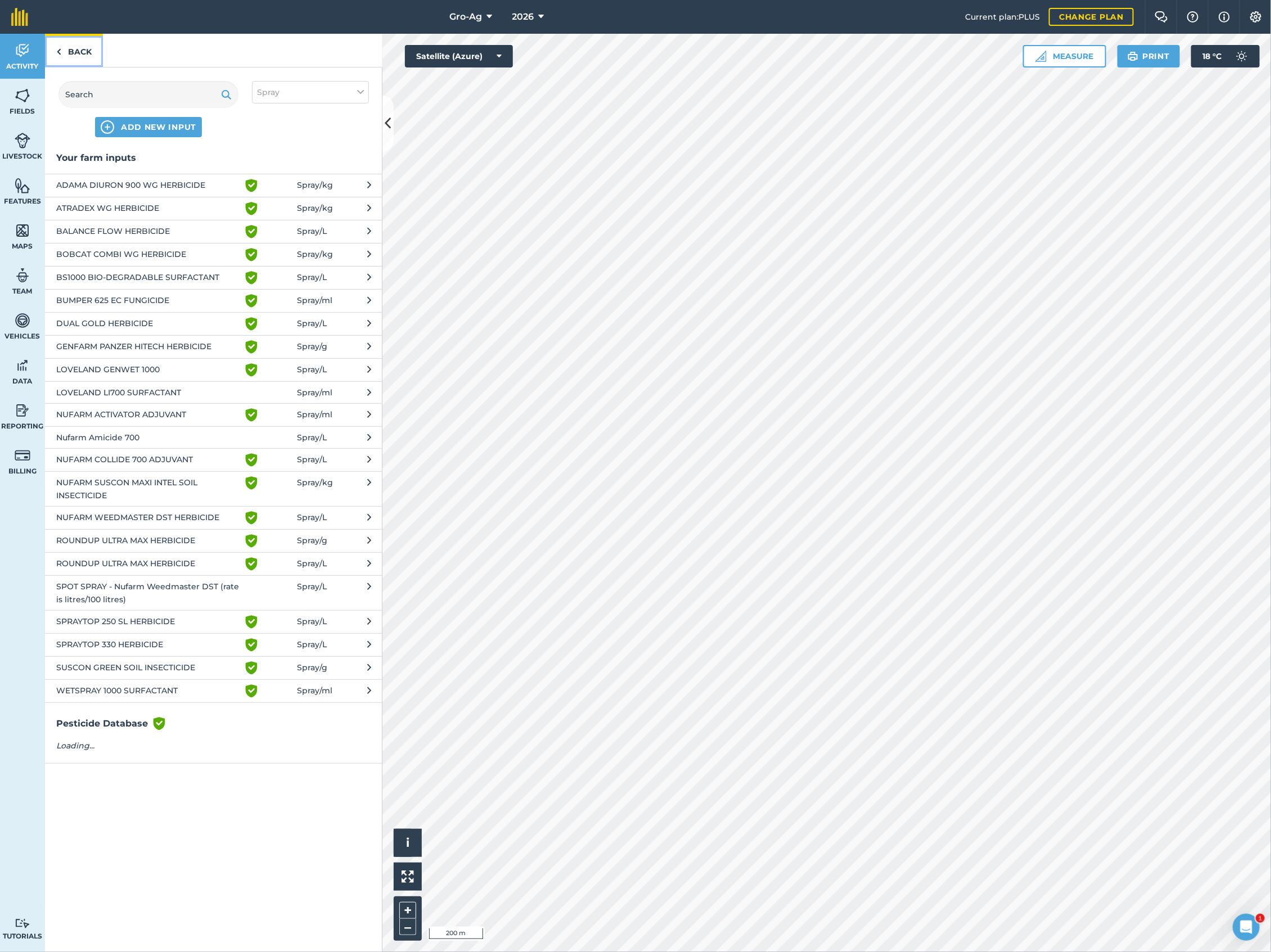 click on "Back" at bounding box center (74, 50) 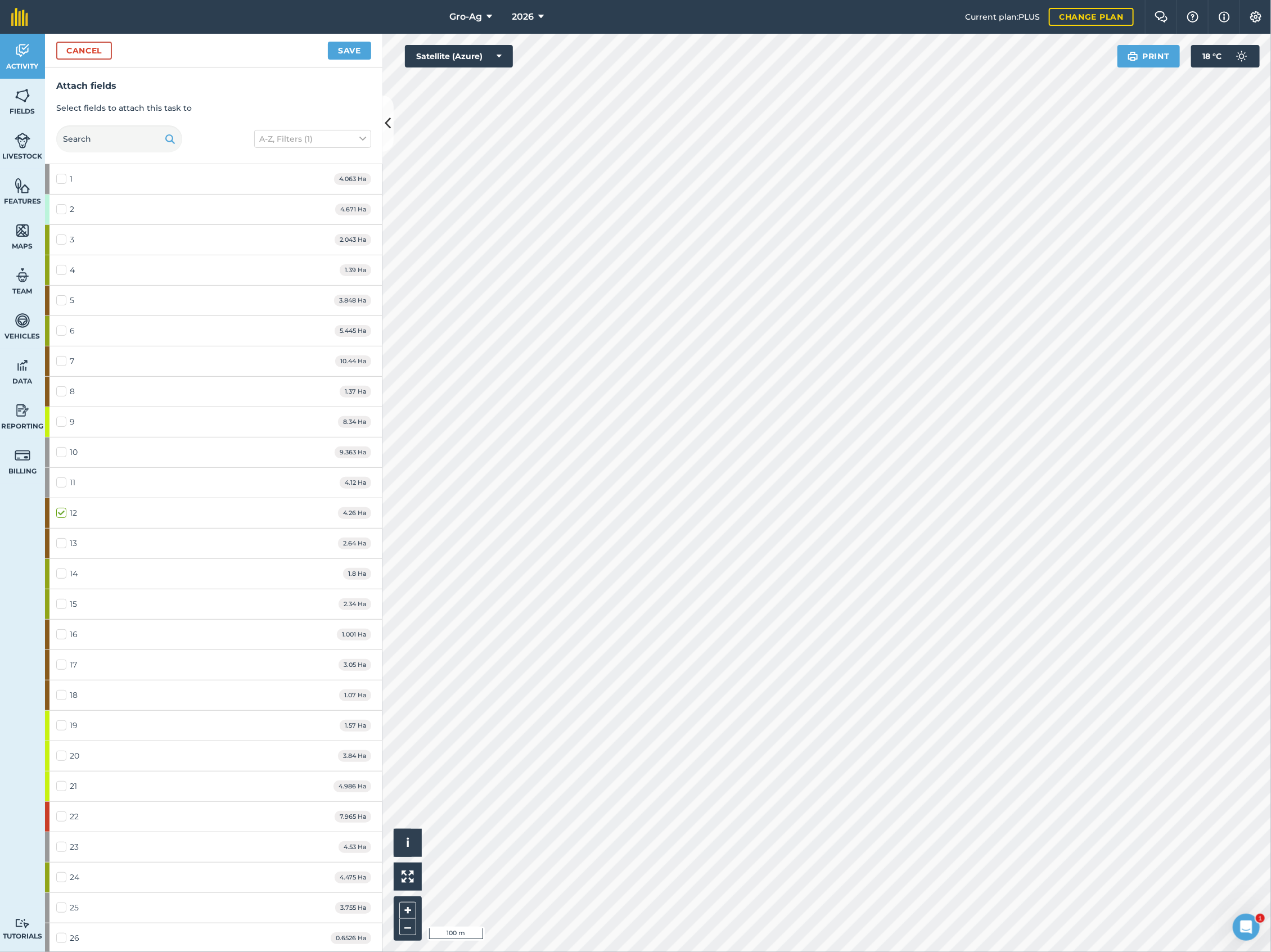 checkbox on "false" 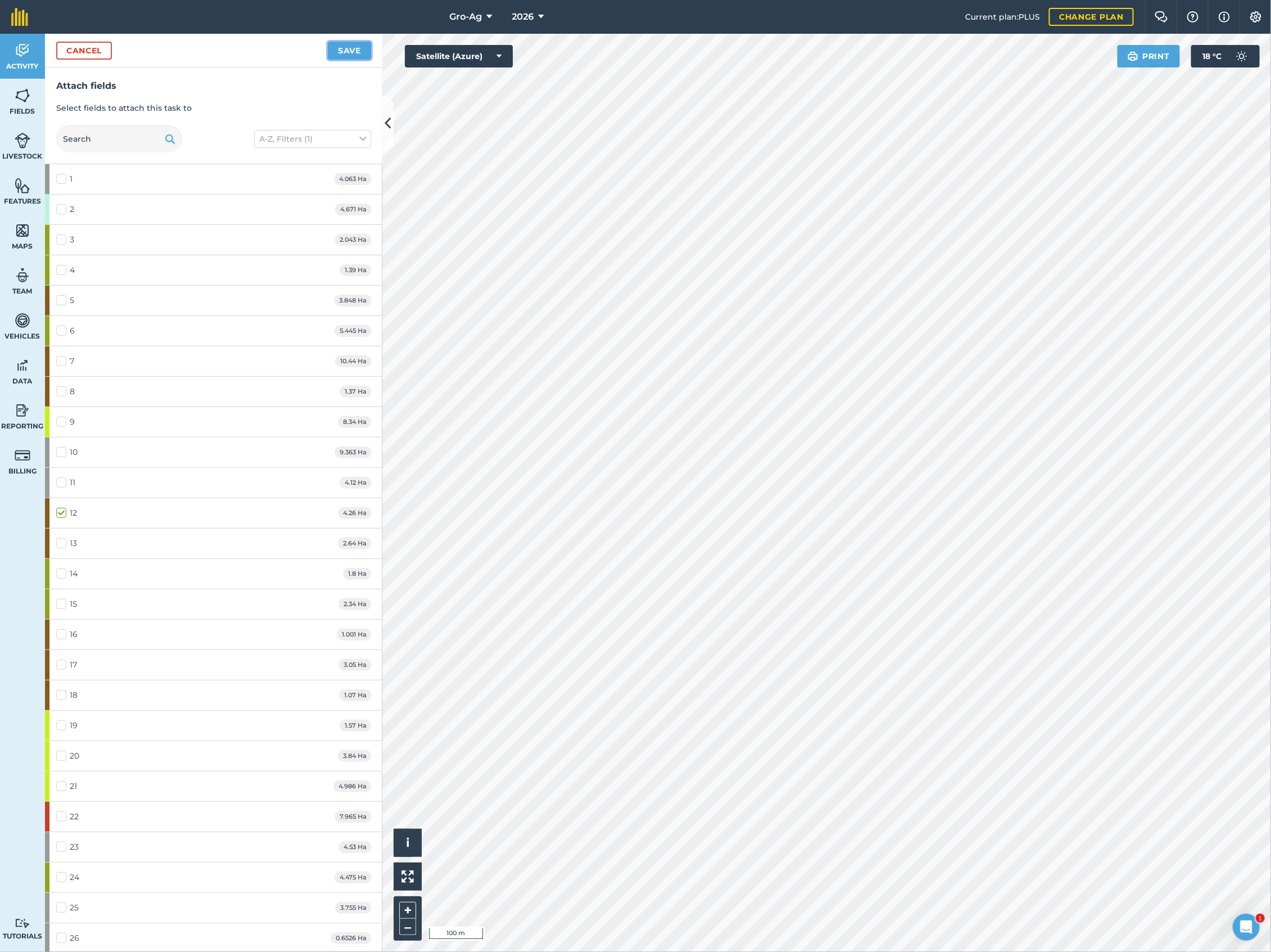 click on "Save" at bounding box center (349, 51) 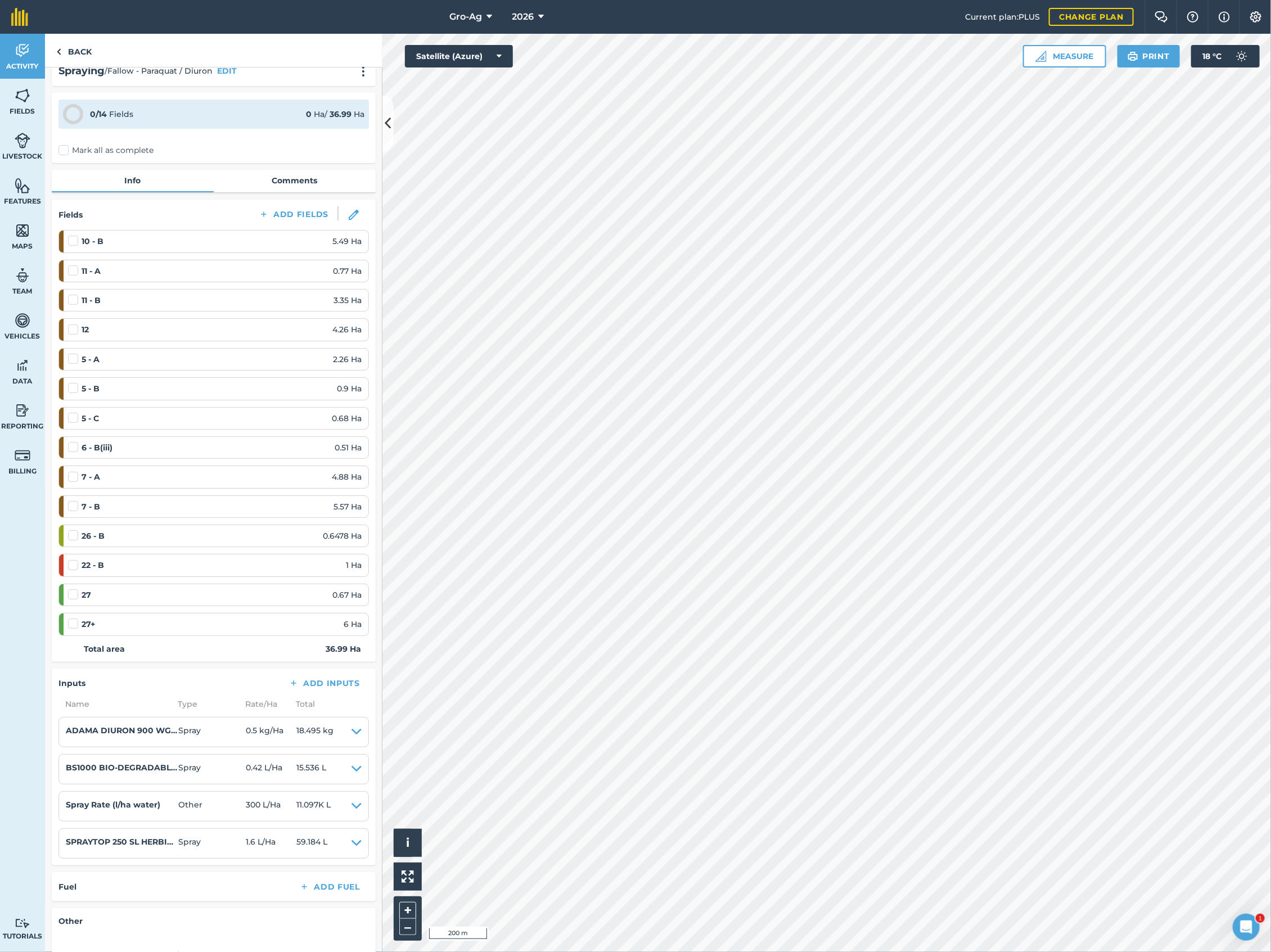 scroll, scrollTop: 0, scrollLeft: 0, axis: both 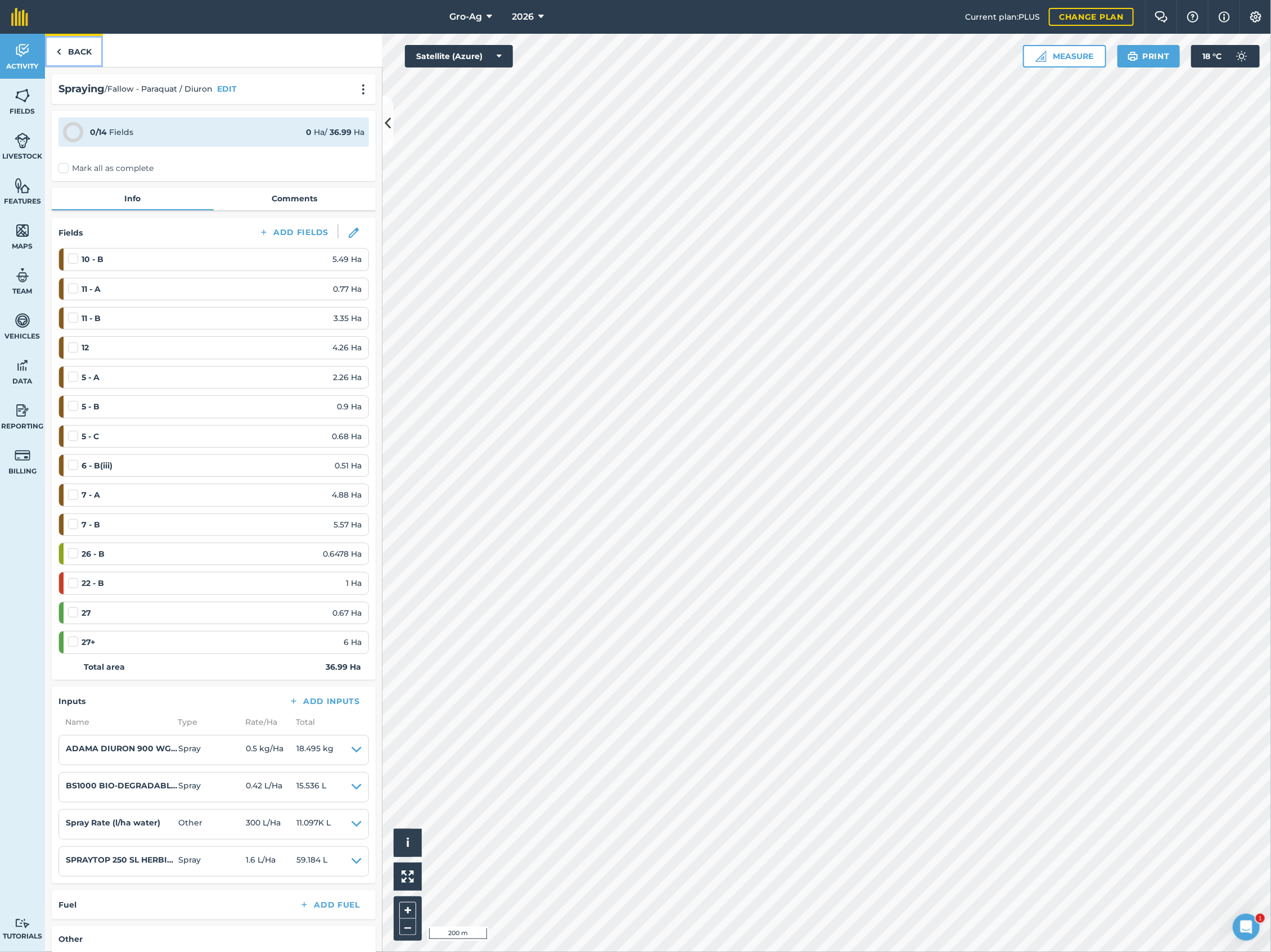 click at bounding box center [58, 52] 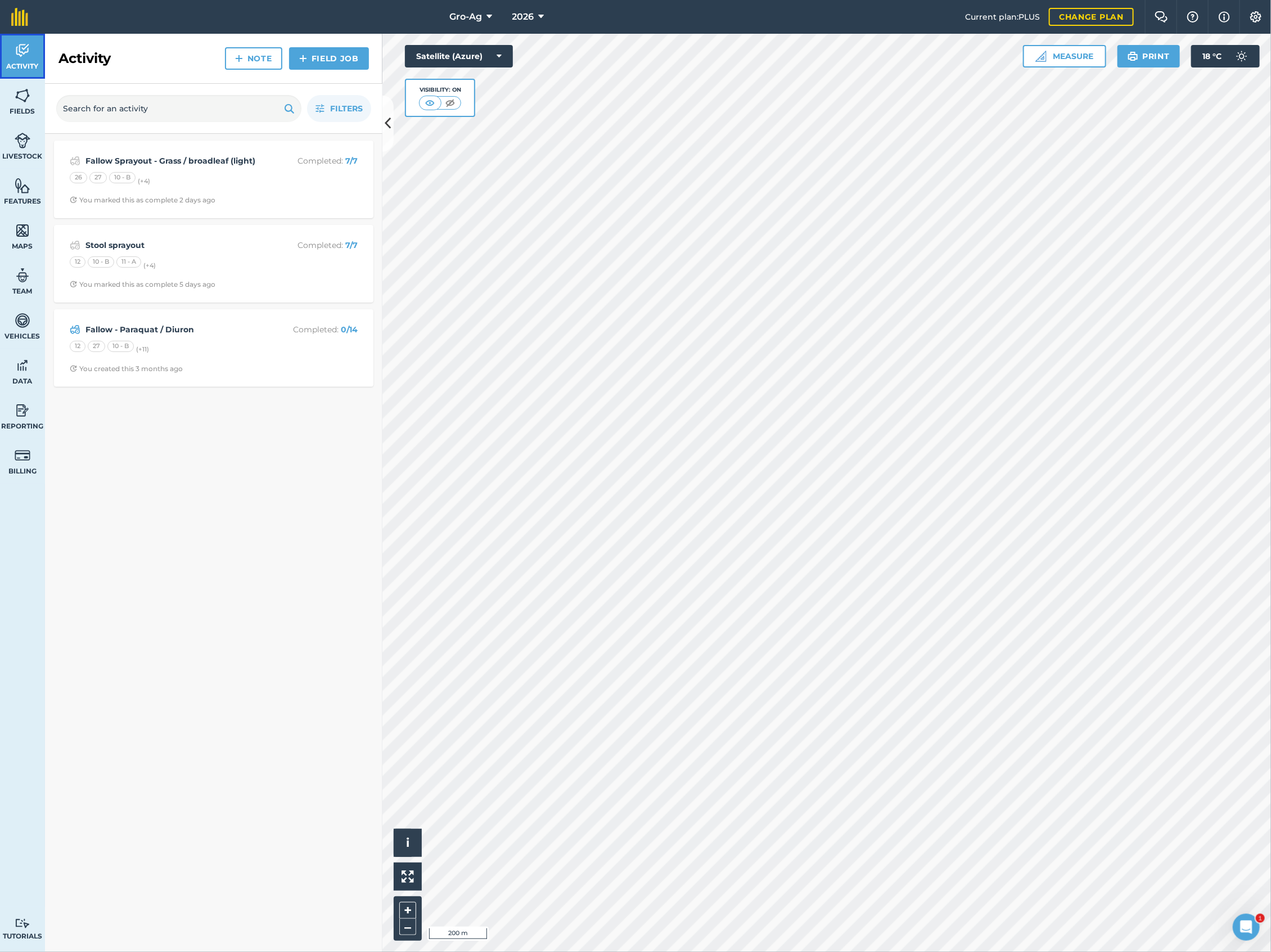 click on "Activity" at bounding box center (22, 56) 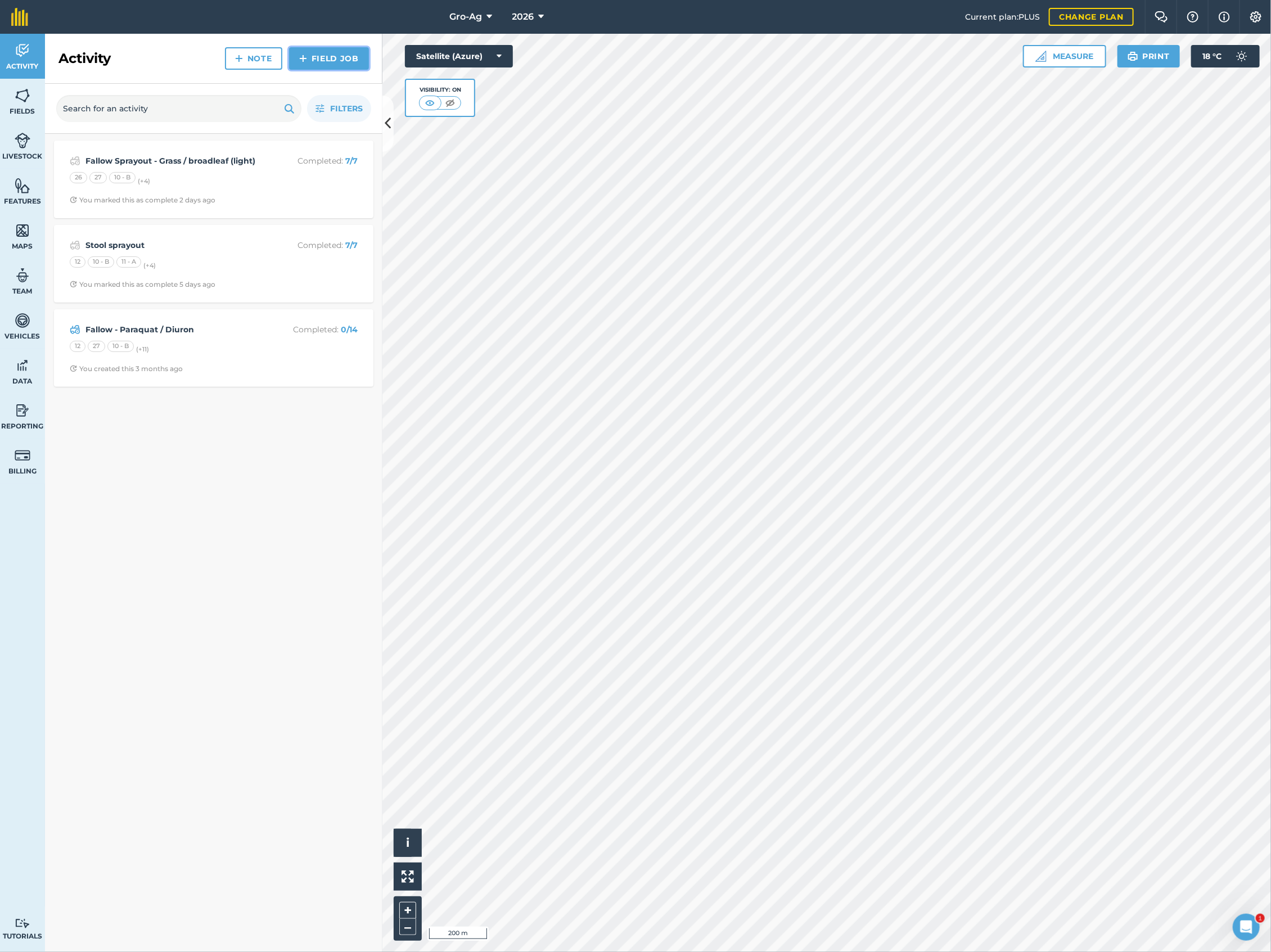 click on "Field Job" at bounding box center [329, 58] 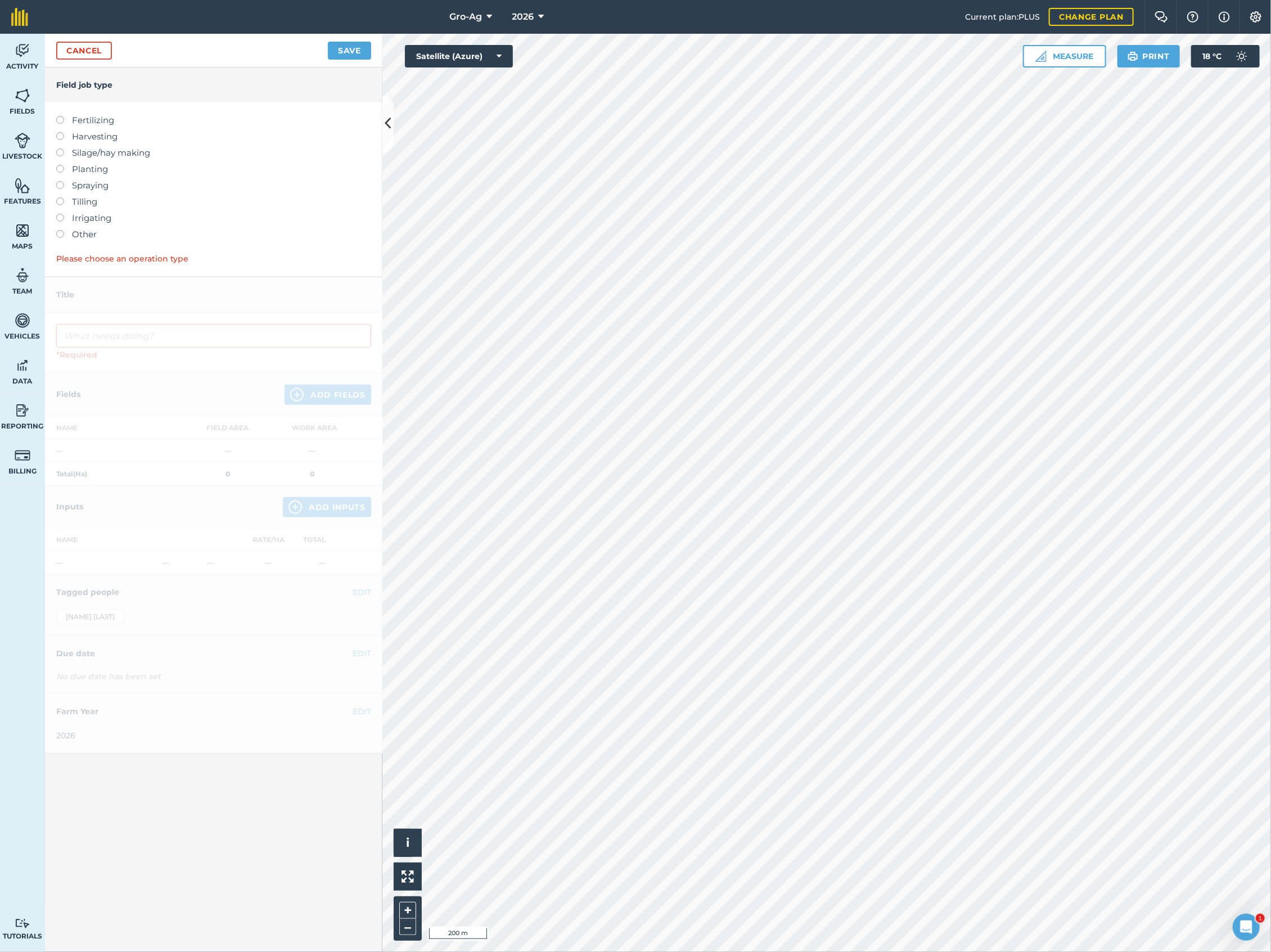 click at bounding box center [64, 181] 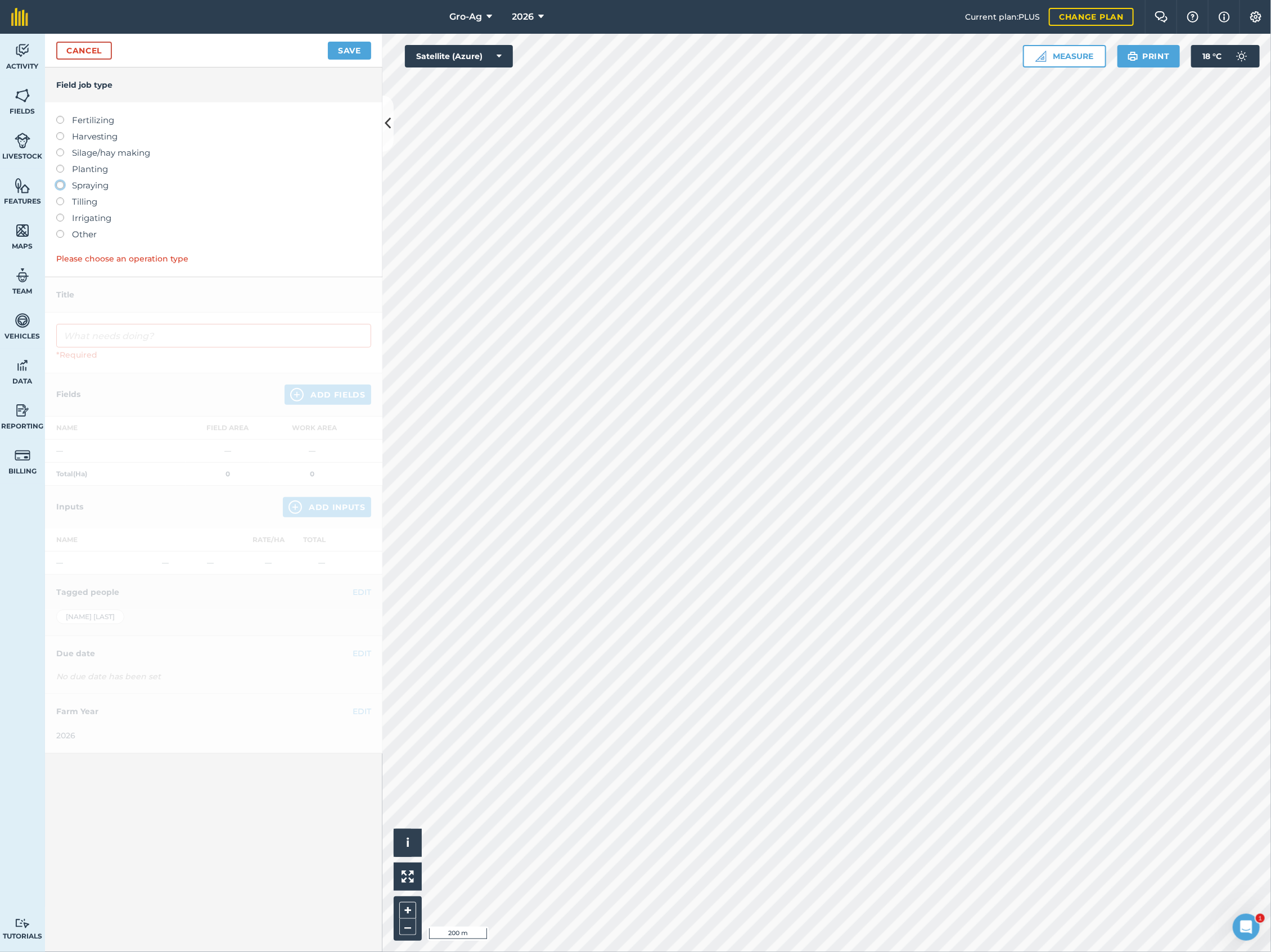 click on "Spraying" at bounding box center (-5575, 184) 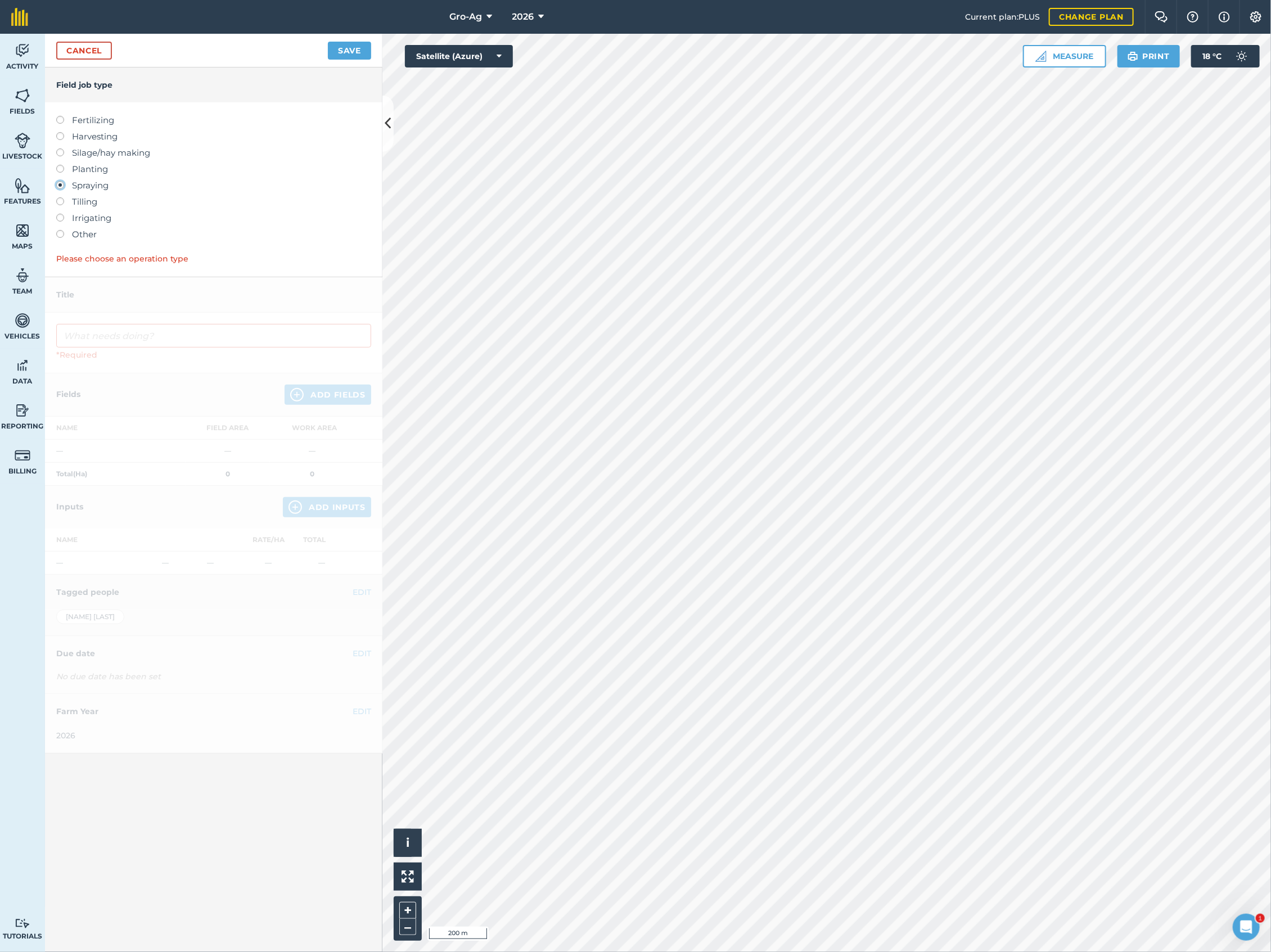 type on "Spraying" 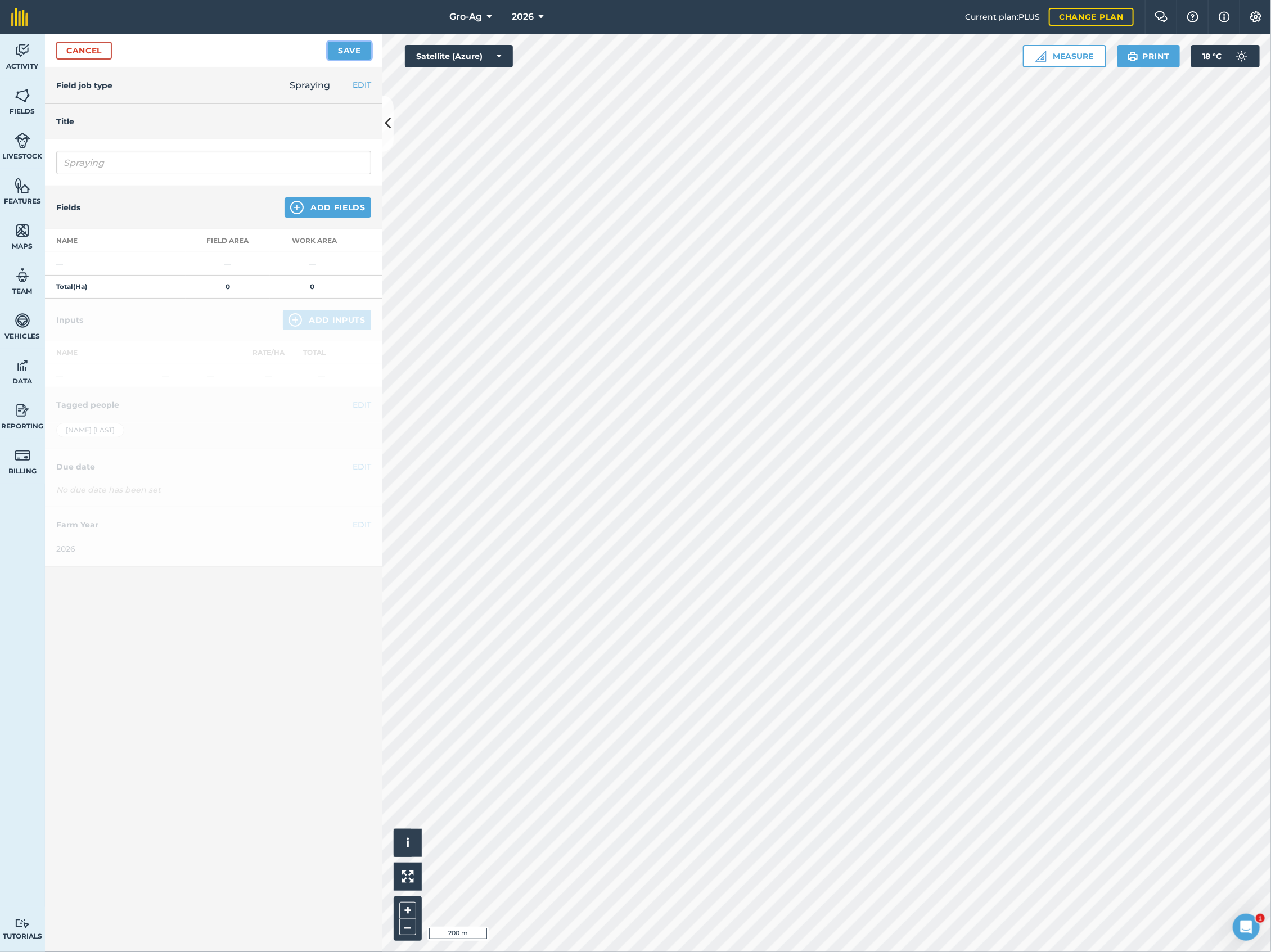 click on "Save" at bounding box center [349, 51] 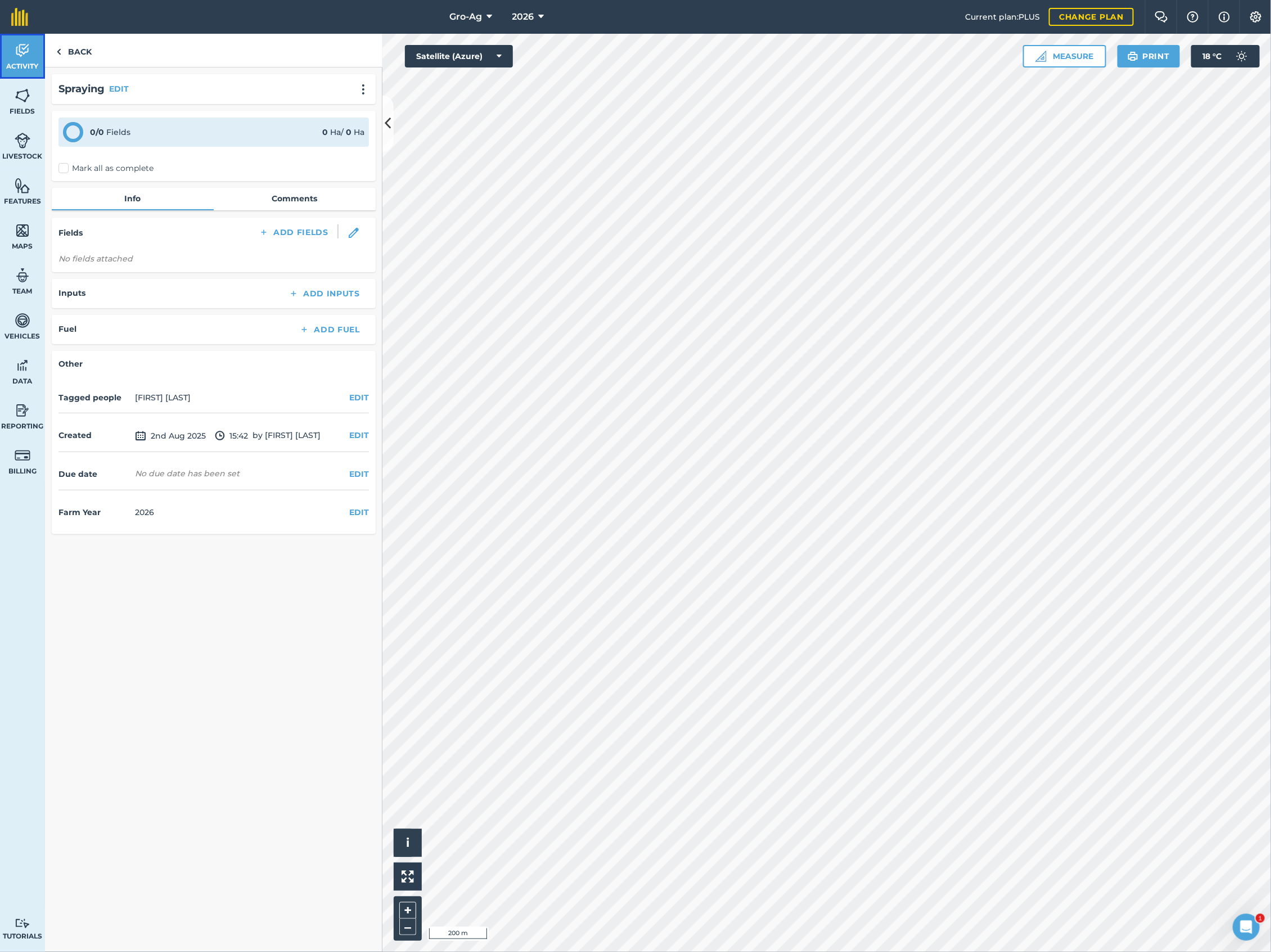 click at bounding box center (22, 51) 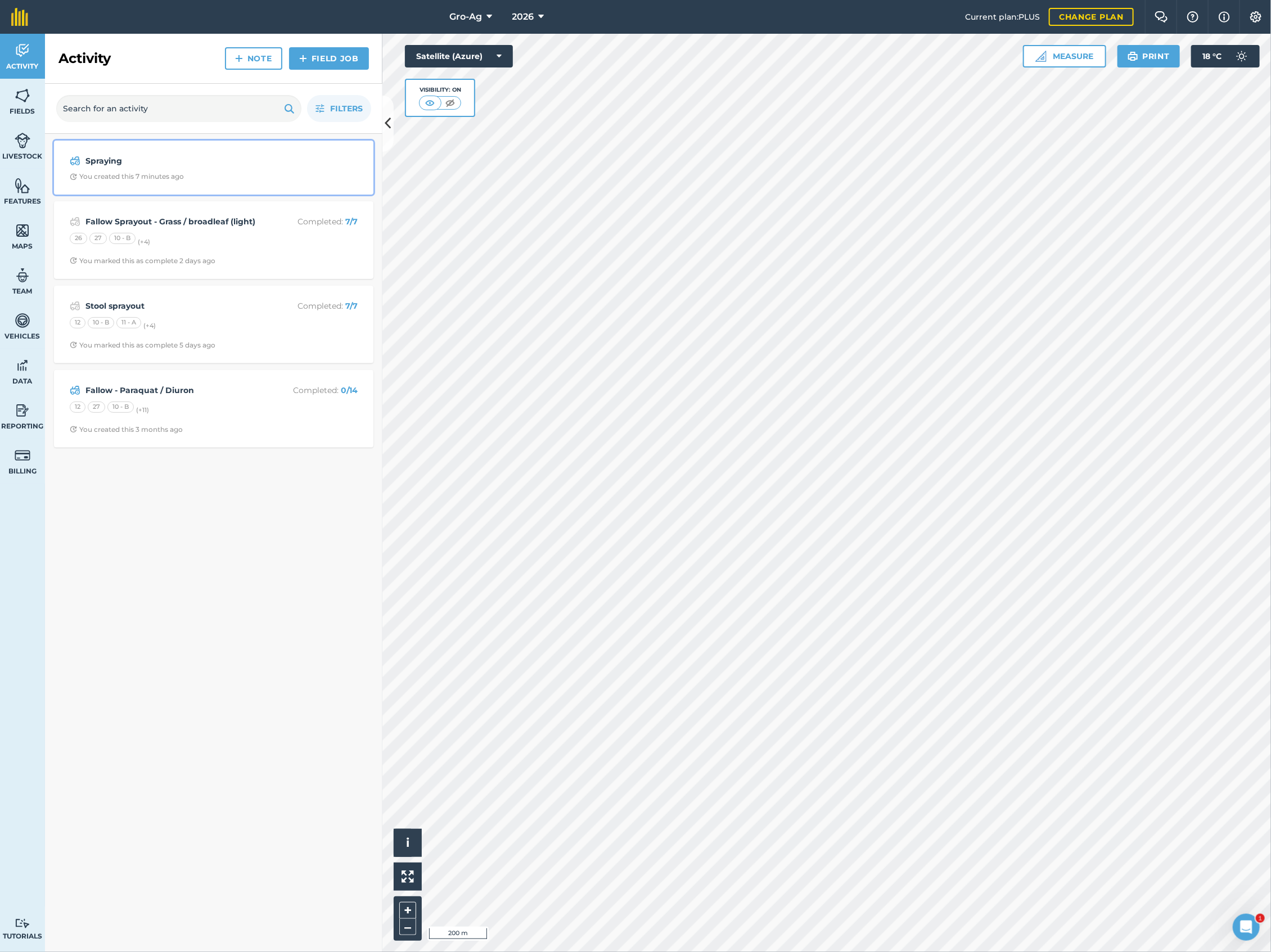 click on "Spraying" at bounding box center (174, 161) 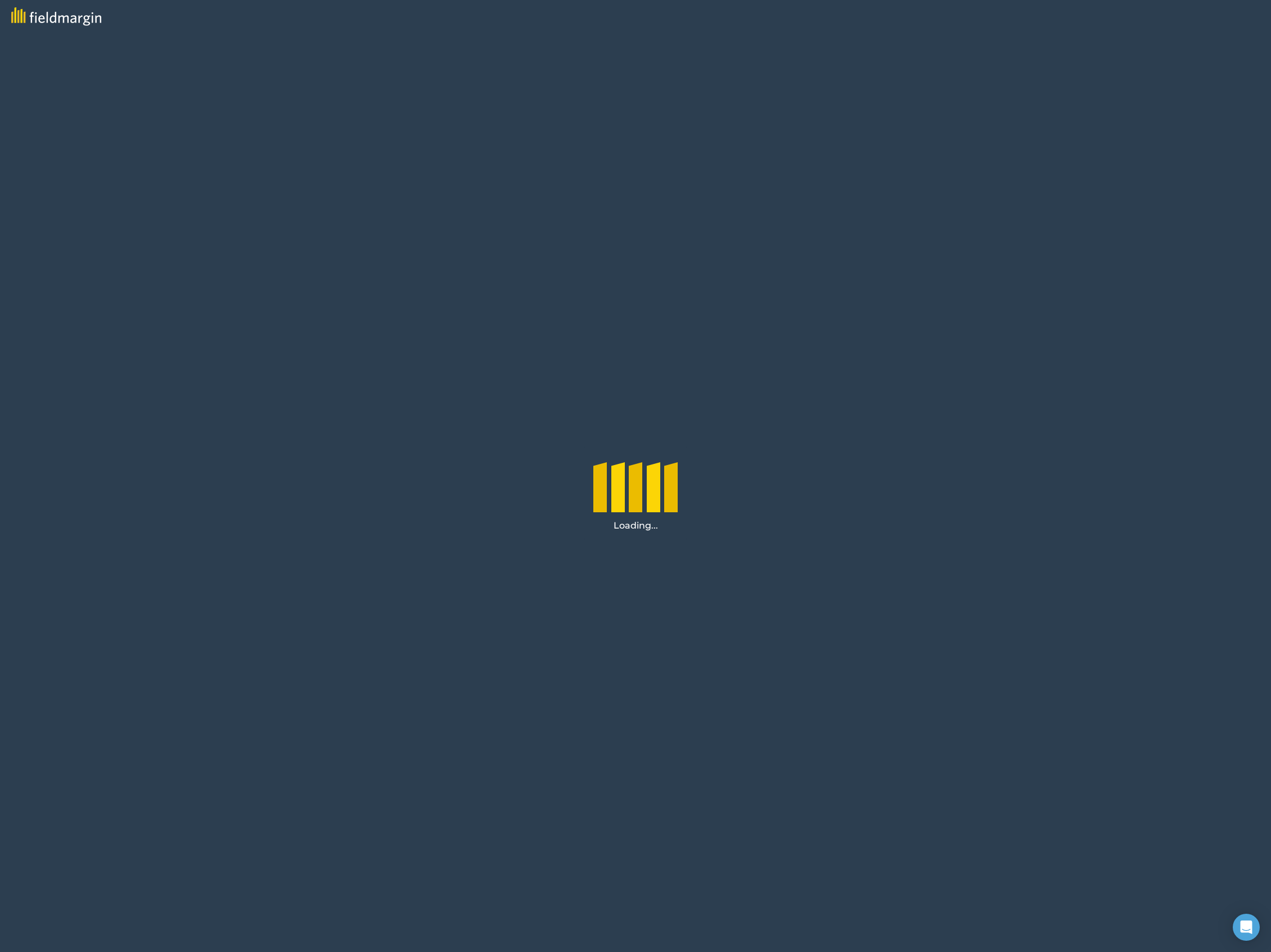 scroll, scrollTop: 0, scrollLeft: 0, axis: both 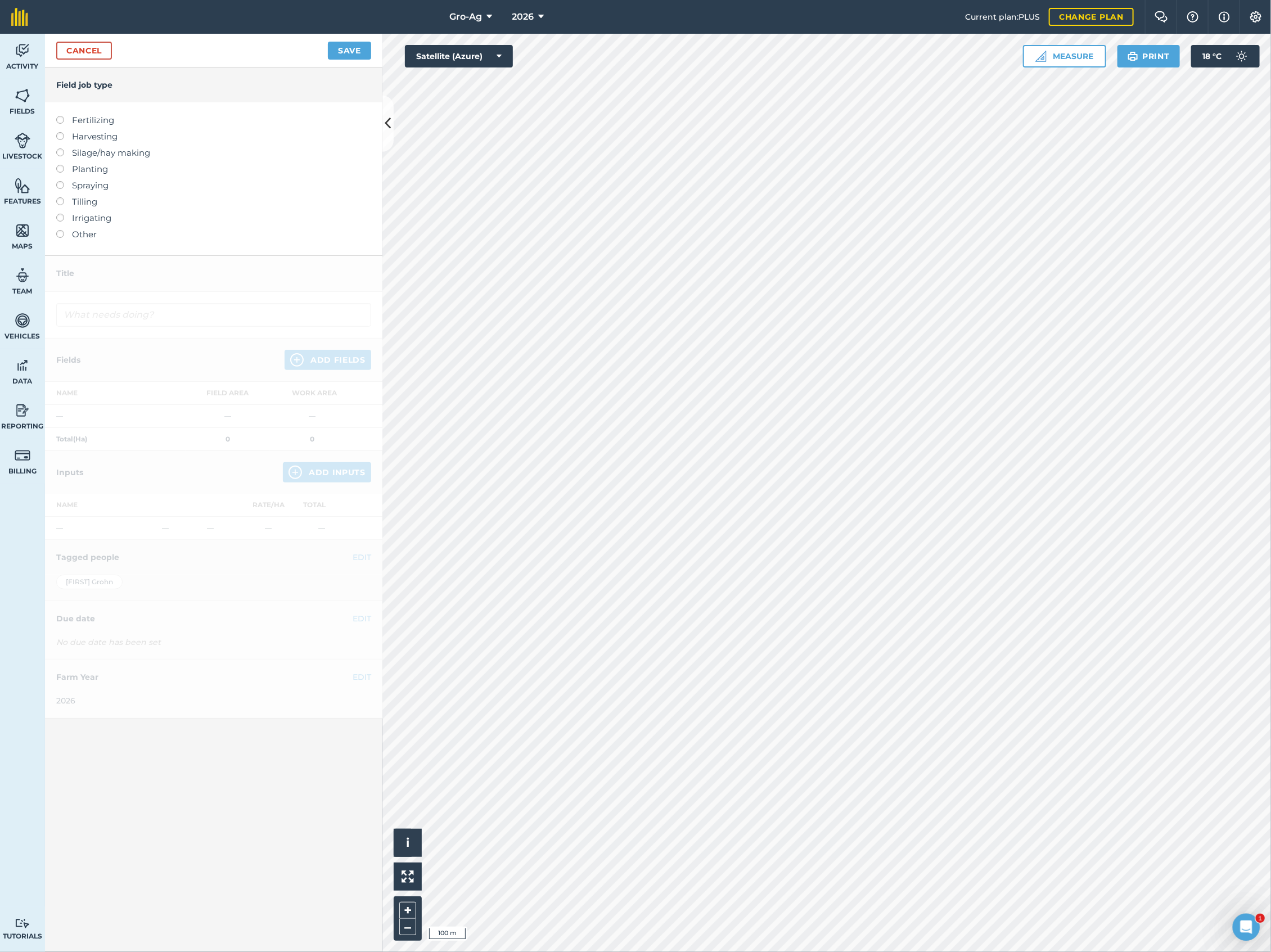 click at bounding box center [64, 181] 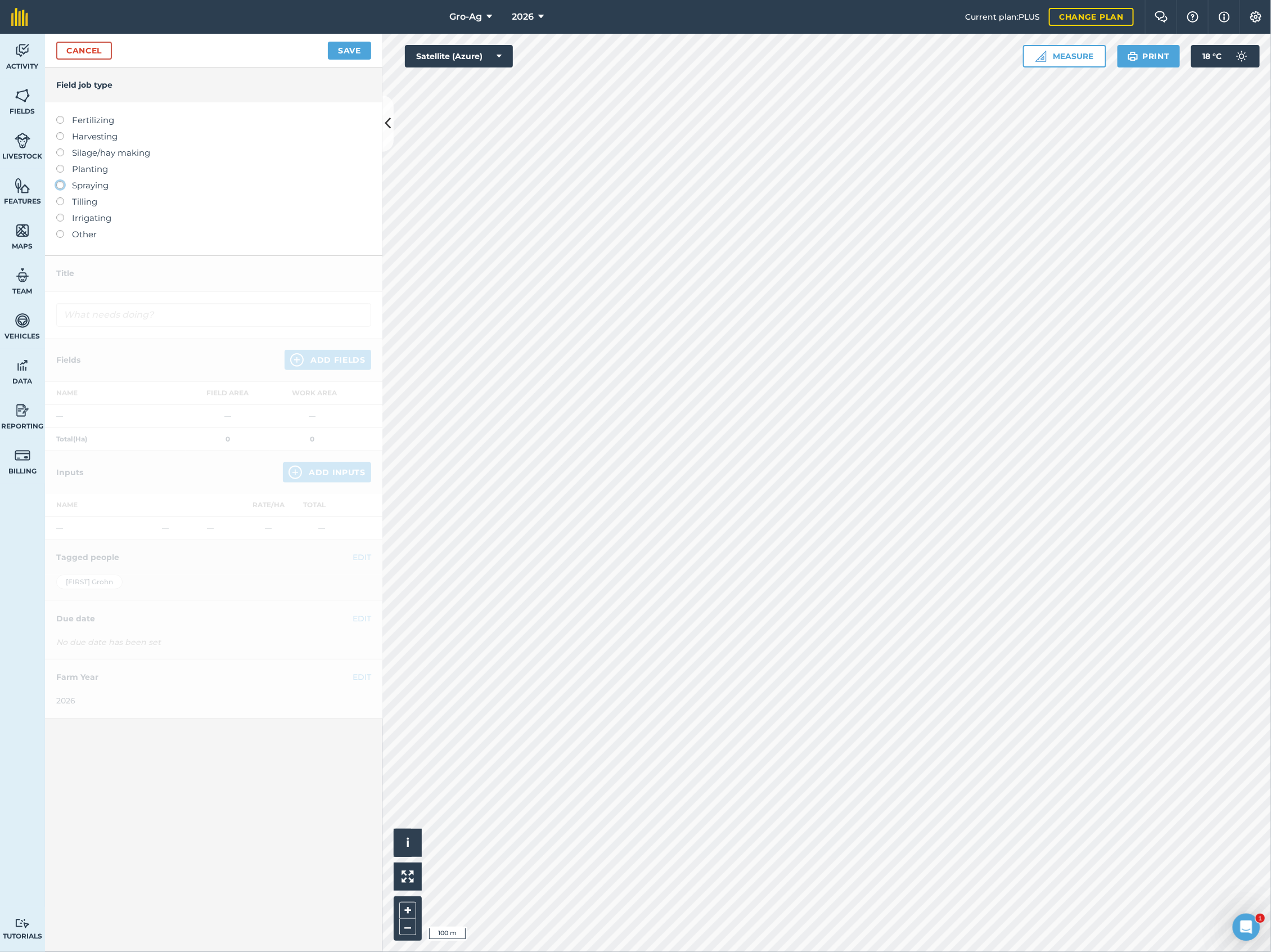 click on "Spraying" at bounding box center [-5575, 184] 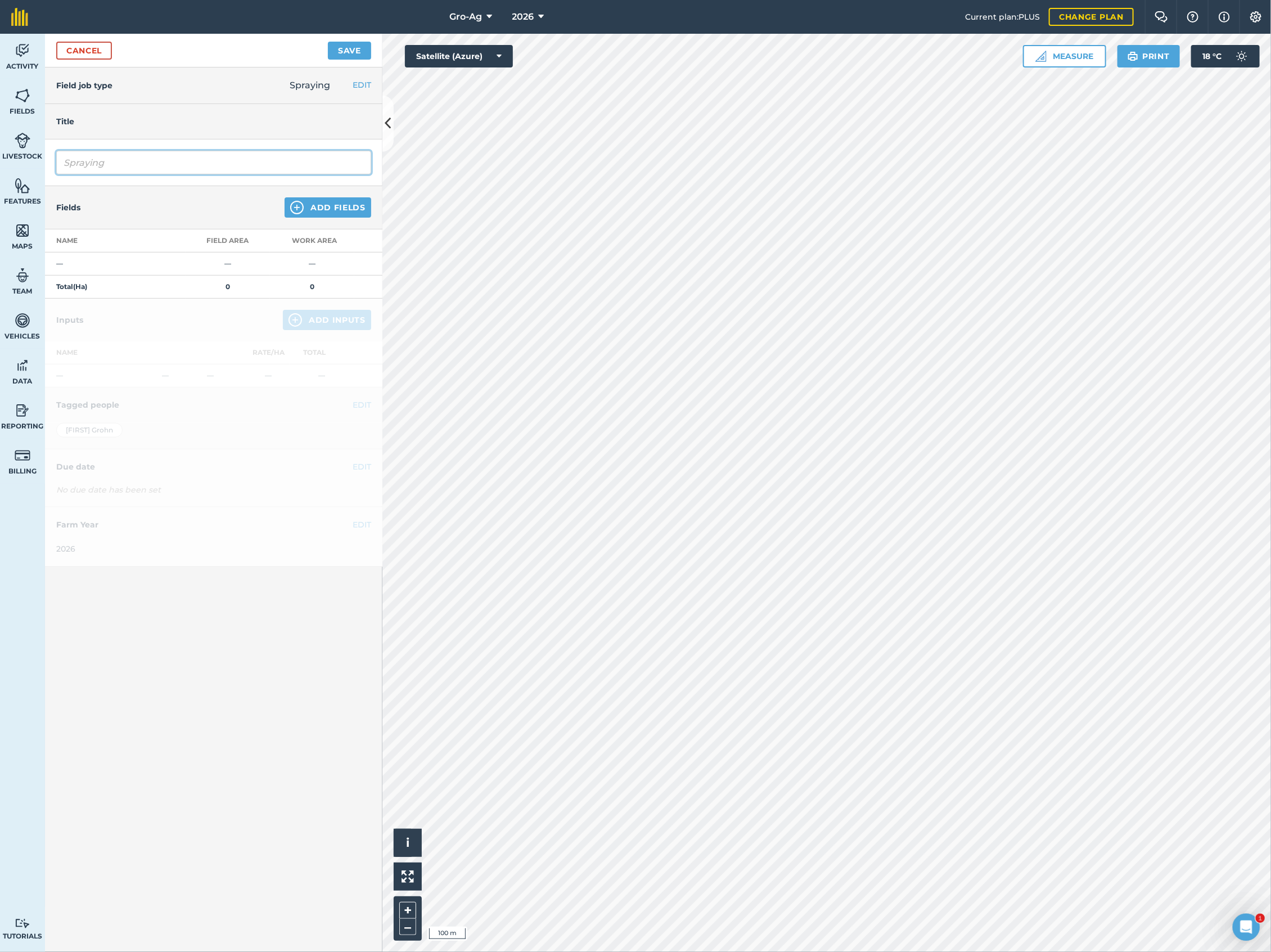 click on "Spraying" at bounding box center [214, 163] 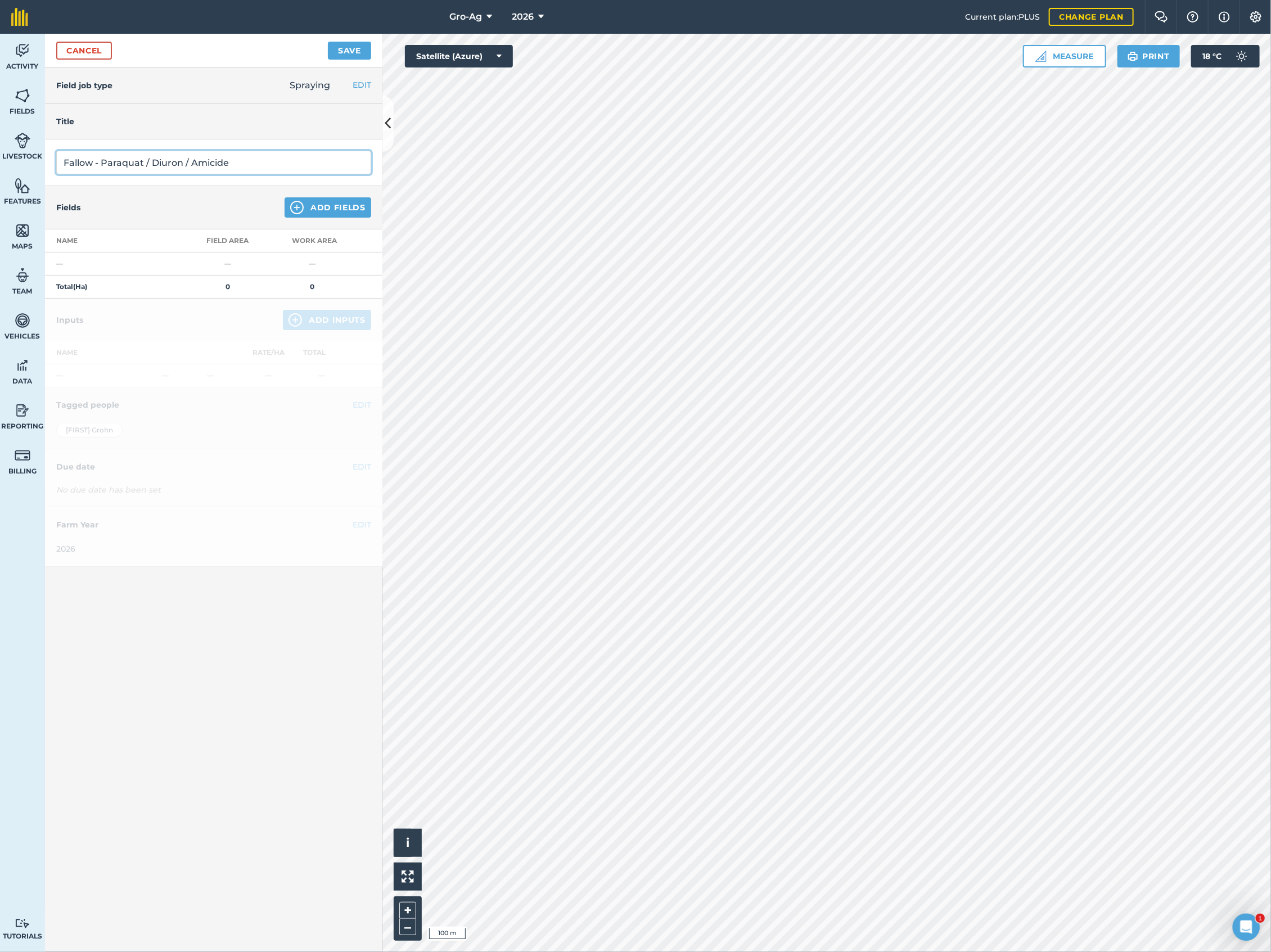 type on "Fallow - Paraquat / Diuron / Amicide" 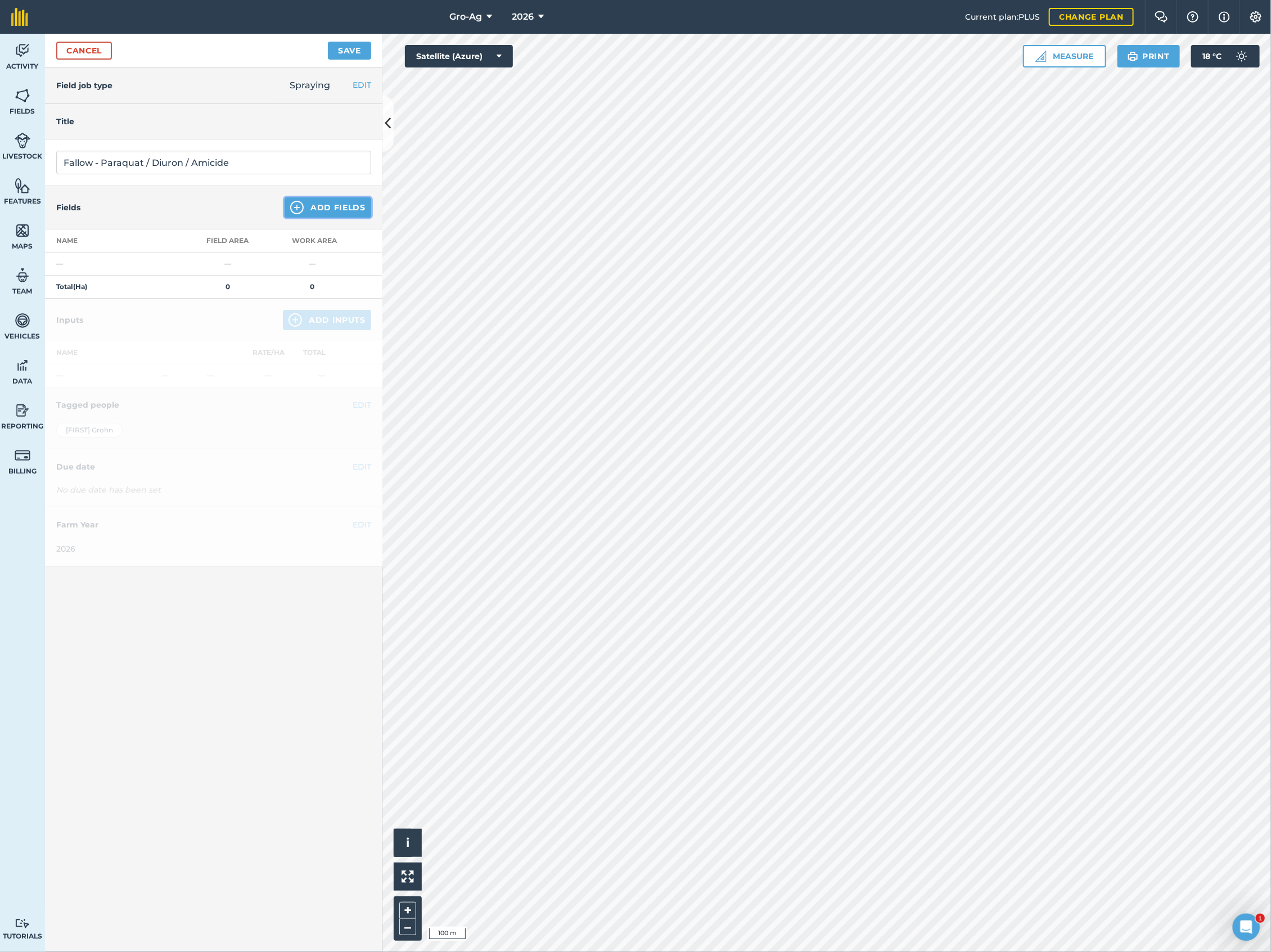 click on "Add Fields" at bounding box center [328, 207] 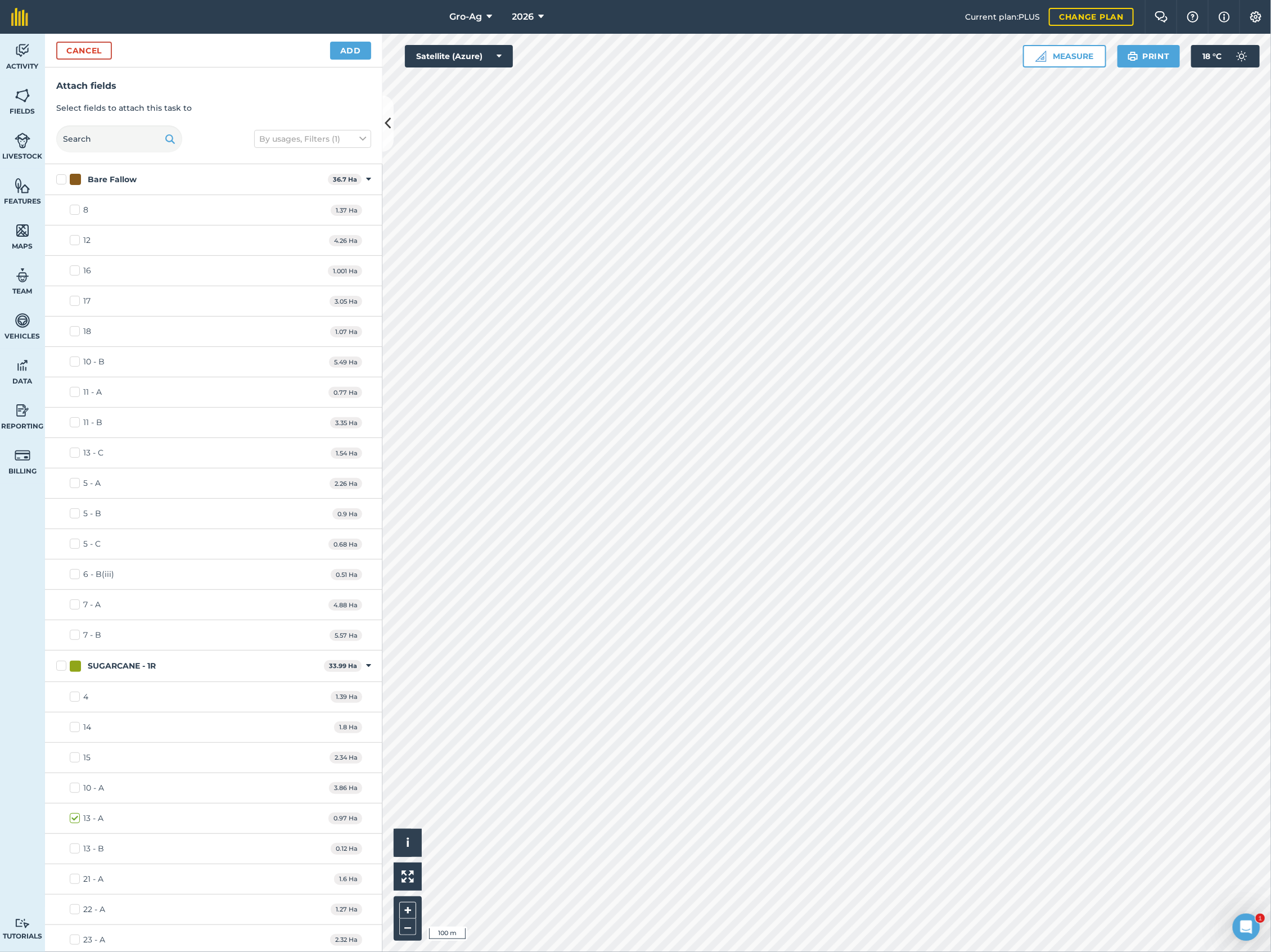 checkbox on "true" 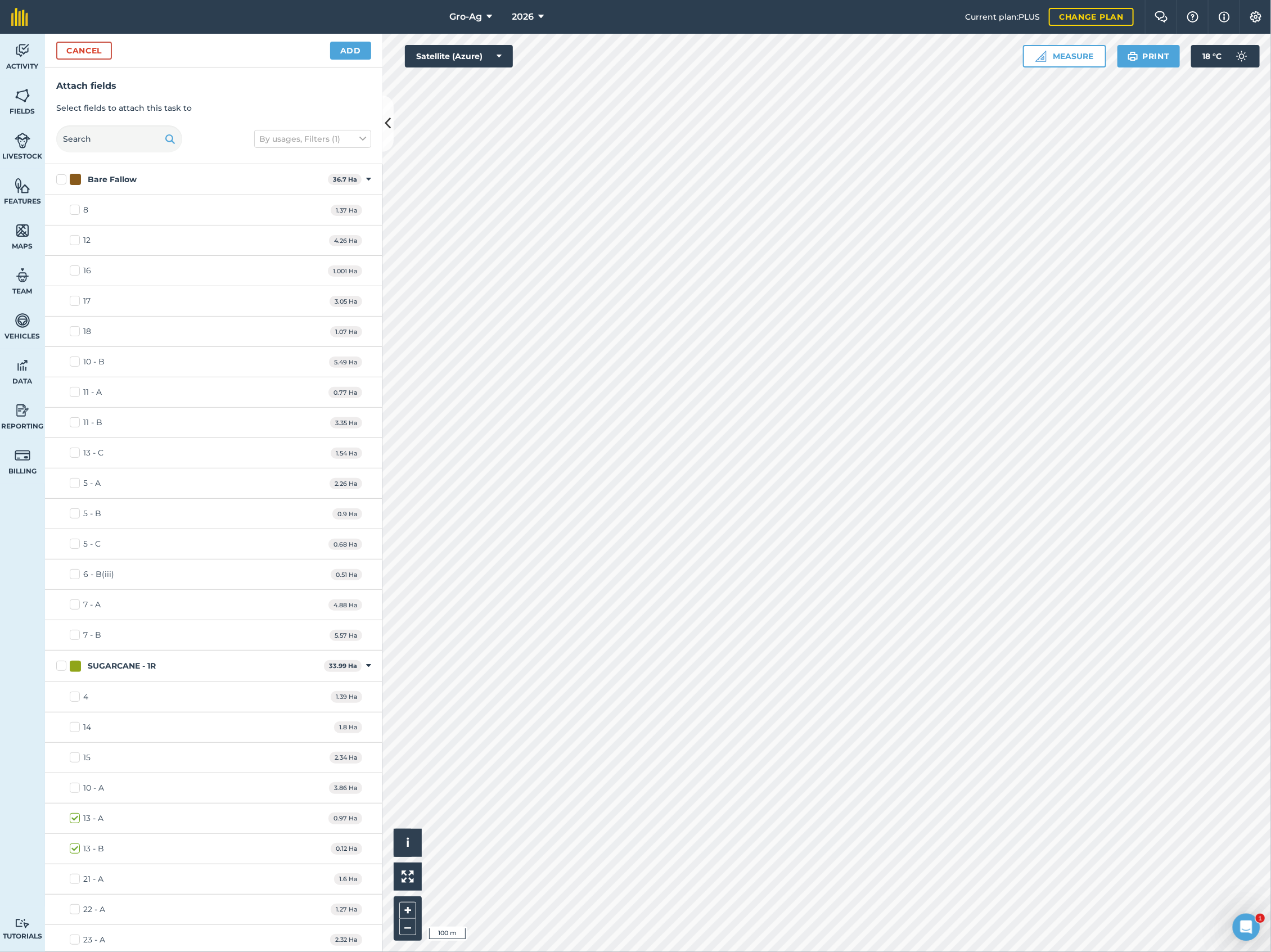 checkbox on "true" 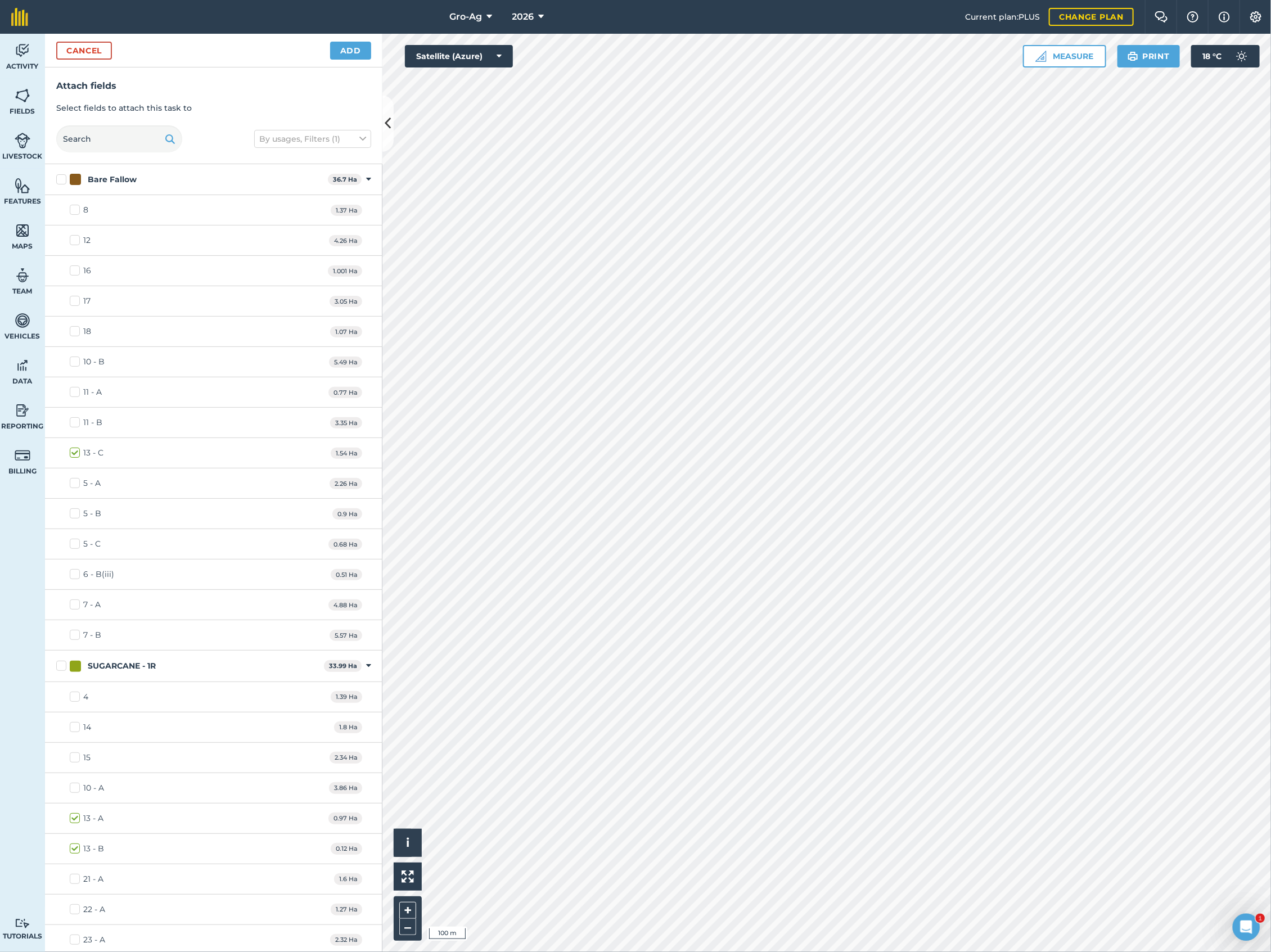 checkbox on "true" 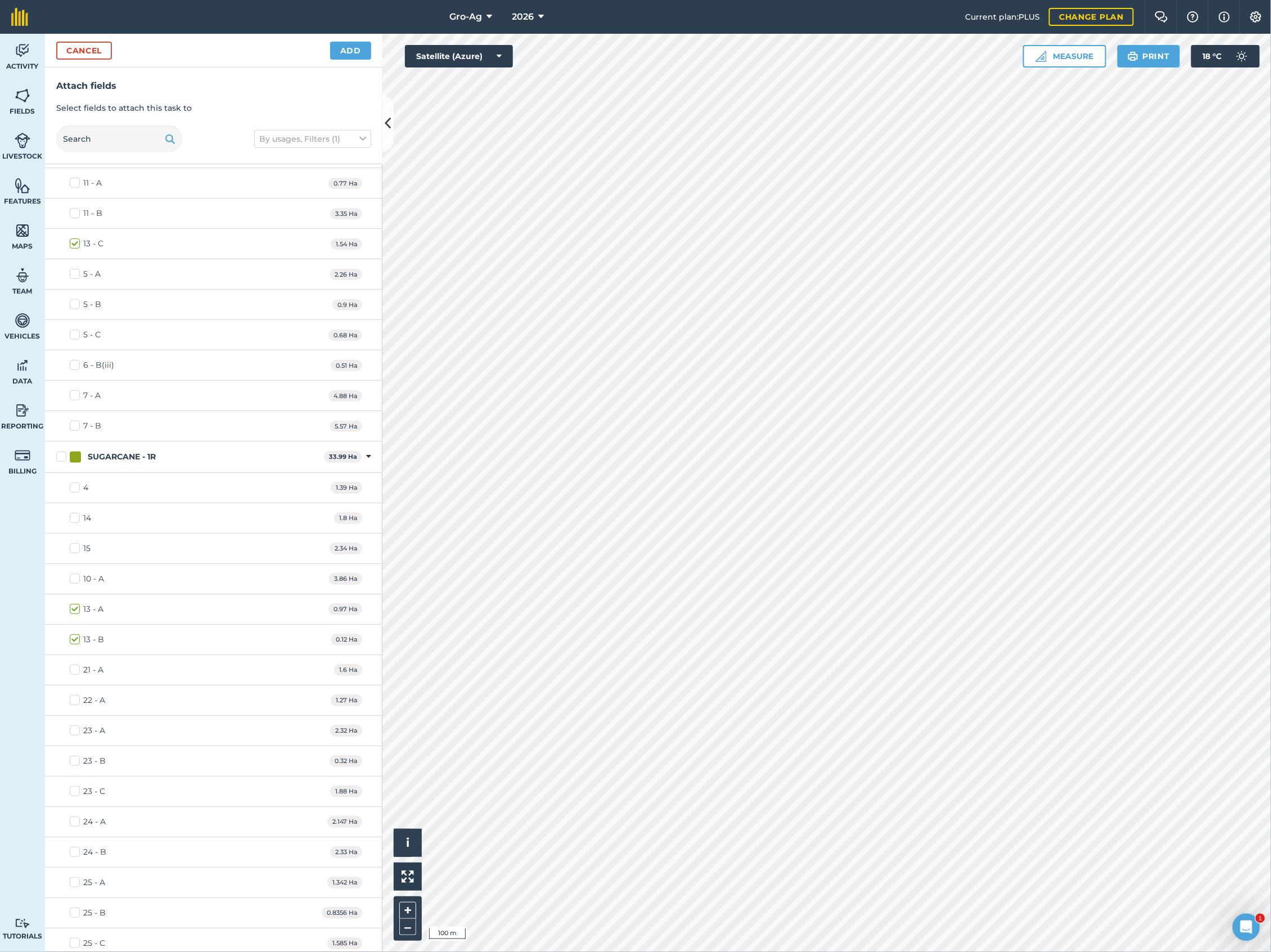 scroll, scrollTop: 74, scrollLeft: 0, axis: vertical 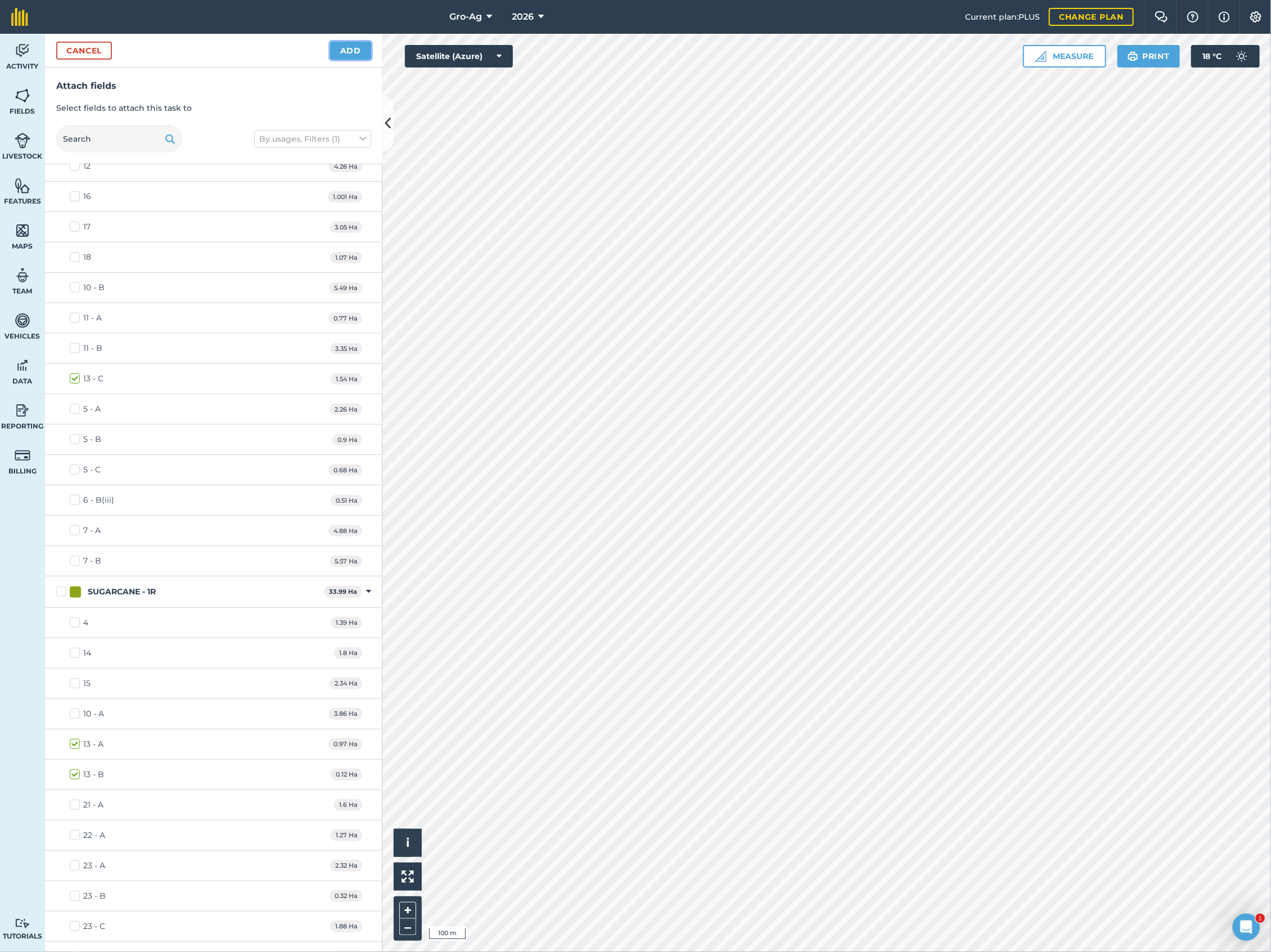 click on "Add" at bounding box center (350, 51) 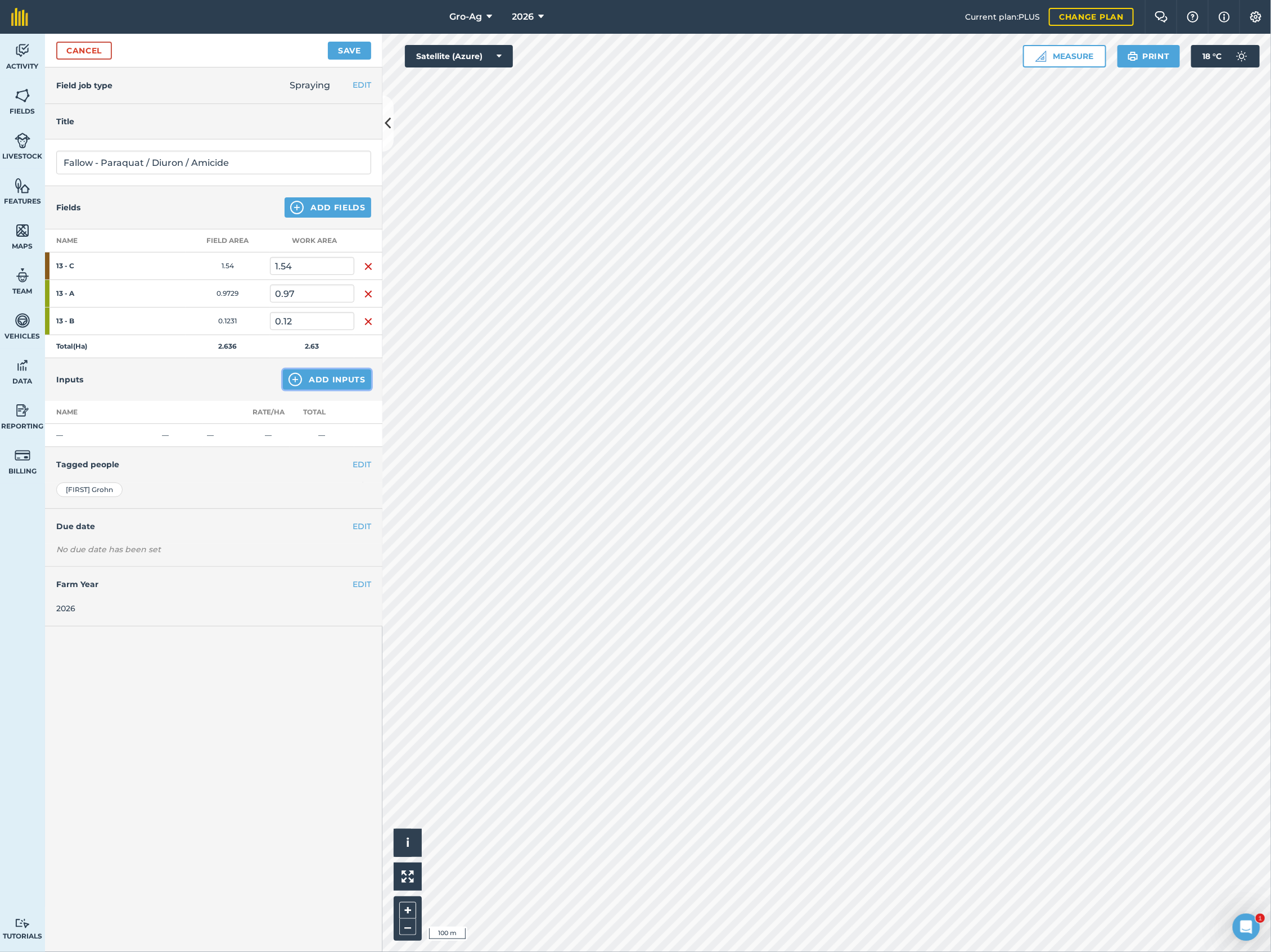 click at bounding box center [295, 380] 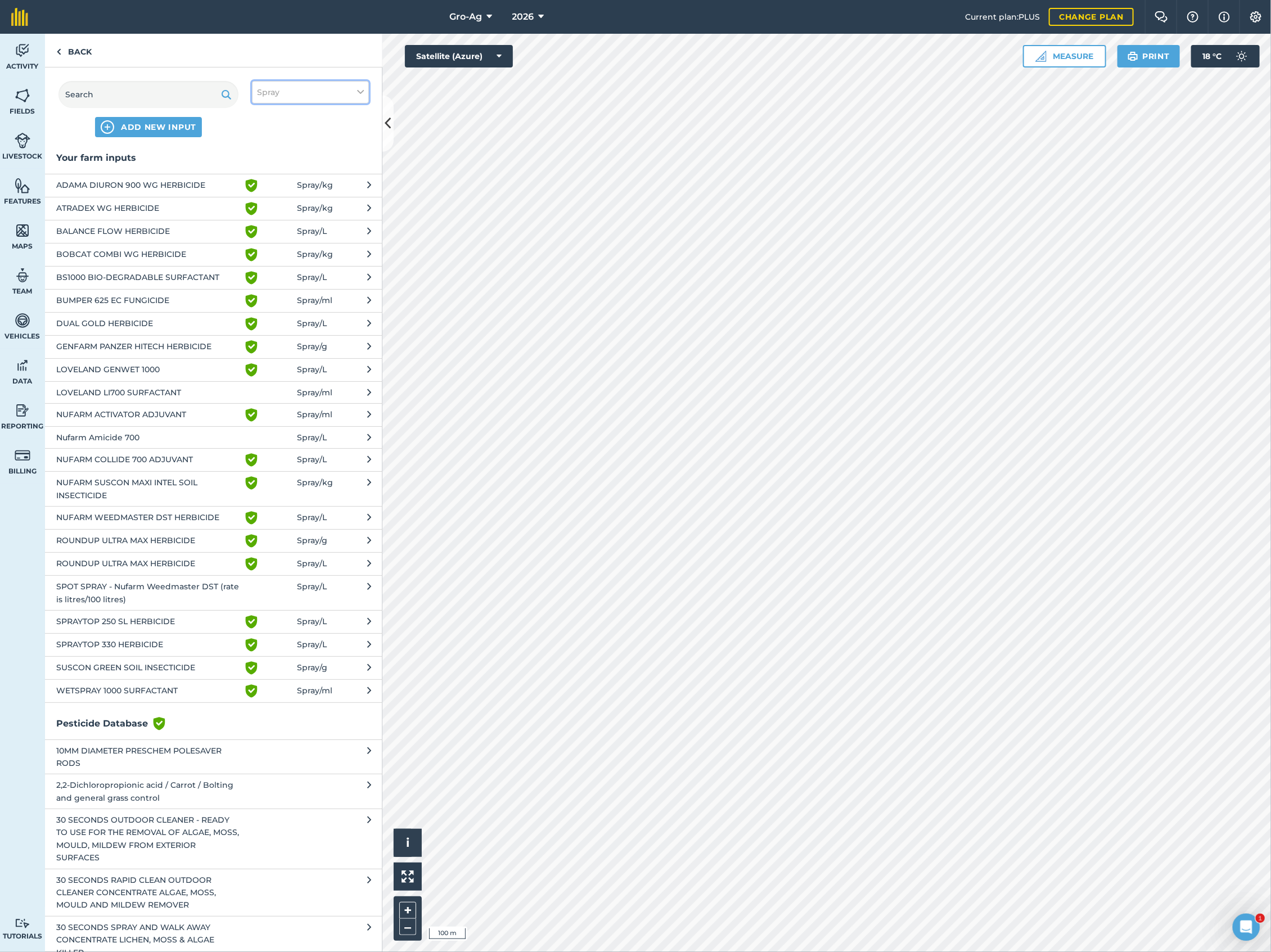 click on "Spray" at bounding box center [310, 92] 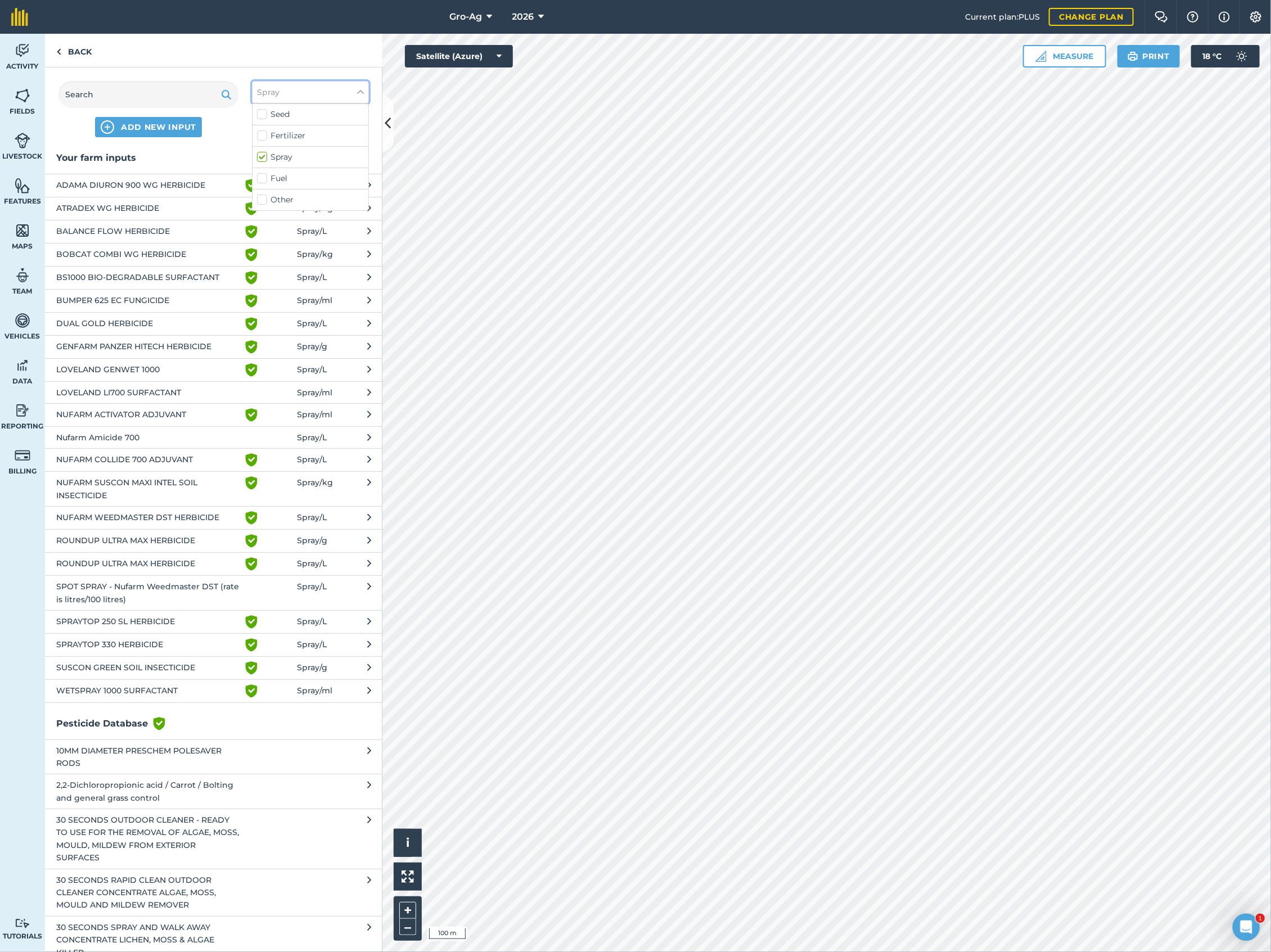 click on "Spray" at bounding box center (310, 92) 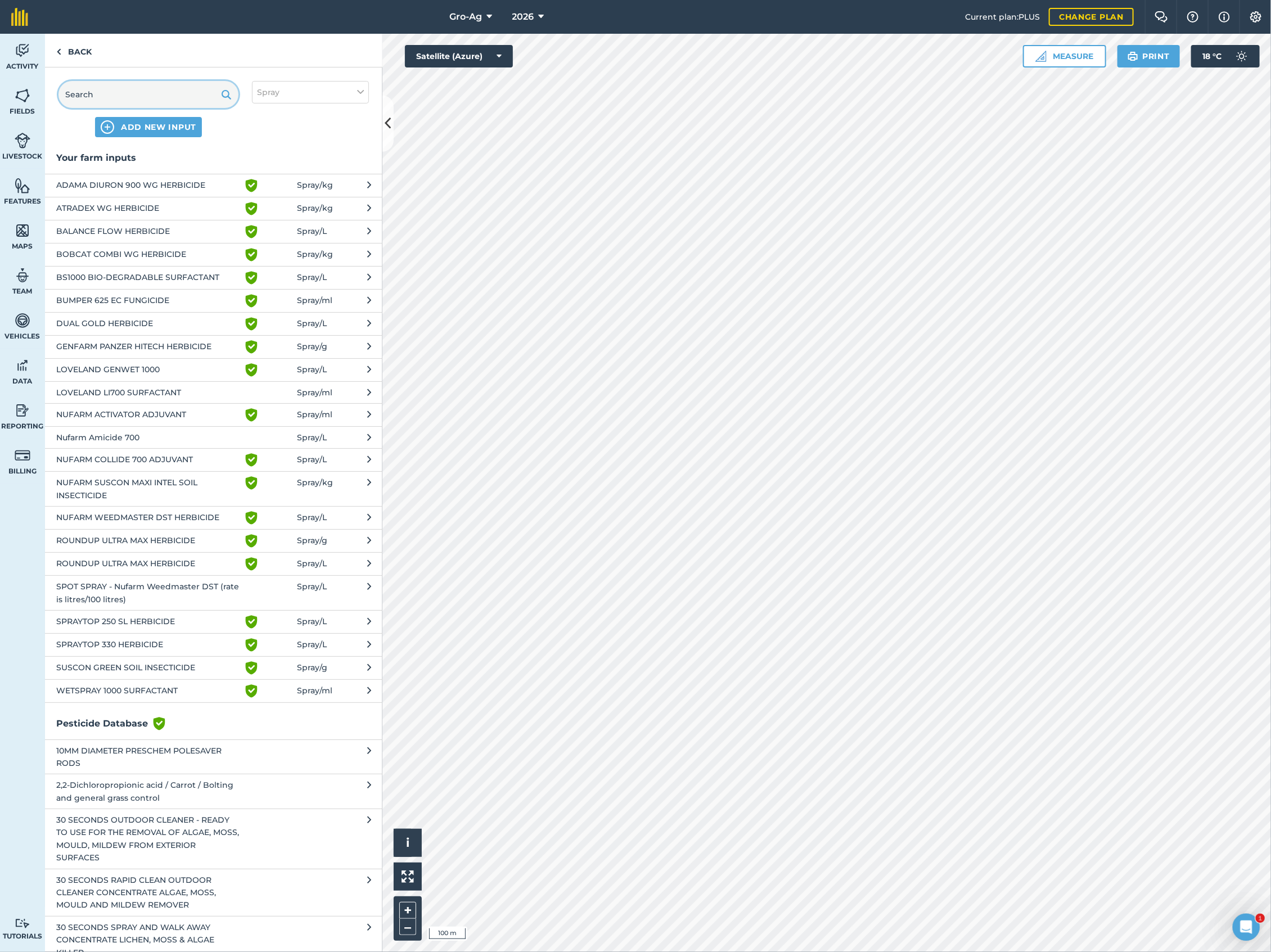 click at bounding box center (148, 94) 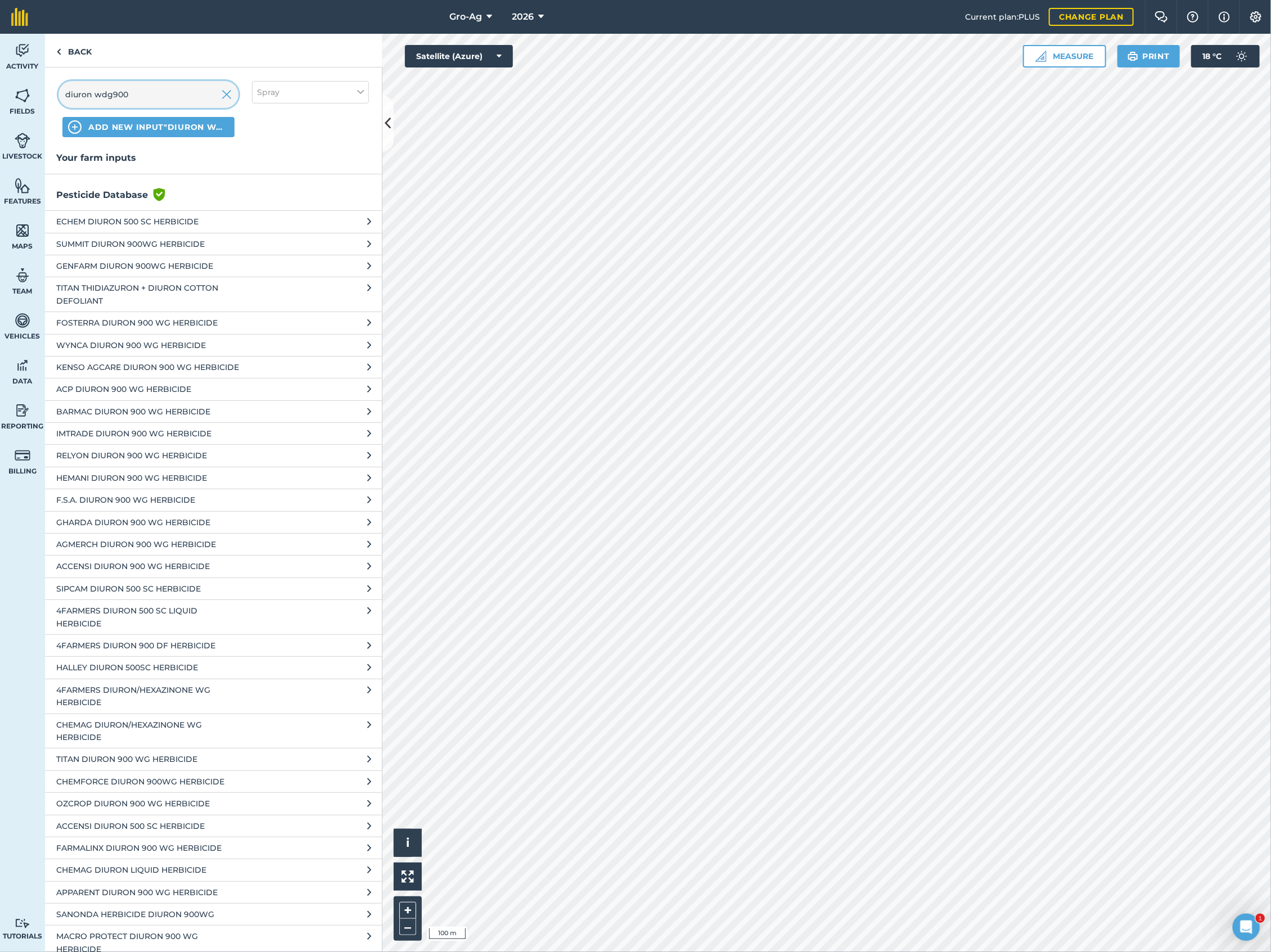 type on "diuron wdg900" 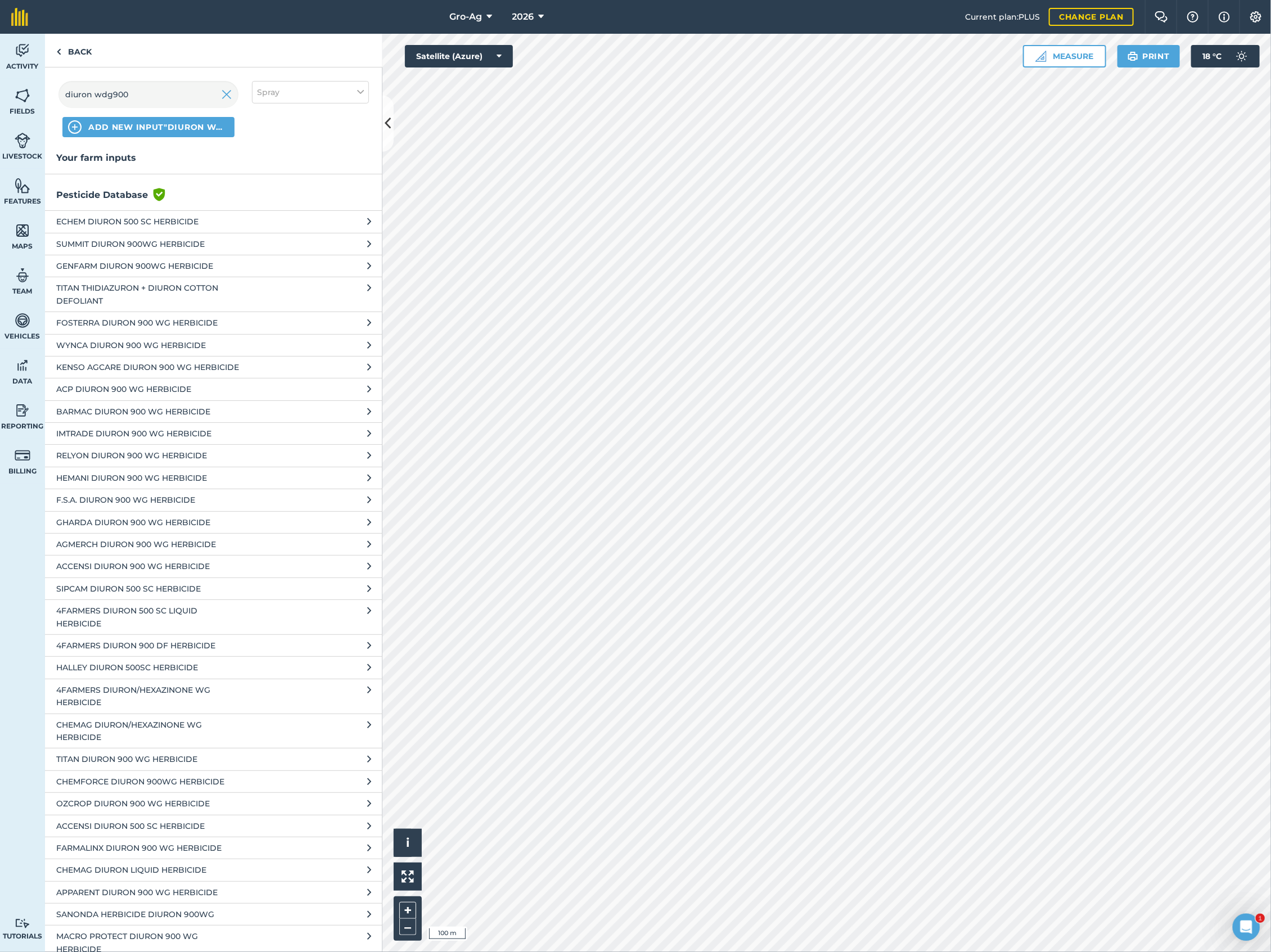 click on "GENFARM DIURON 900WG HERBICIDE" at bounding box center (148, 266) 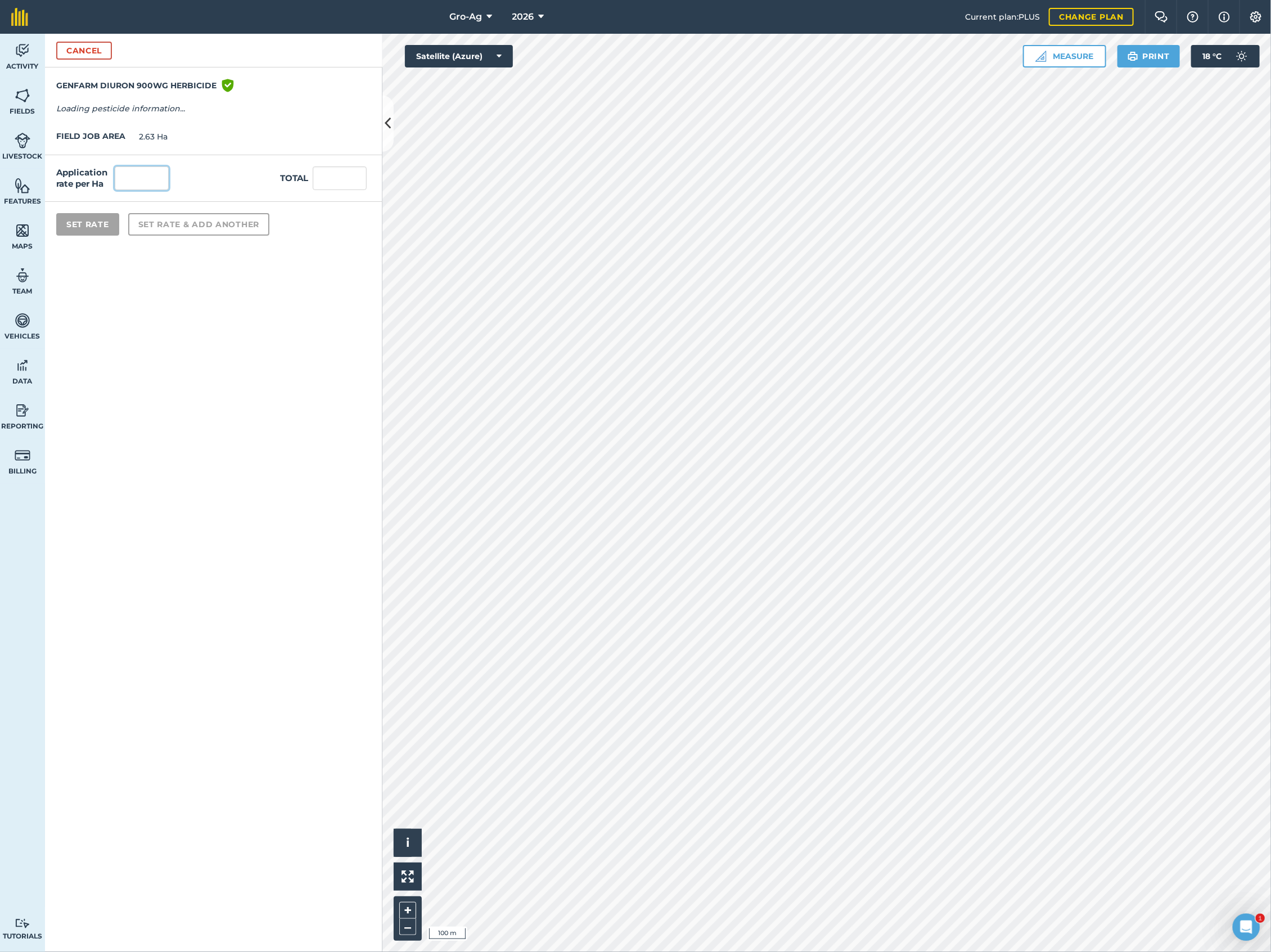 click at bounding box center (142, 178) 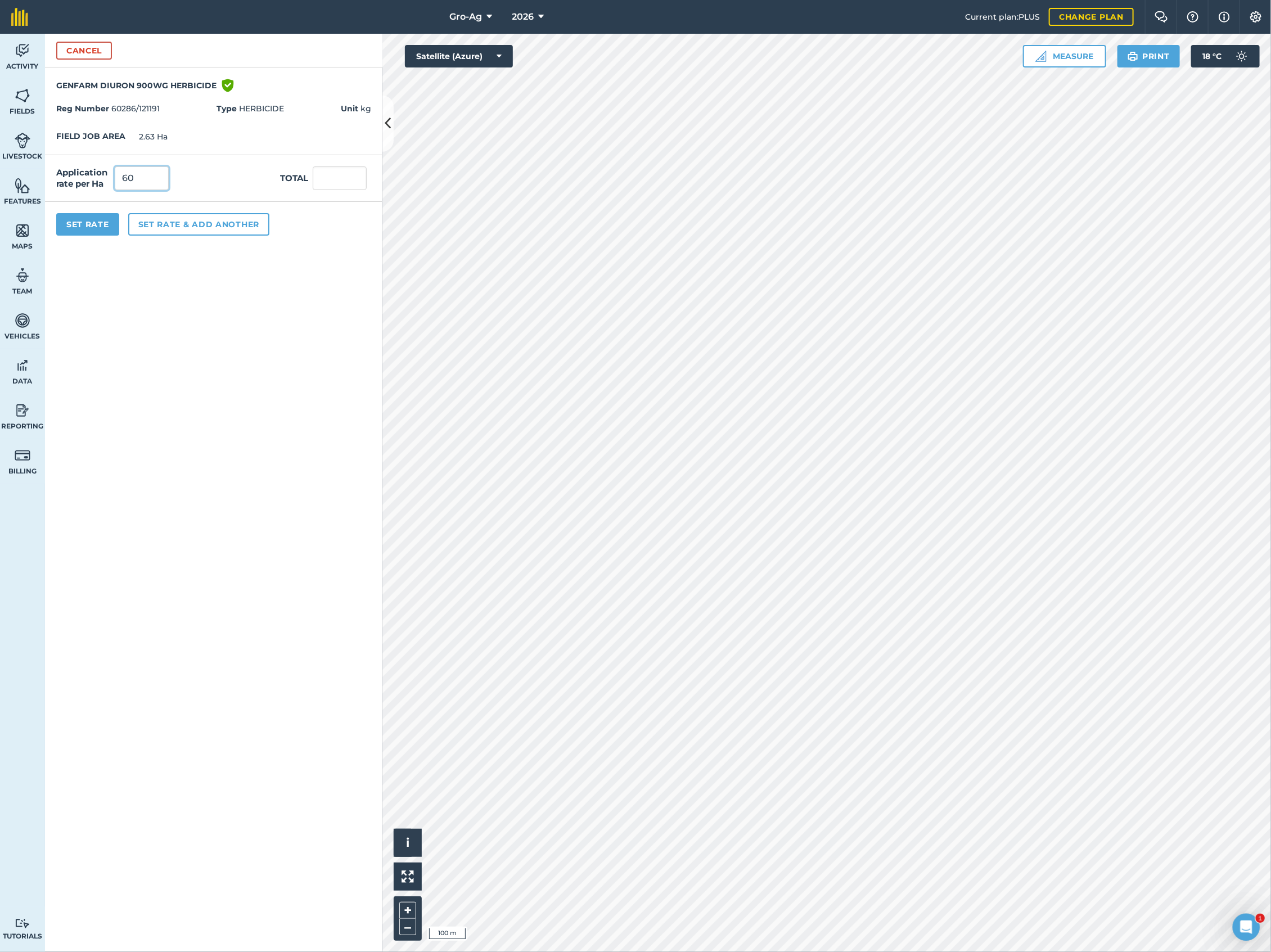 type on "6" 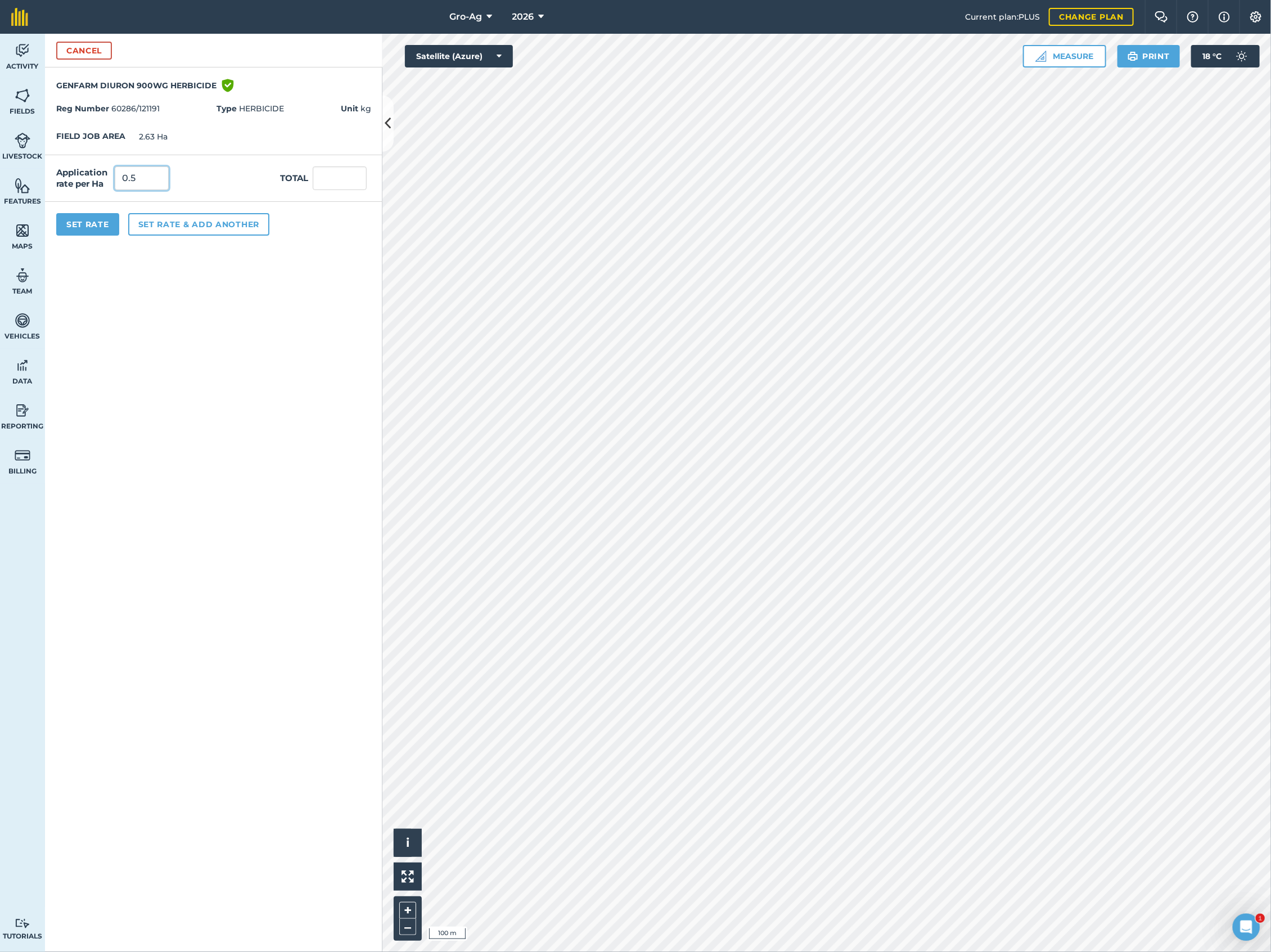 type on "0.5" 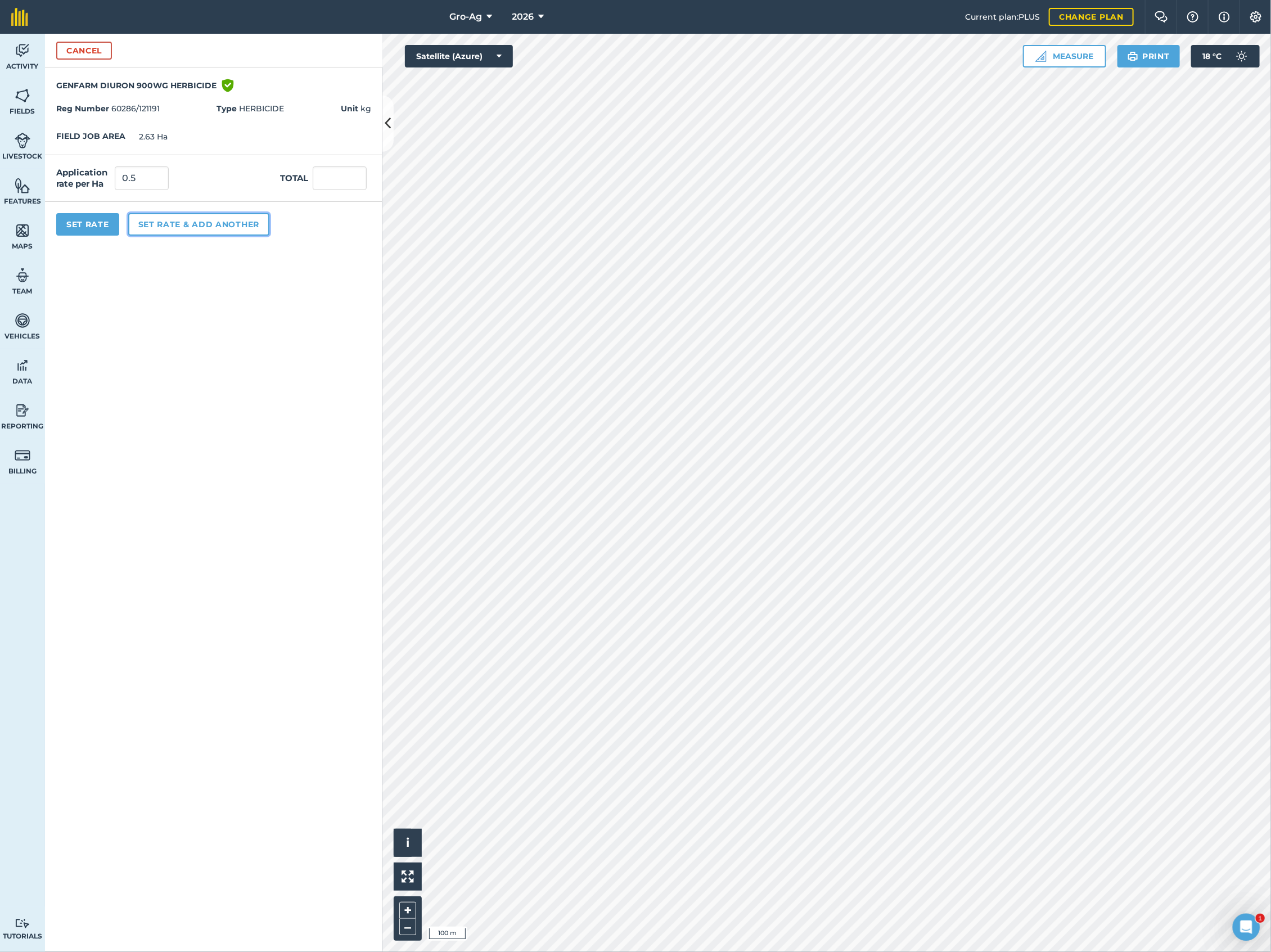 type on "1.315" 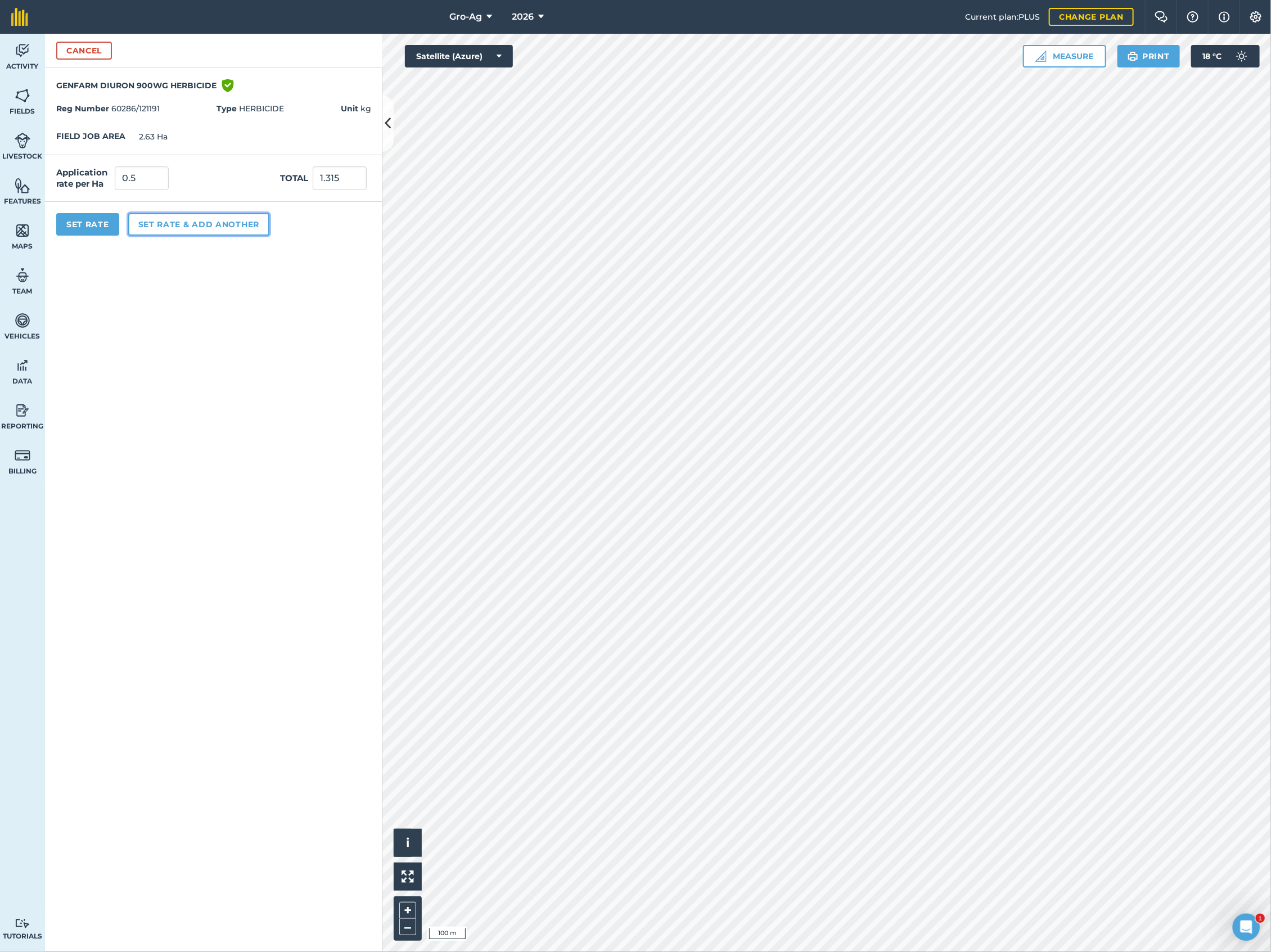 click on "Set rate & add another" at bounding box center (199, 224) 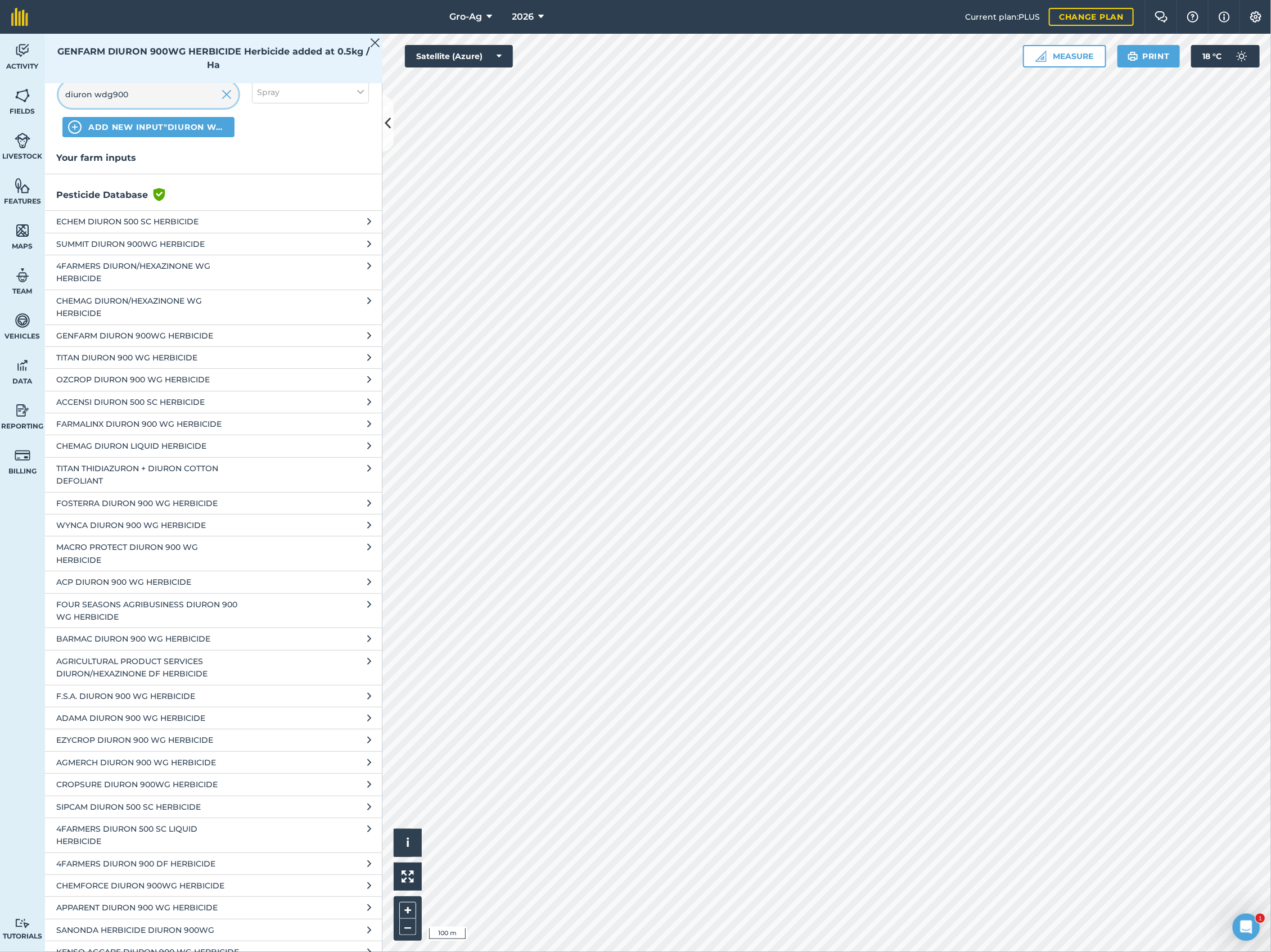 drag, startPoint x: 149, startPoint y: 96, endPoint x: 53, endPoint y: 96, distance: 96 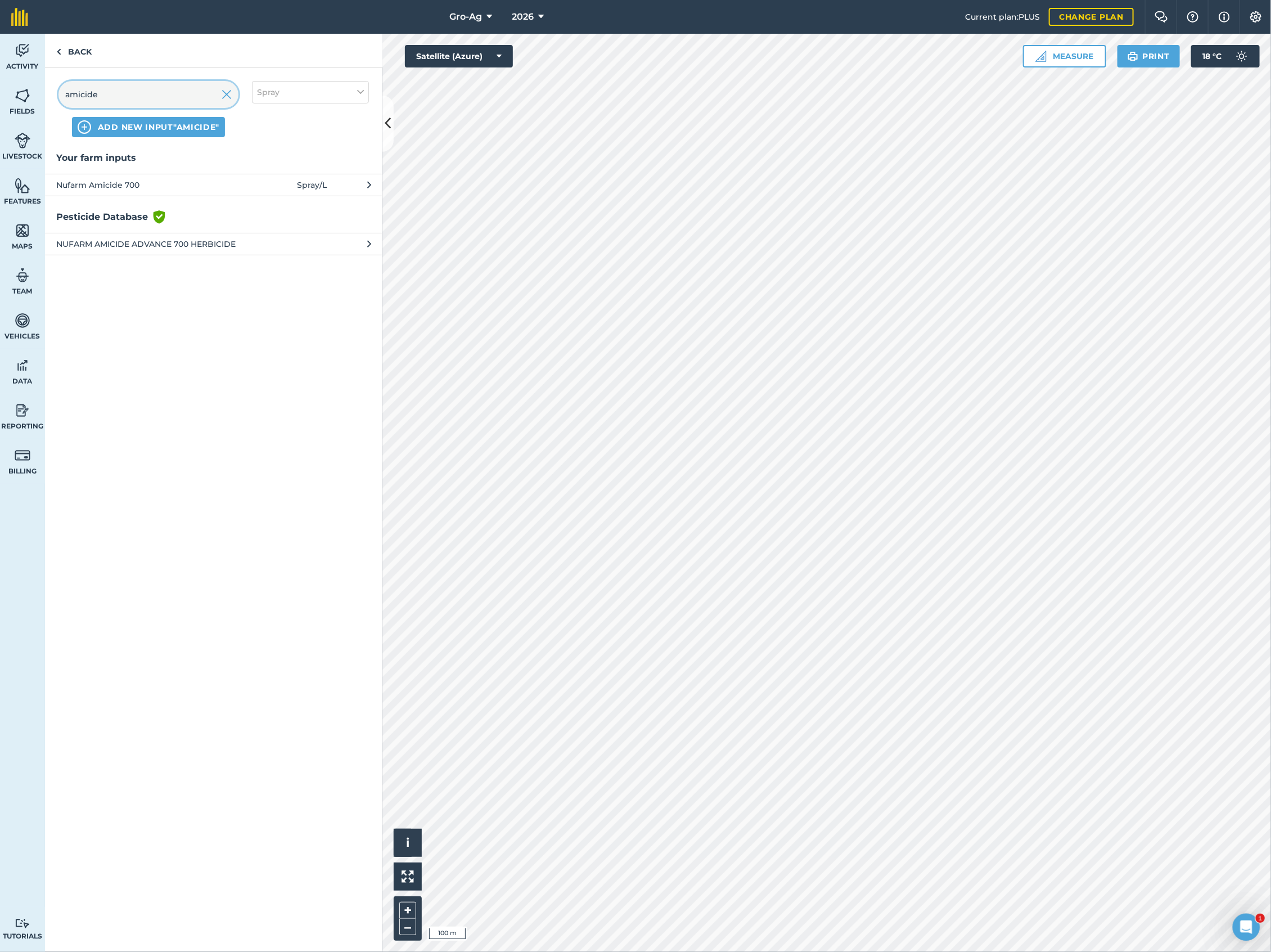 type on "amicide" 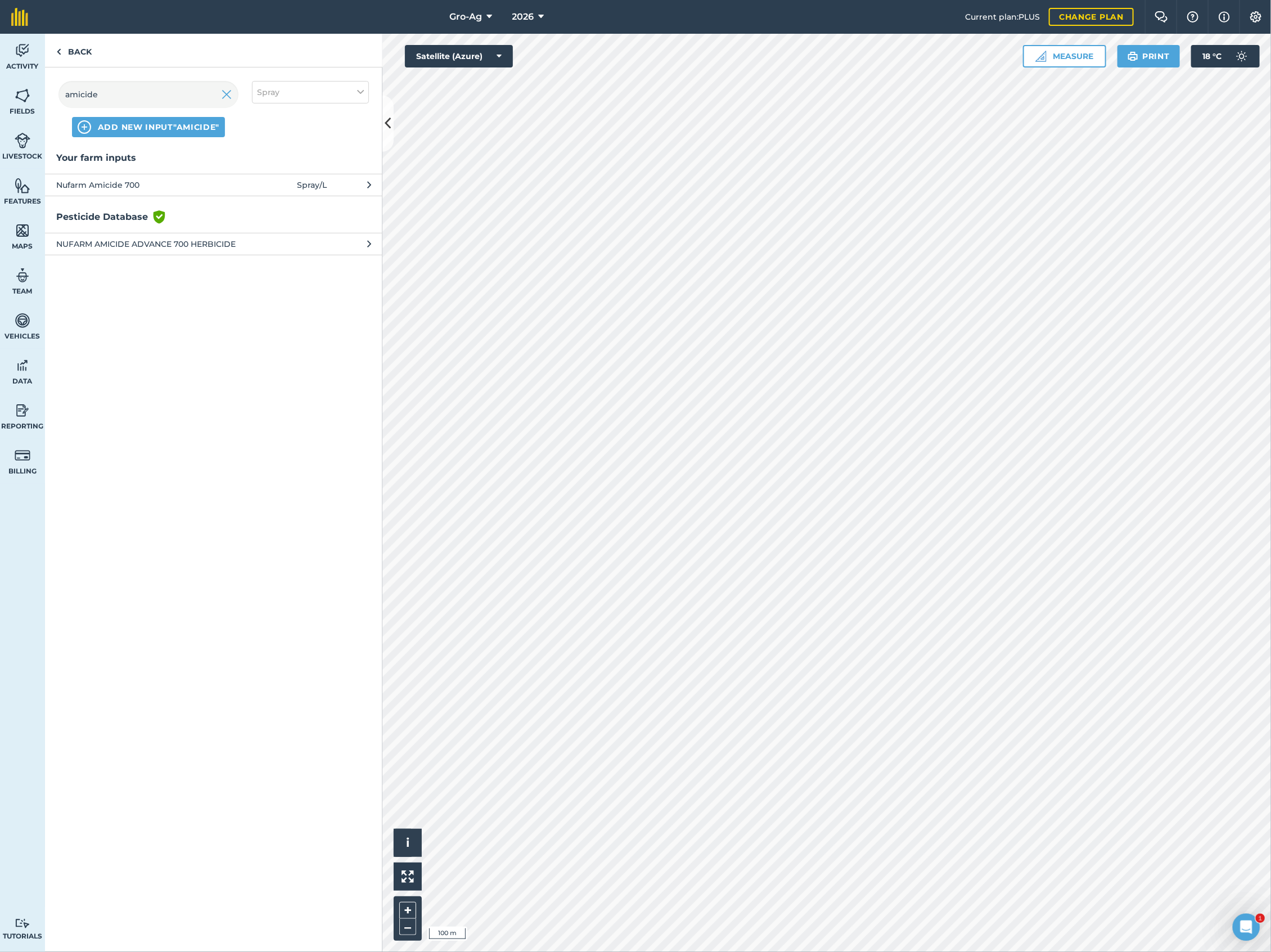 click on "NUFARM AMICIDE ADVANCE 700 HERBICIDE" at bounding box center (214, 243) 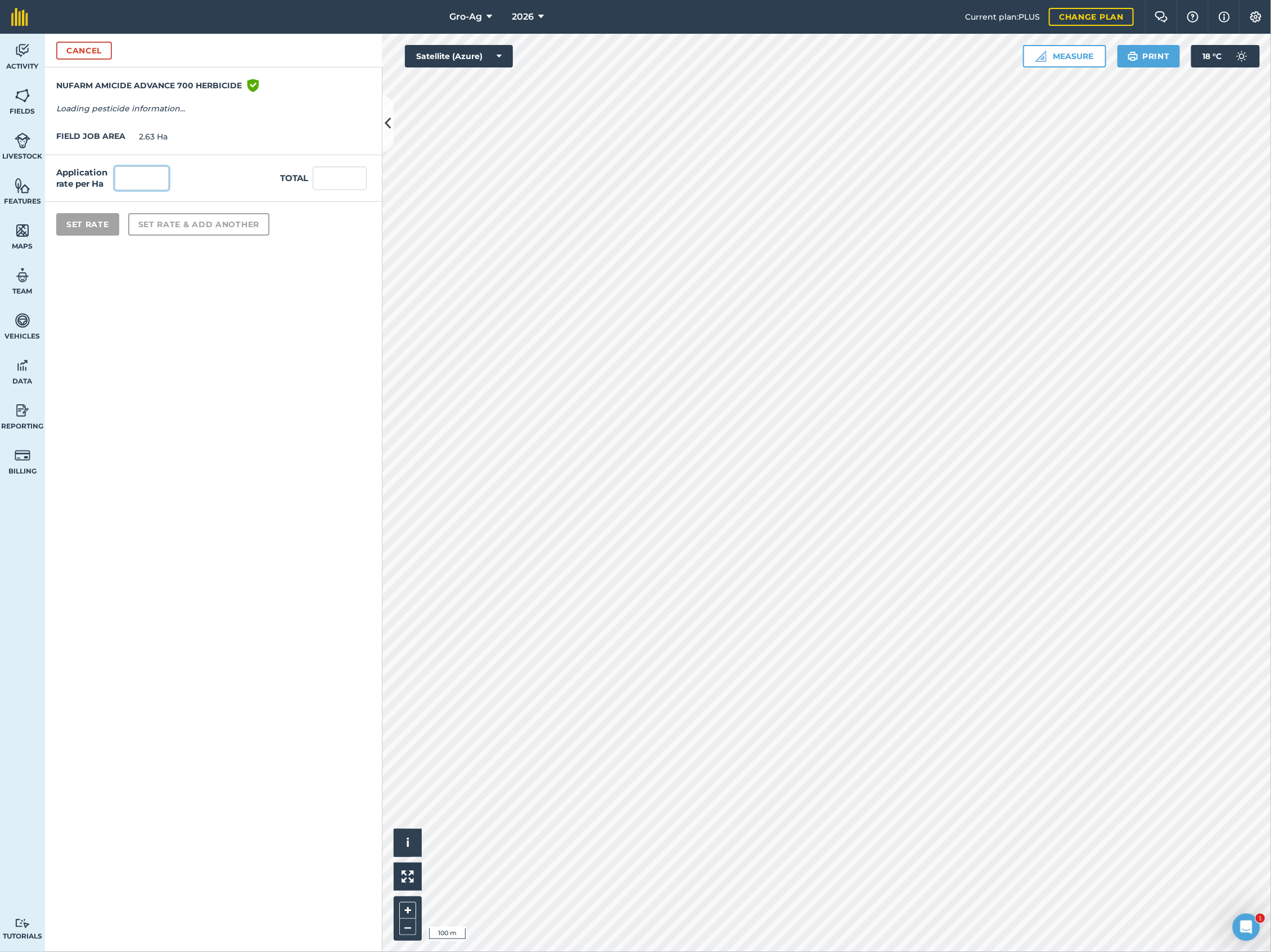 click at bounding box center [142, 178] 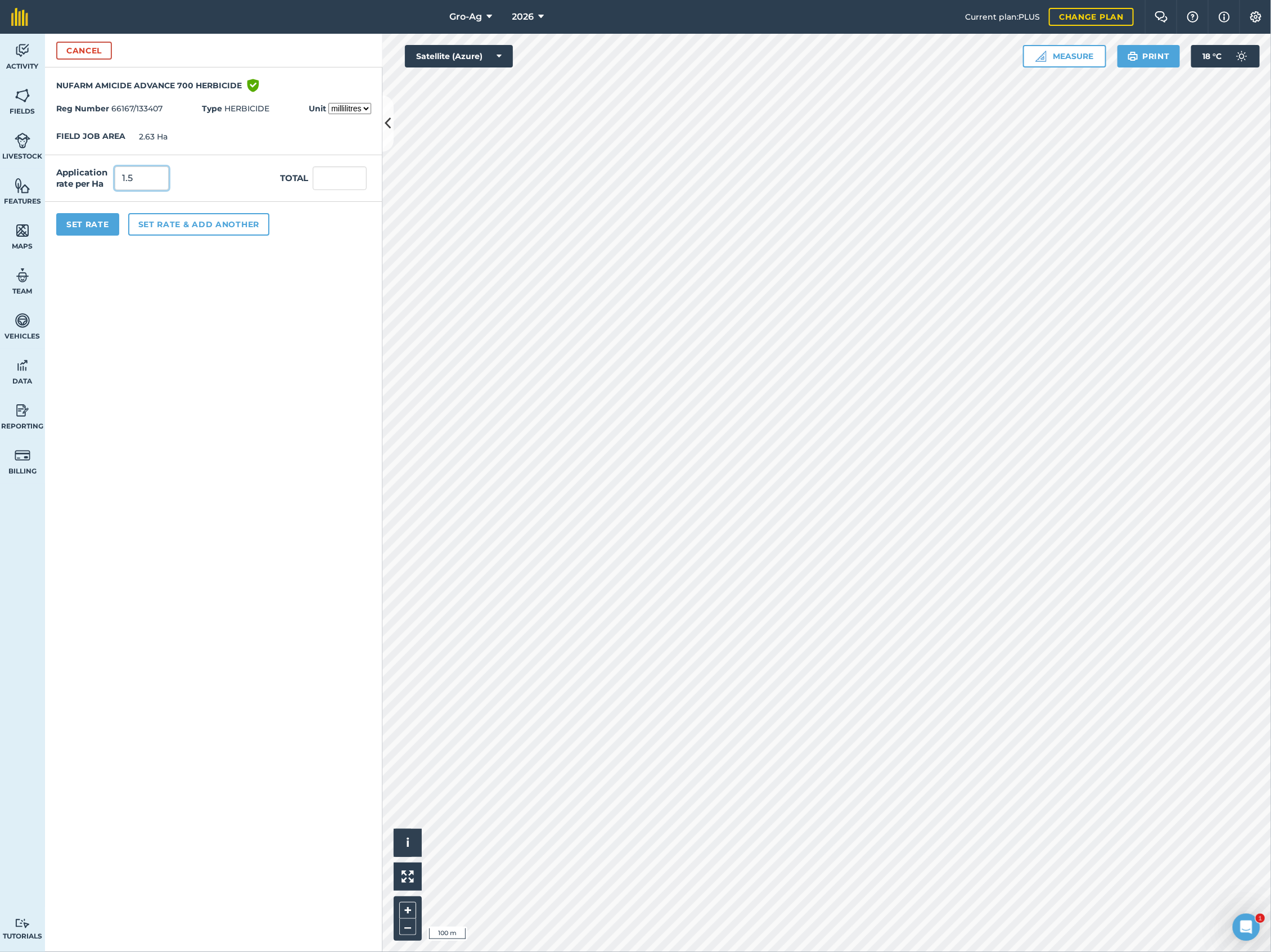 type on "1.5" 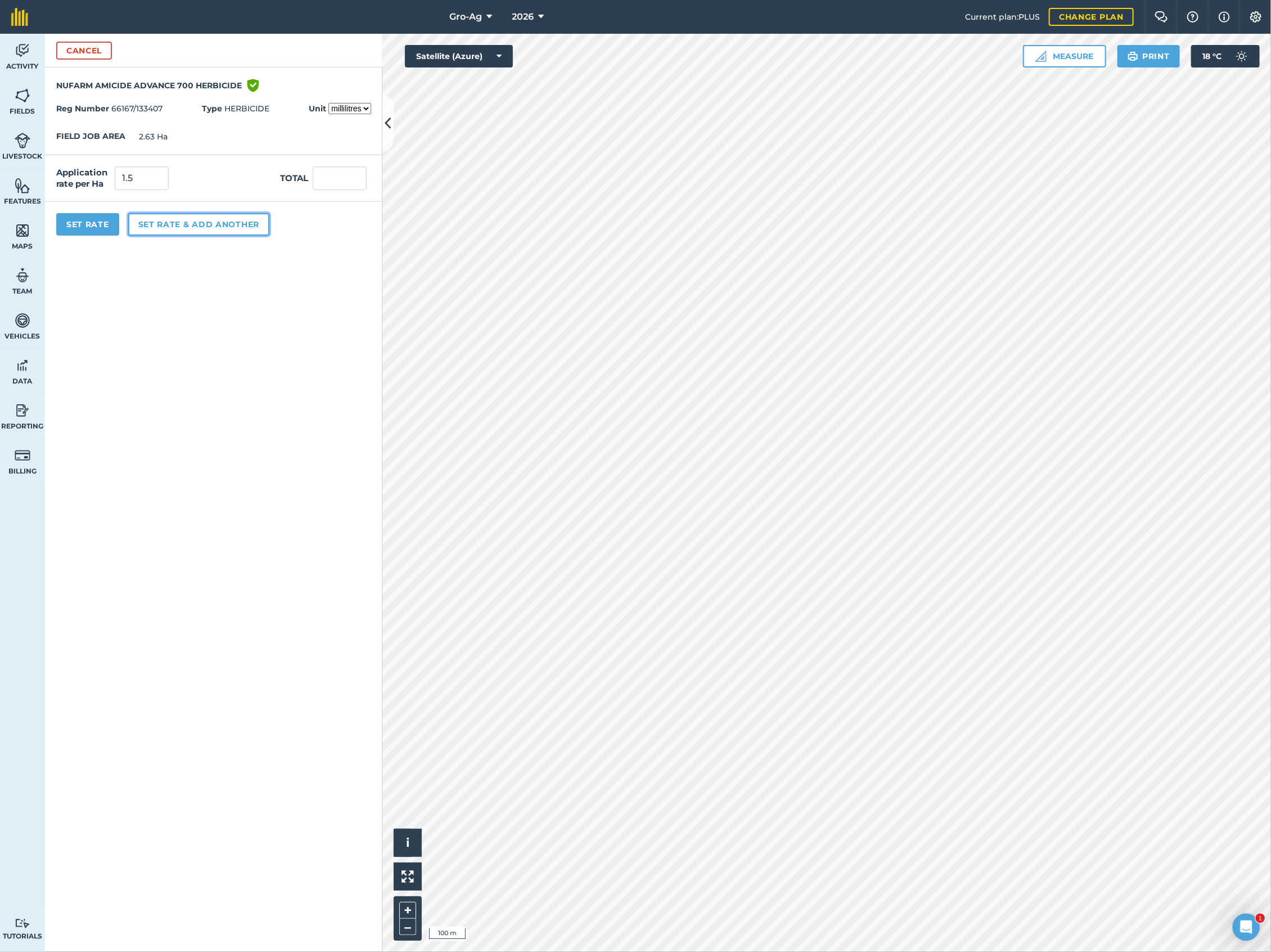 type on "3.945" 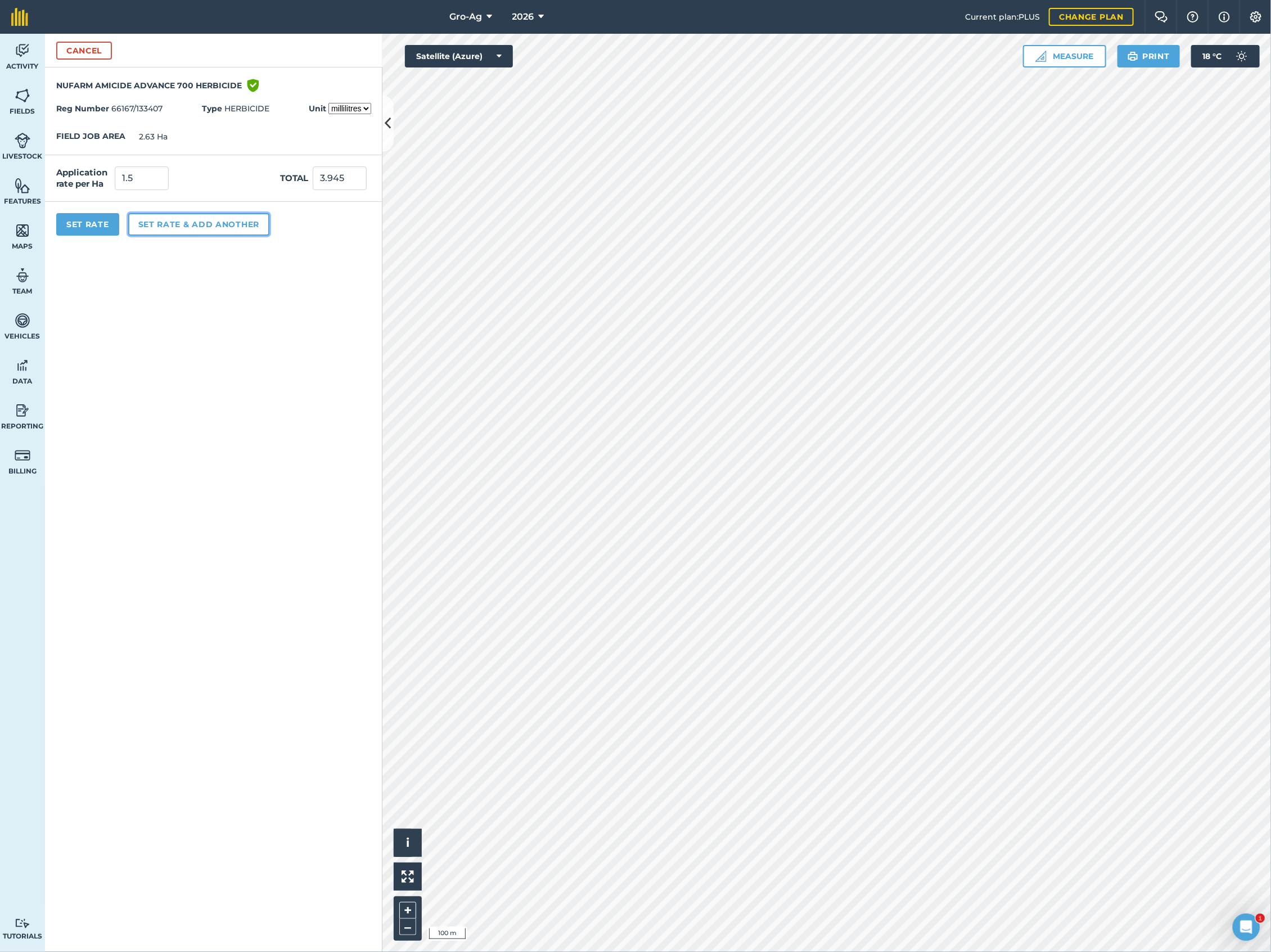 click on "Set rate & add another" at bounding box center (199, 224) 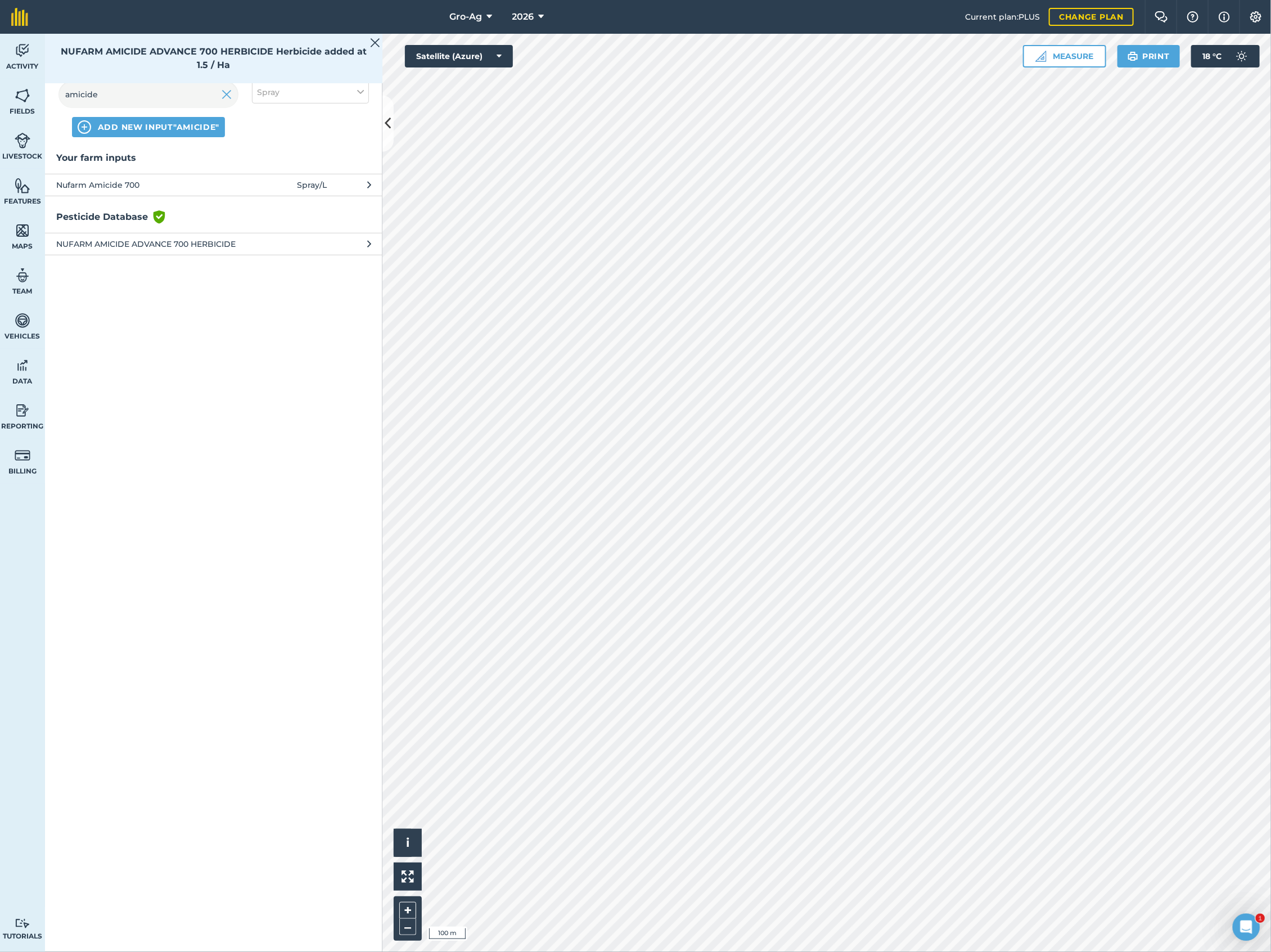 click on "NUFARM AMICIDE ADVANCE 700 HERBICIDE Herbicide added at 1.5 / Ha" at bounding box center [214, 58] 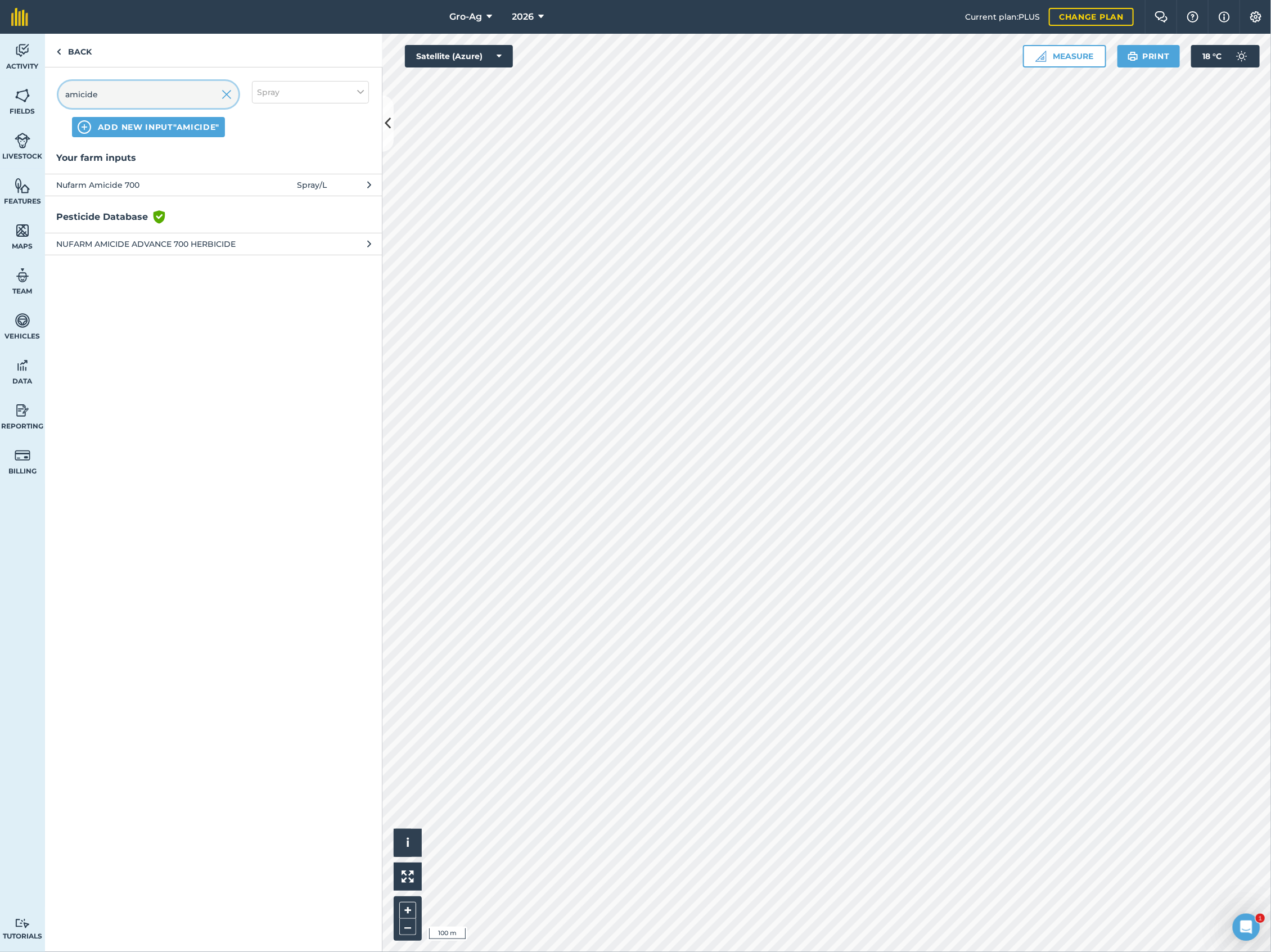 click on "amicide" at bounding box center [148, 94] 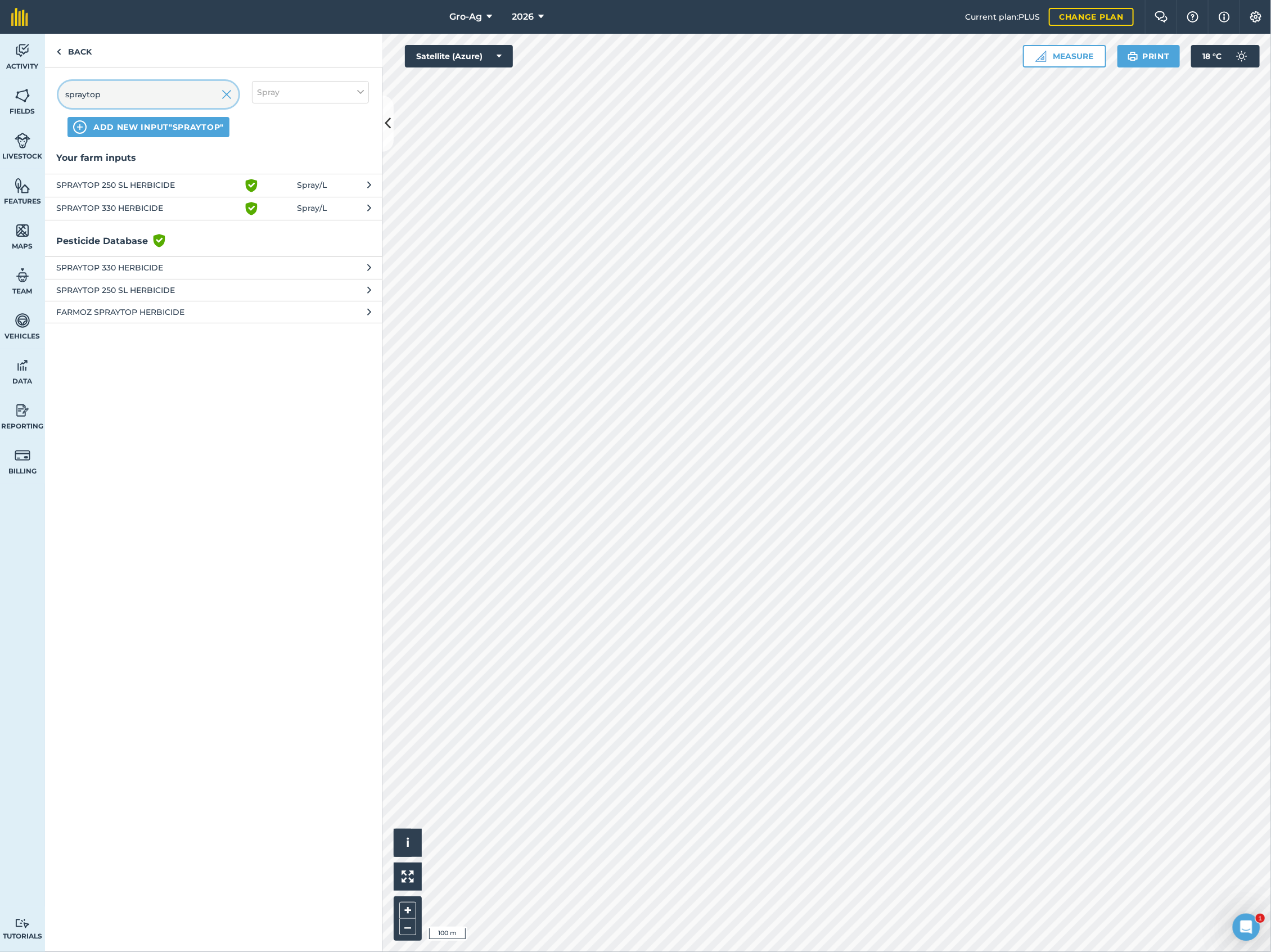 type on "spraytop" 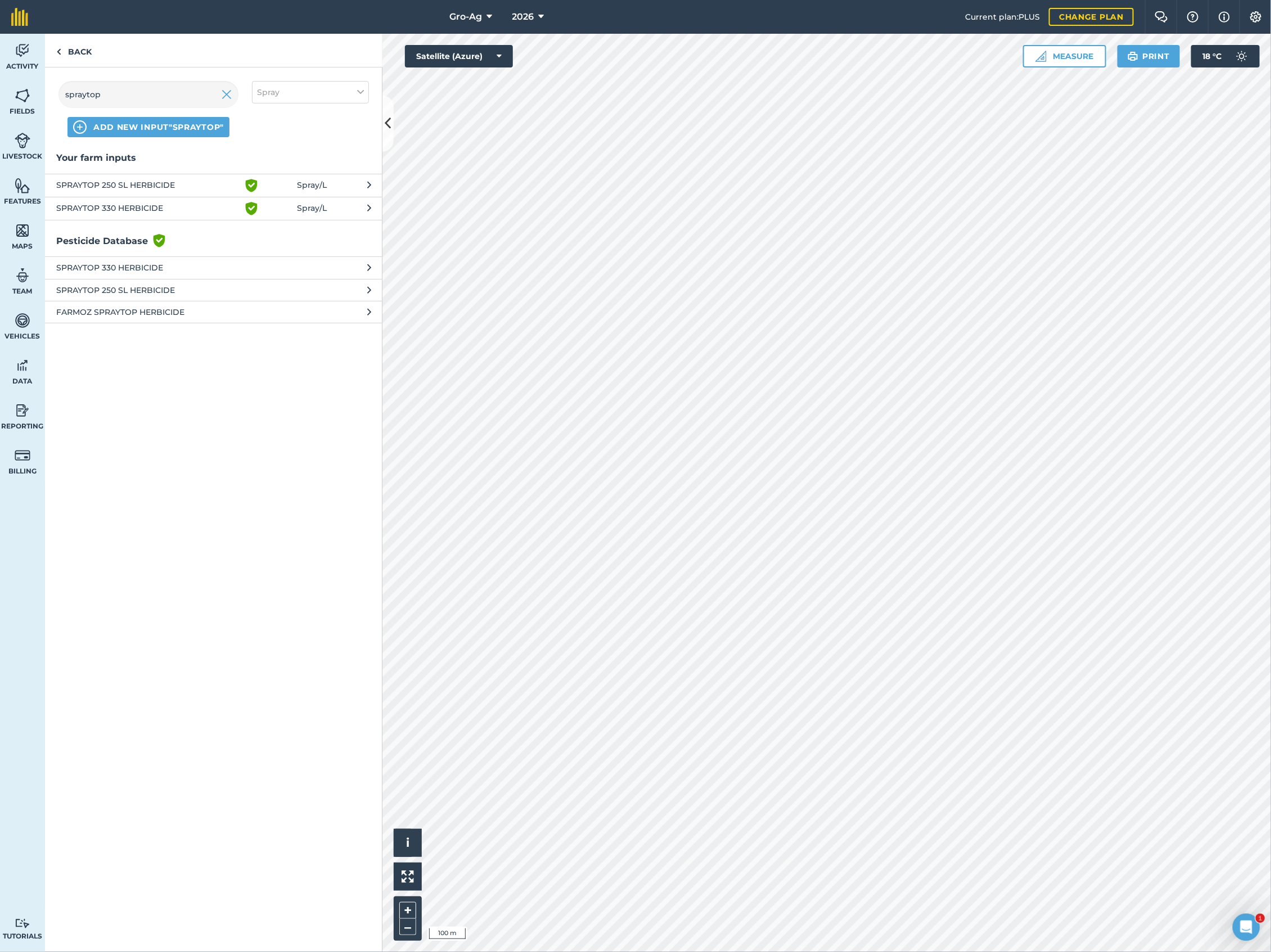 click on "SPRAYTOP 250 SL HERBICIDE" at bounding box center (148, 186) 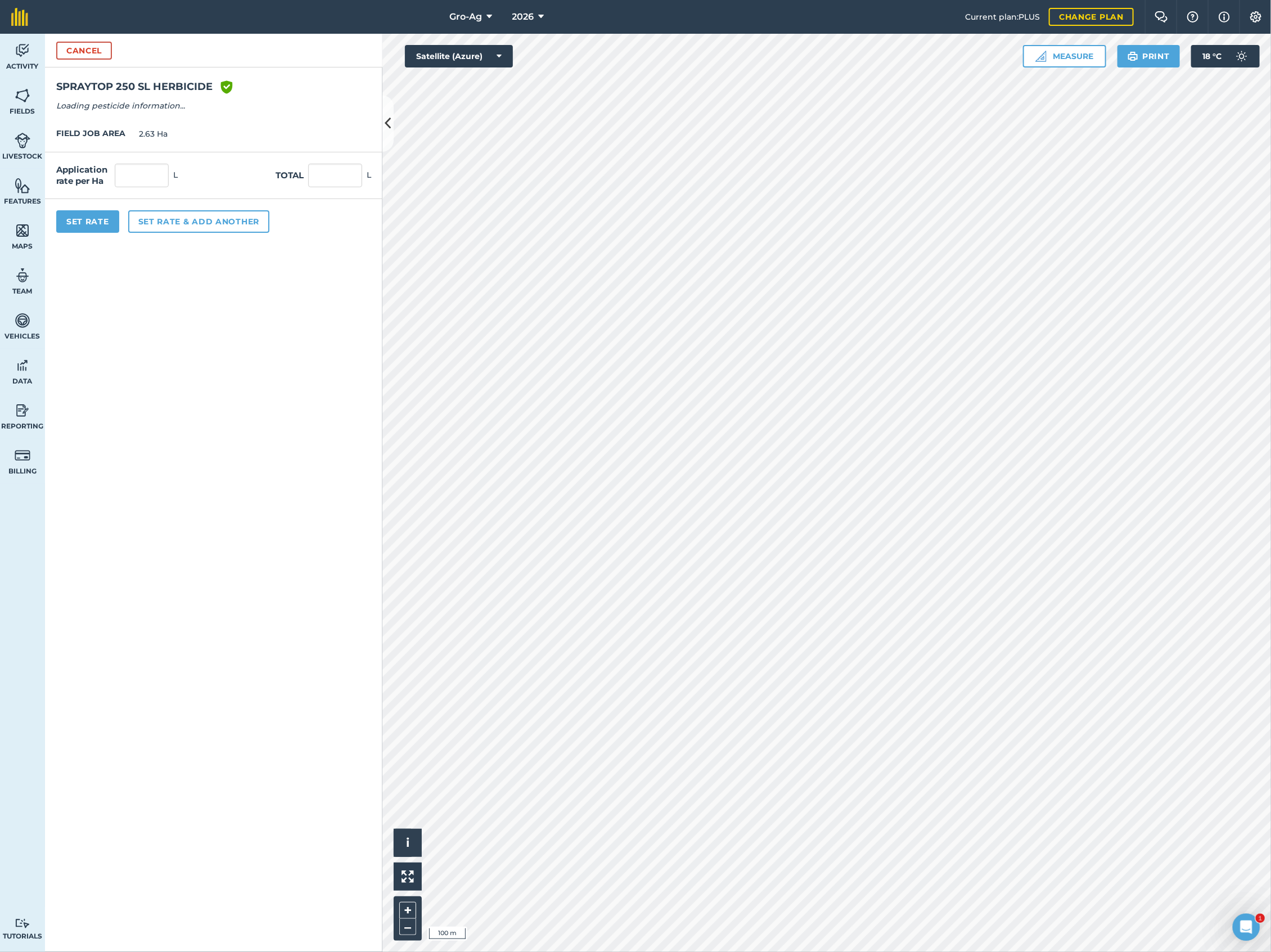 click on "Application rate per   Ha L Total L" at bounding box center [214, 175] 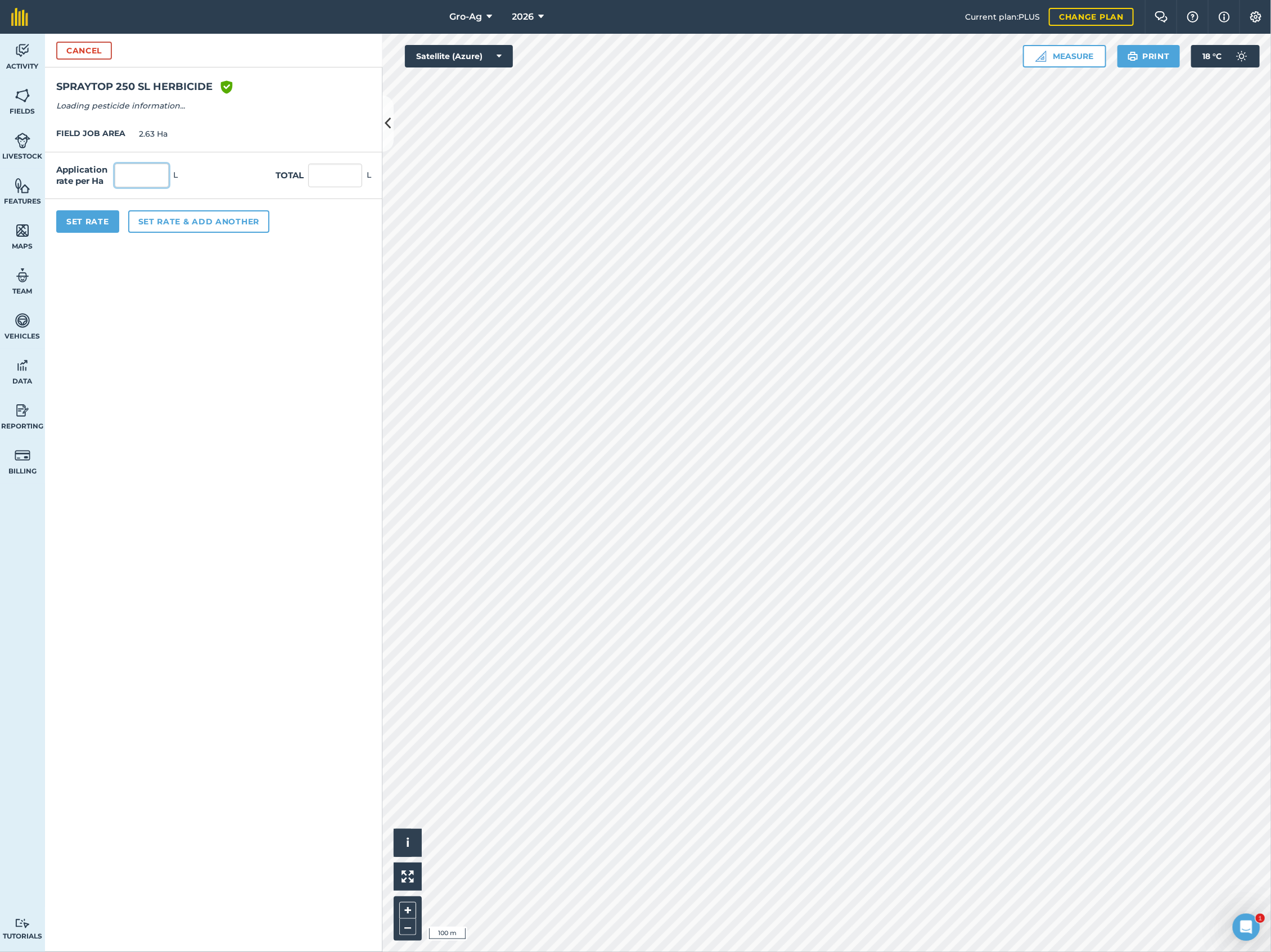 click at bounding box center (142, 175) 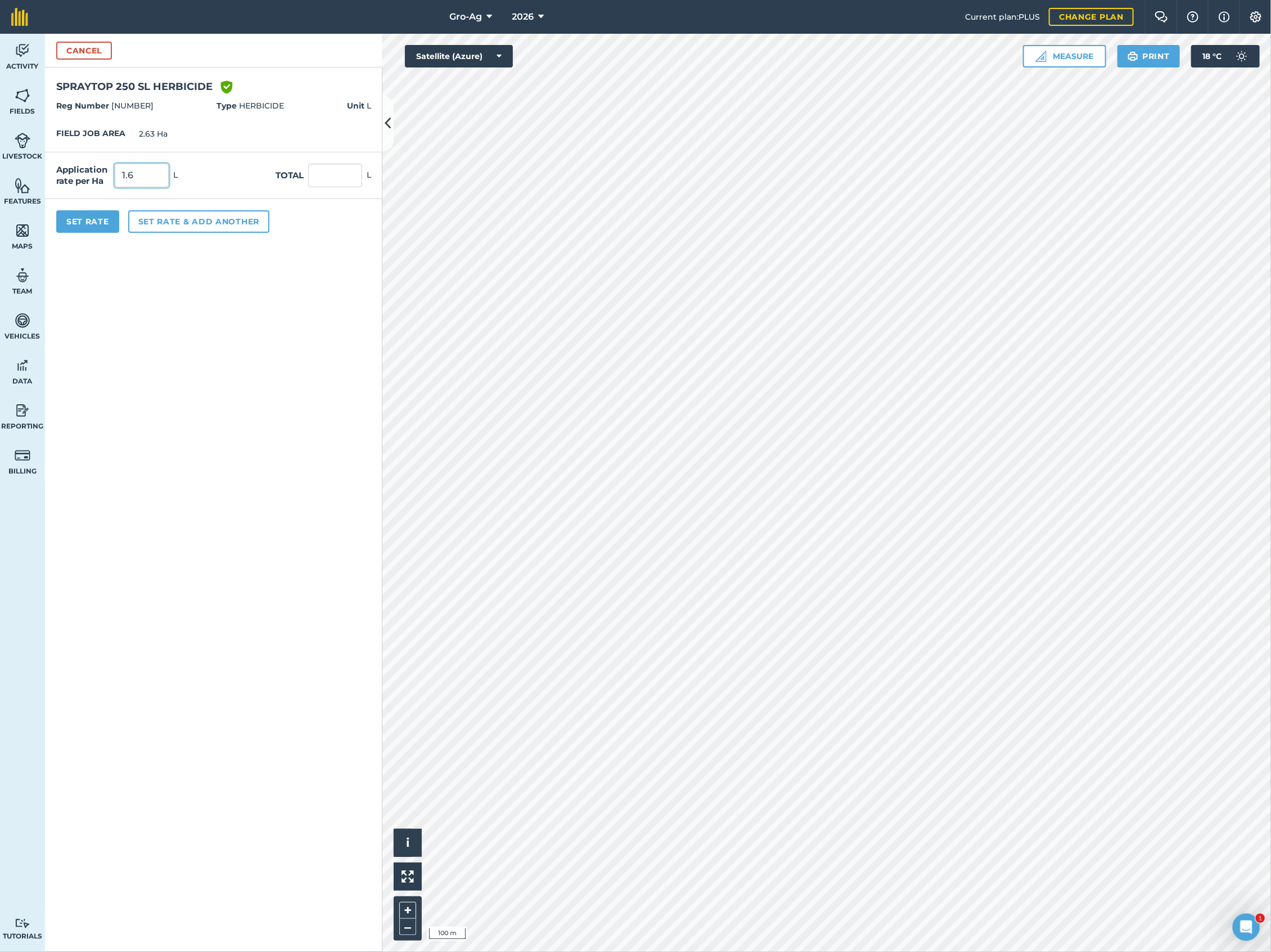 type on "1.6" 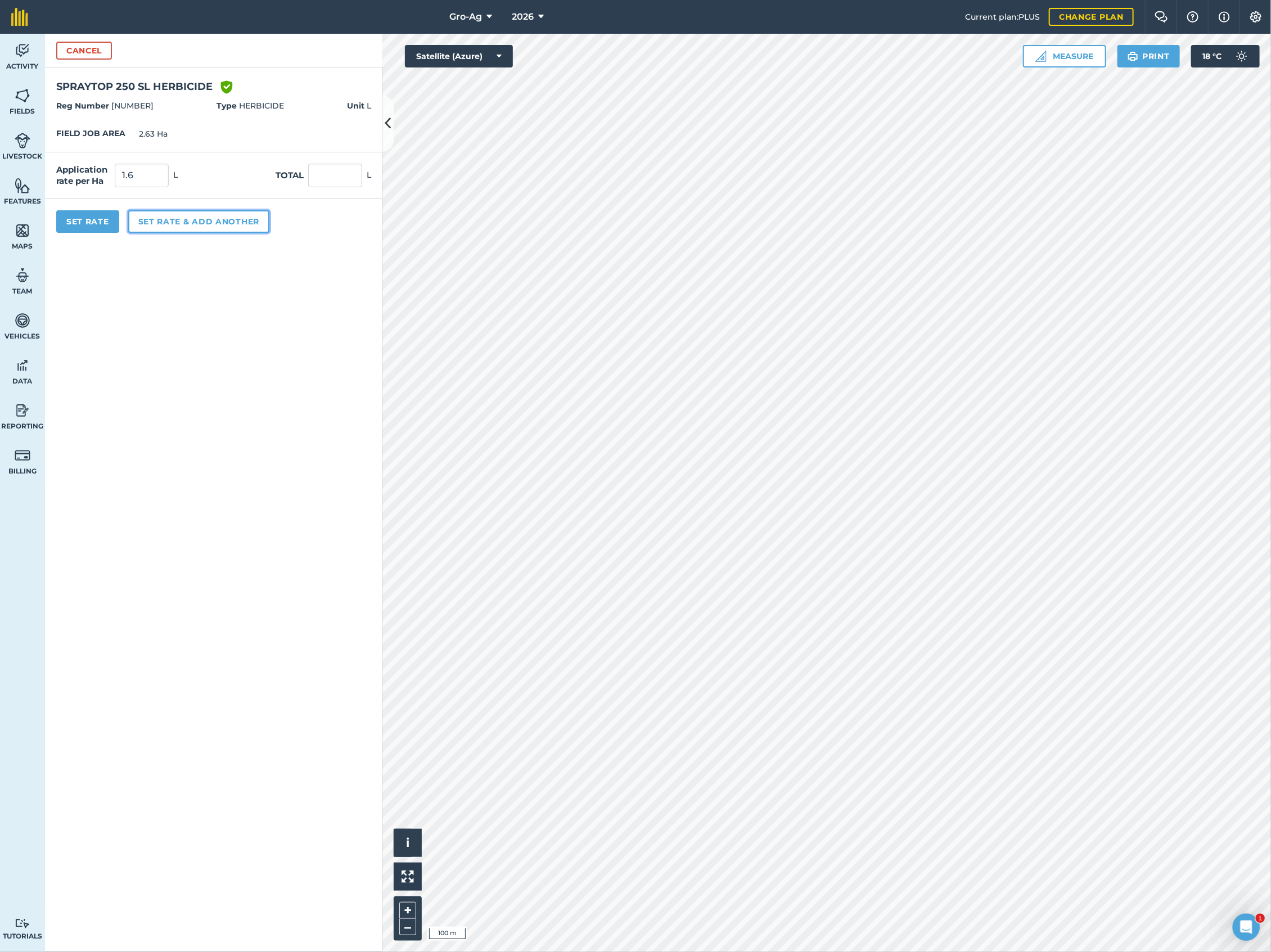 type on "4.208" 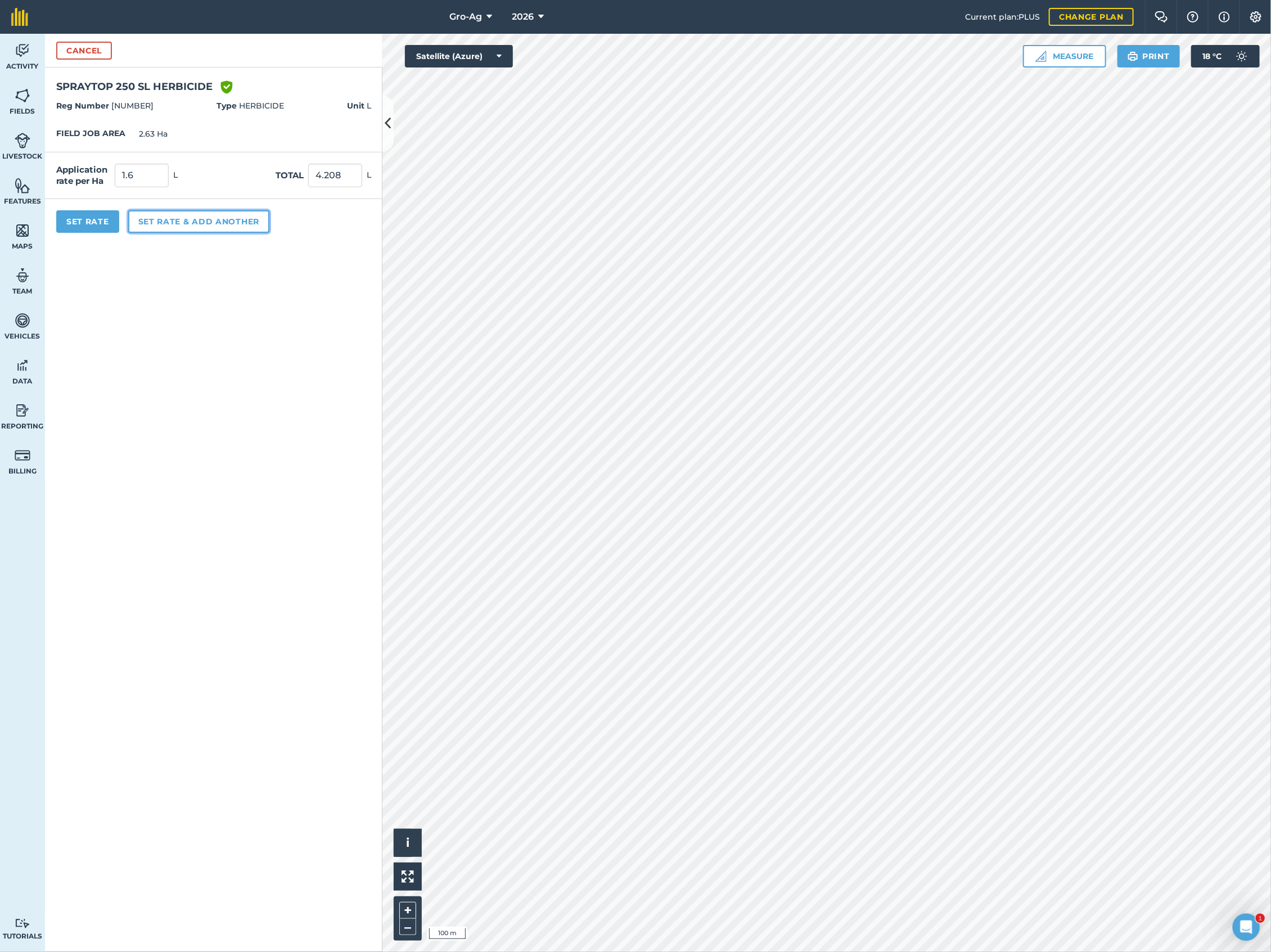 click on "Set rate & add another" at bounding box center [199, 222] 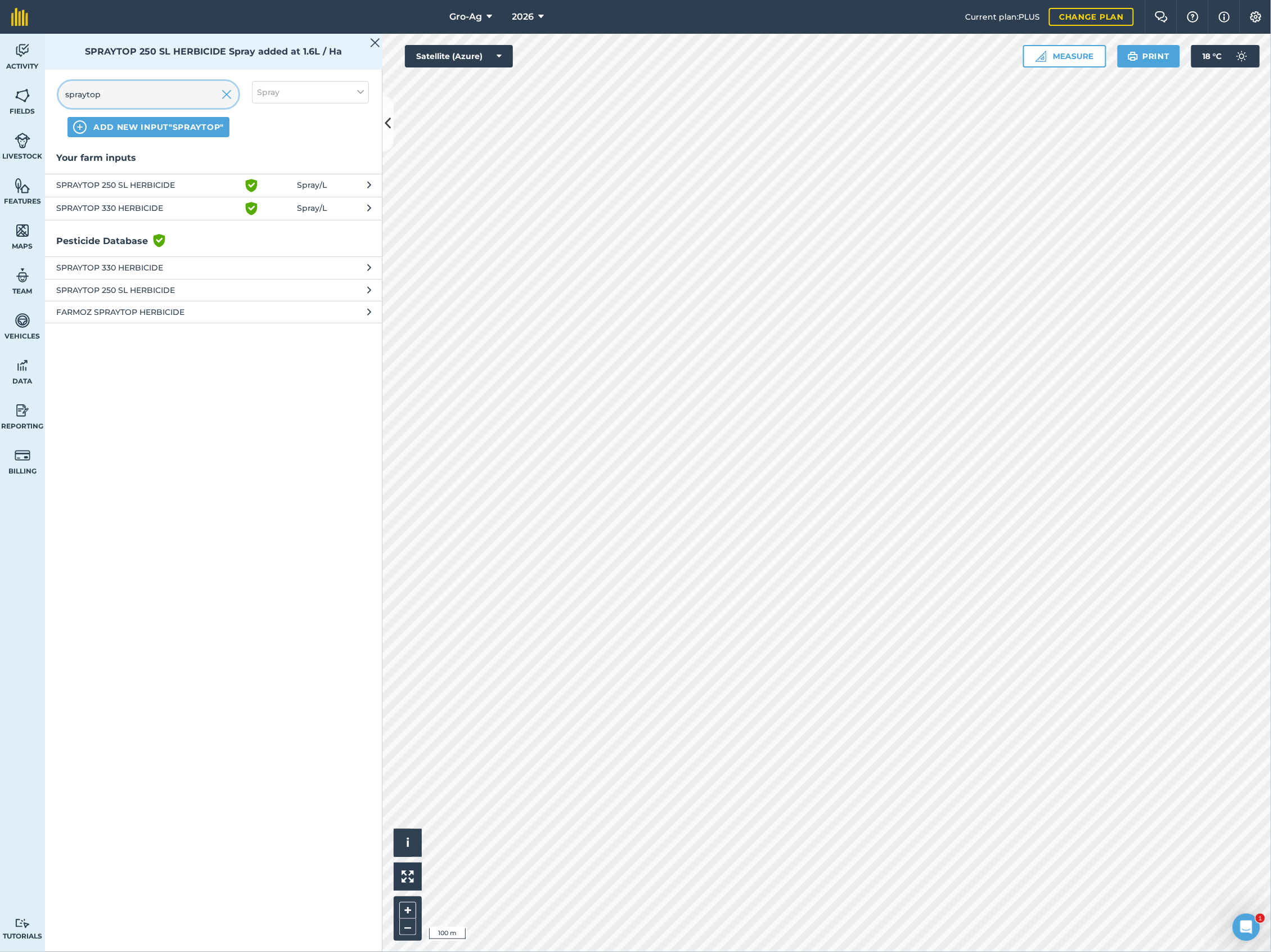 drag, startPoint x: 137, startPoint y: 90, endPoint x: 22, endPoint y: 90, distance: 115 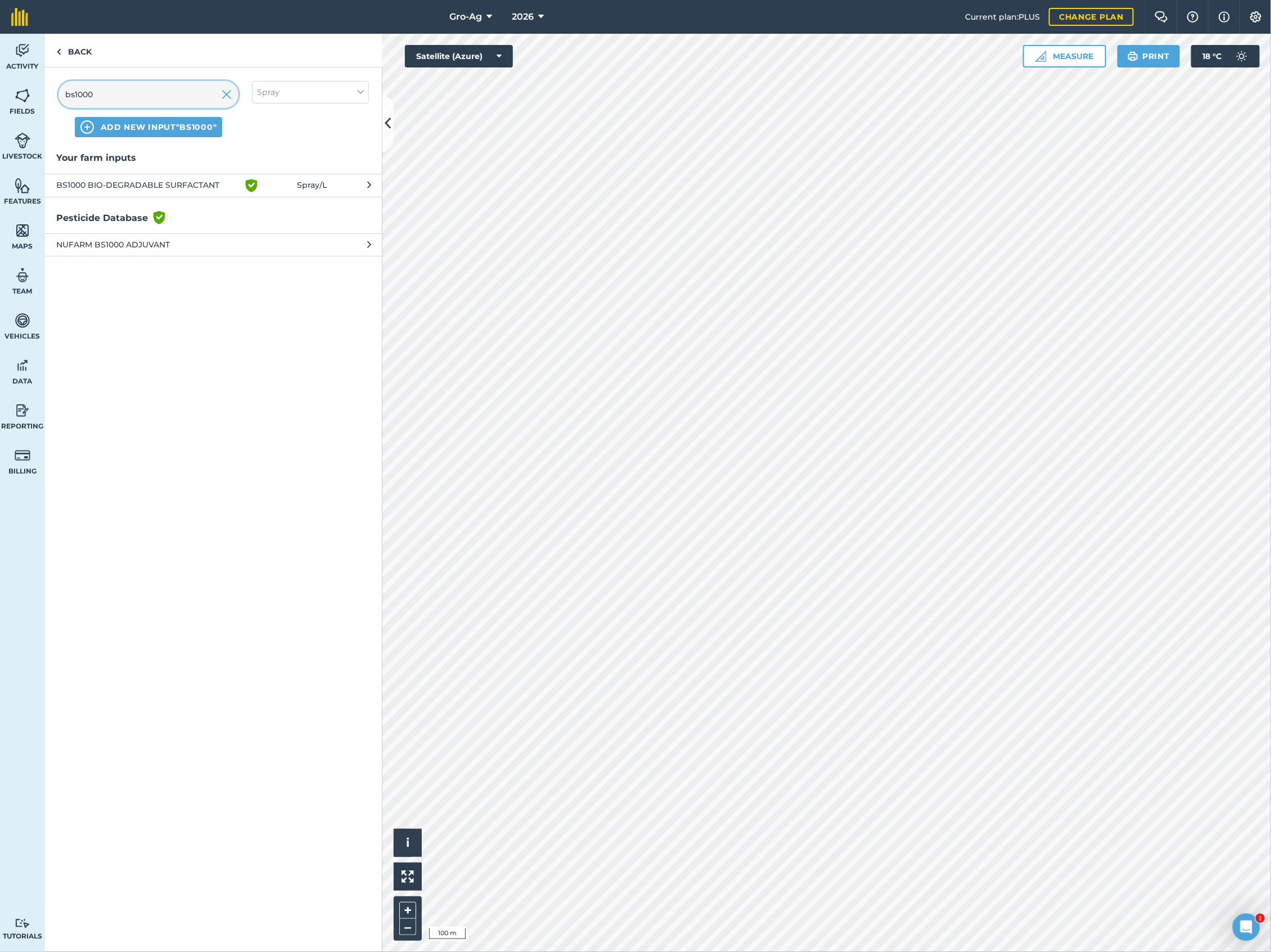 type on "bs1000" 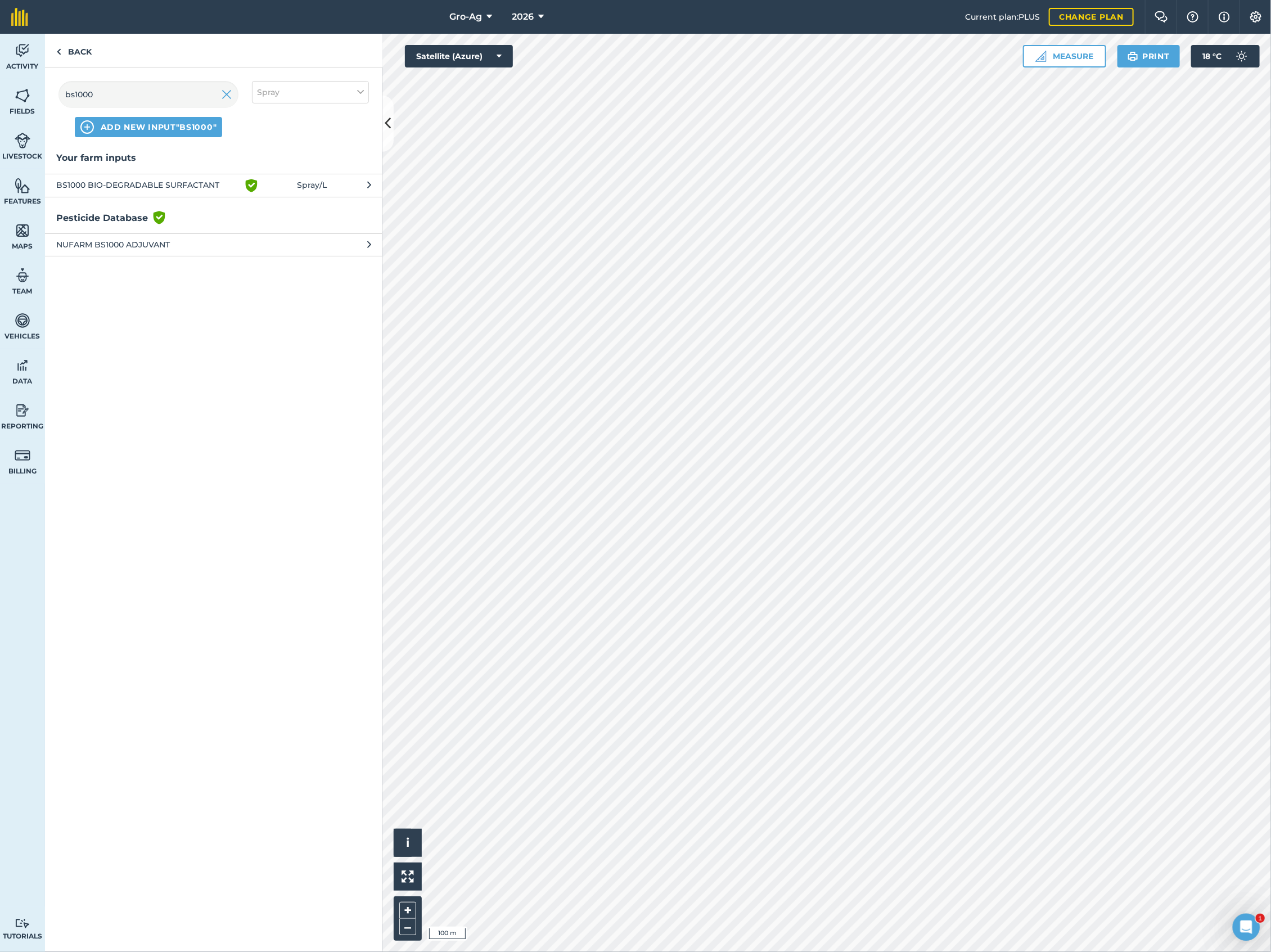 click on "BS1000 BIO-DEGRADABLE SURFACTANT" at bounding box center [148, 186] 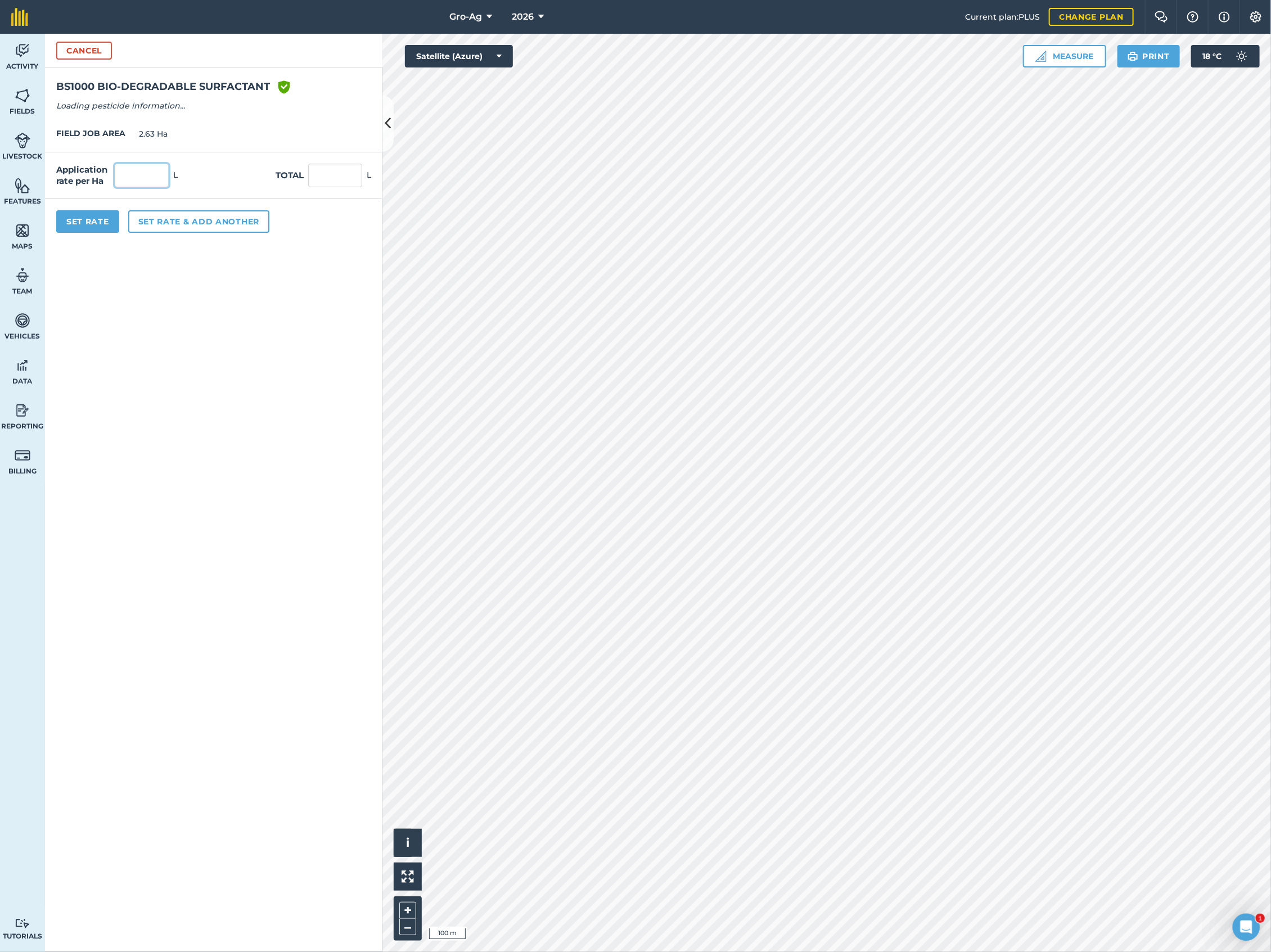 click at bounding box center (142, 175) 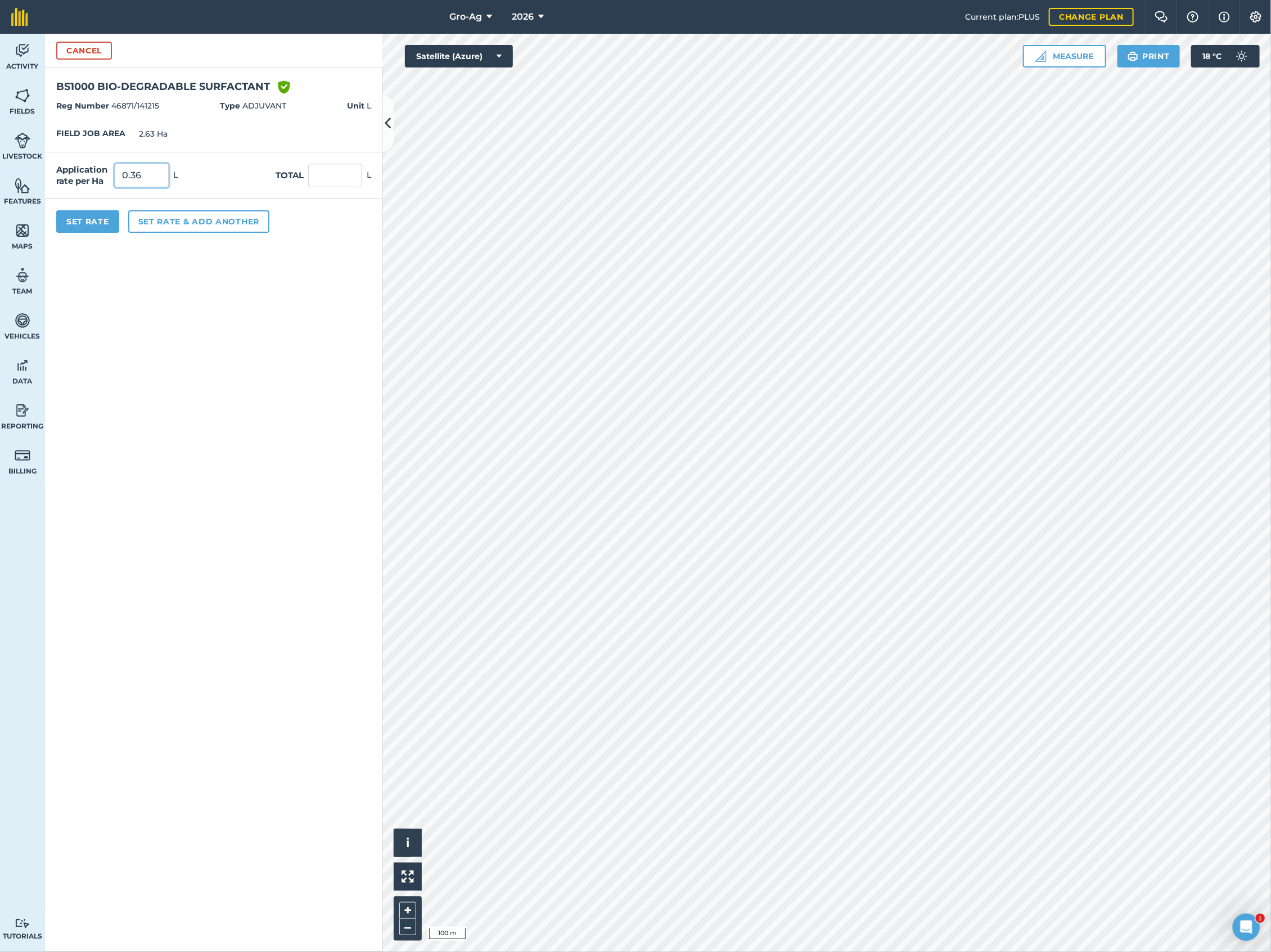 type on "0.36" 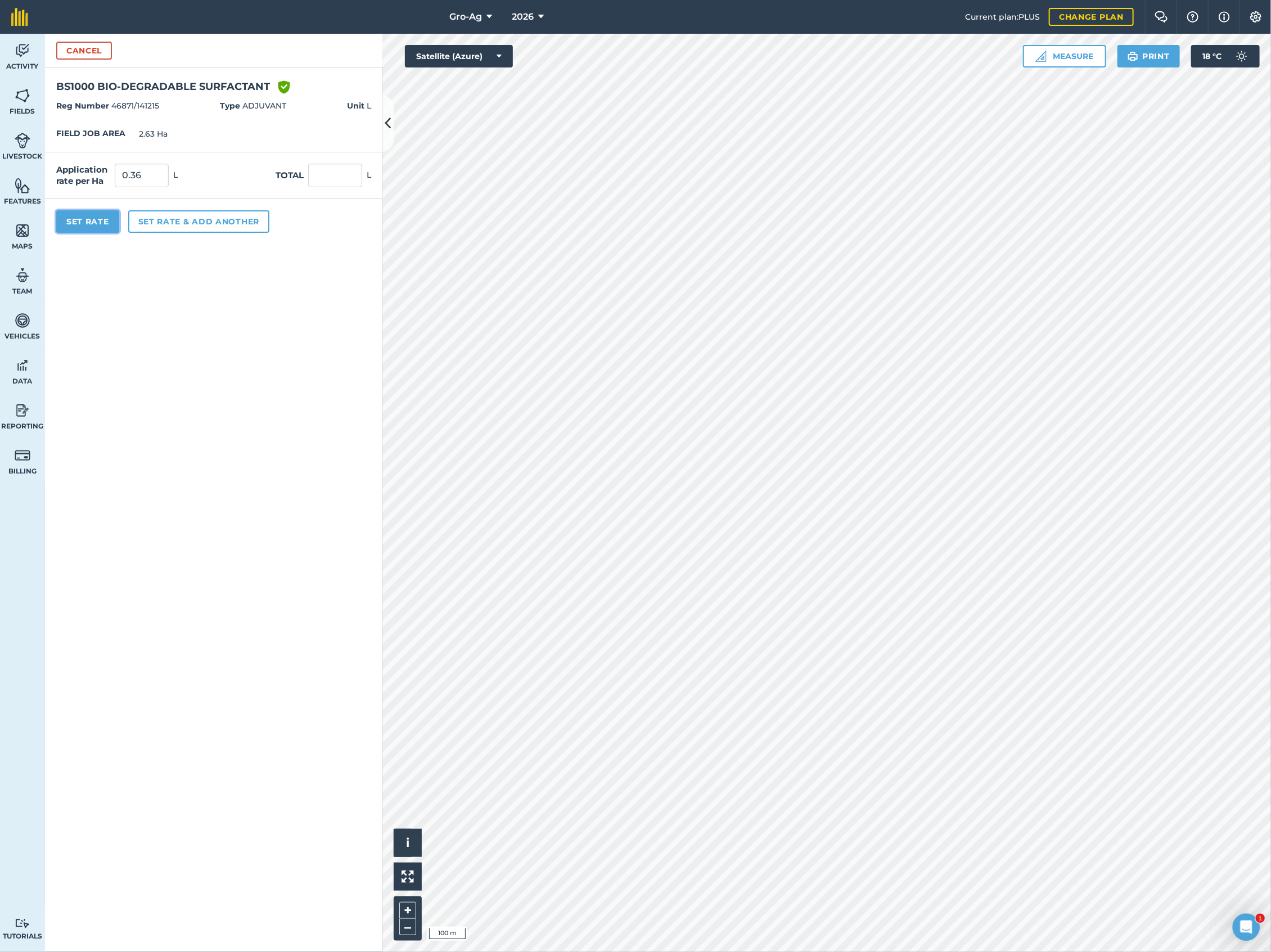 type on "0.947" 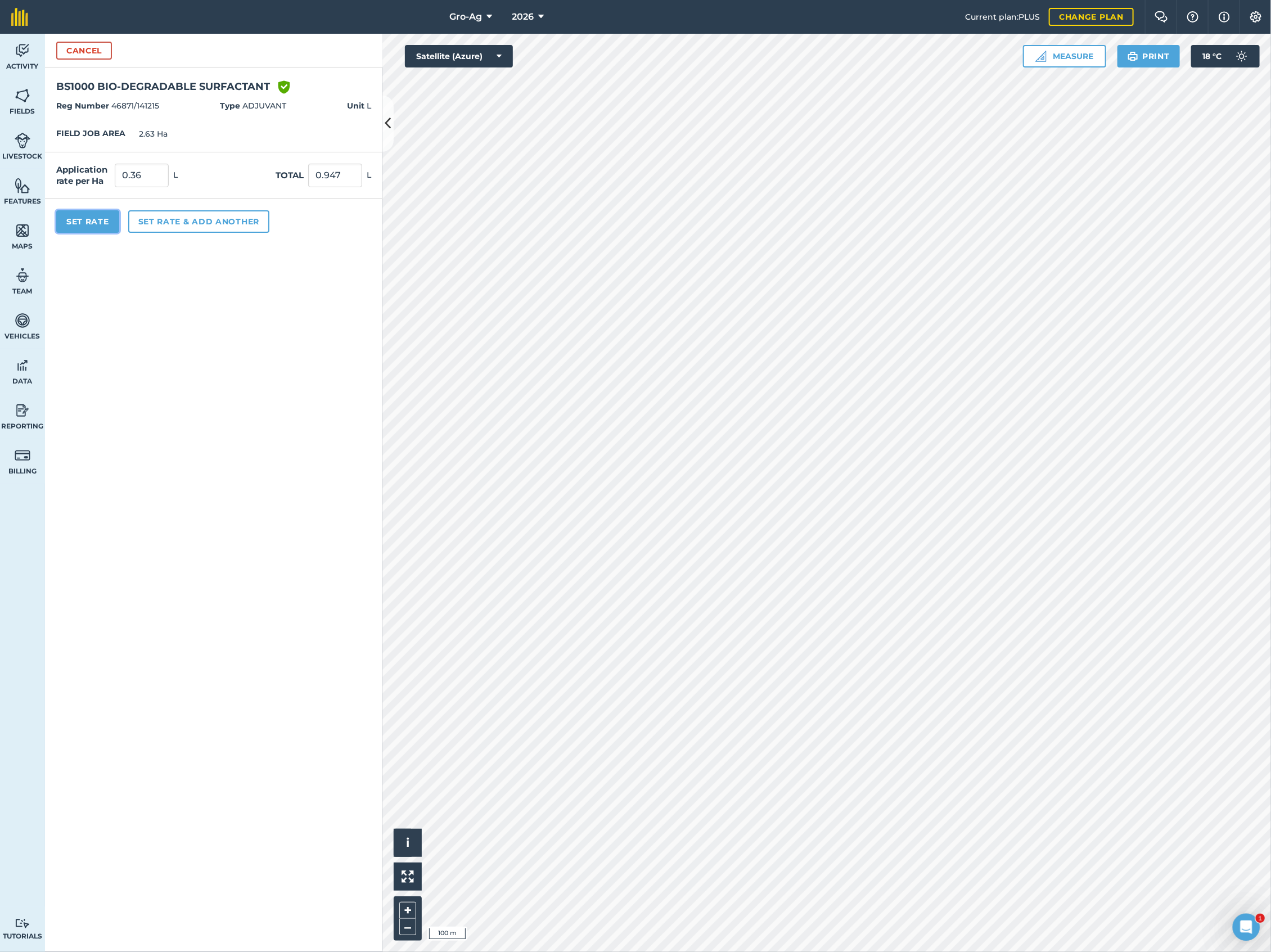 click on "Set Rate" at bounding box center (88, 222) 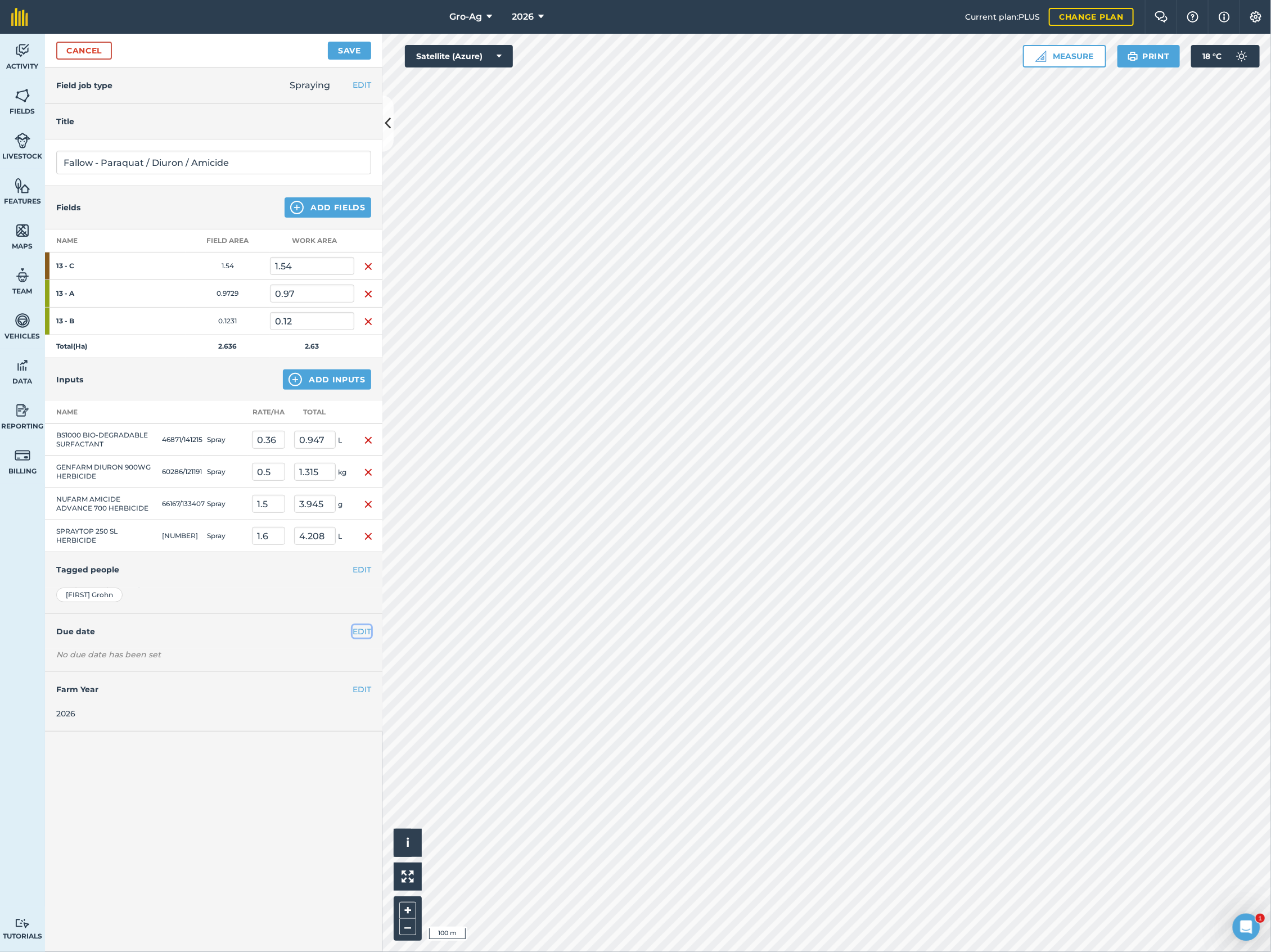 click on "EDIT" at bounding box center [362, 631] 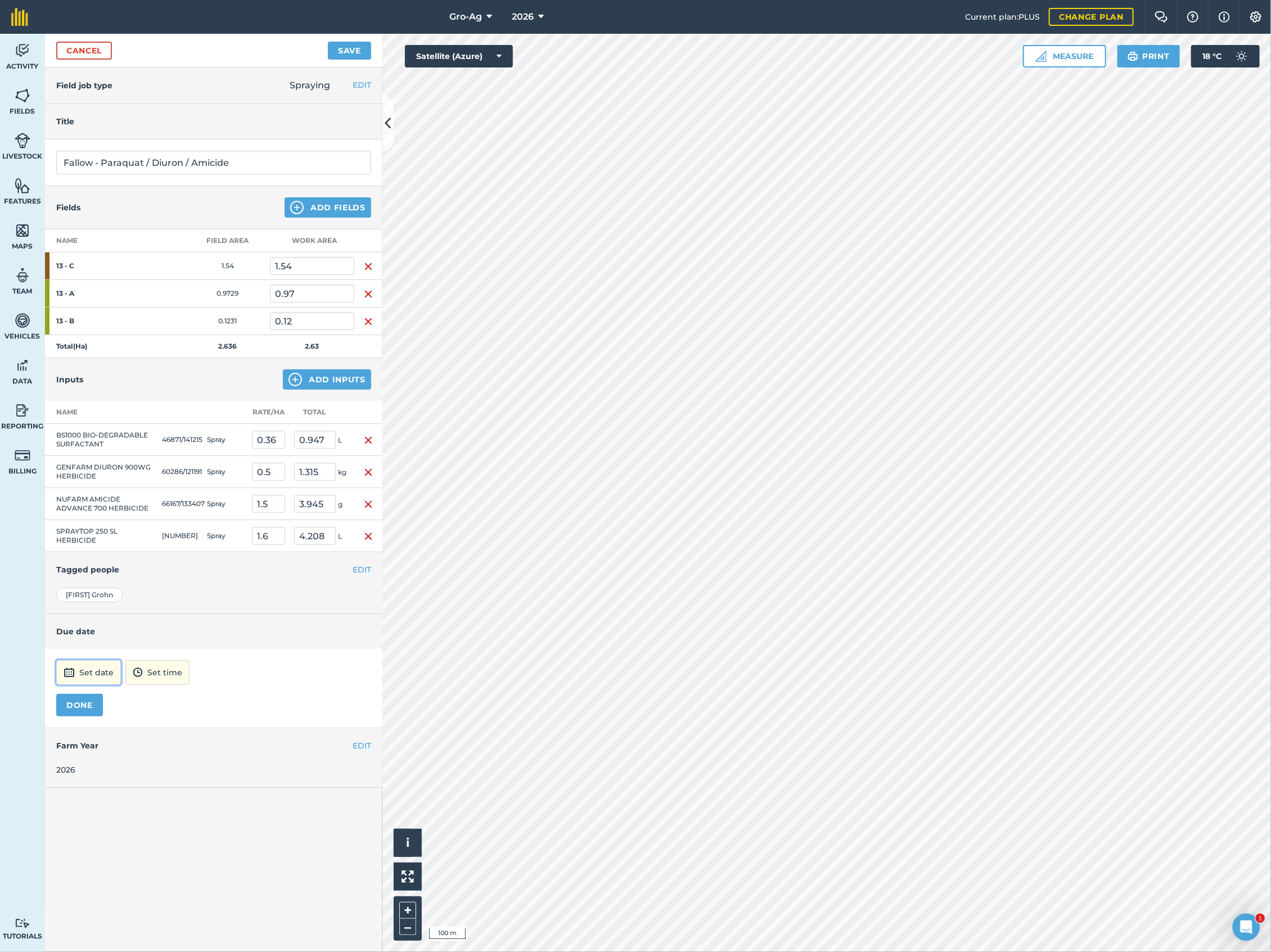 click on "Set date" at bounding box center (88, 673) 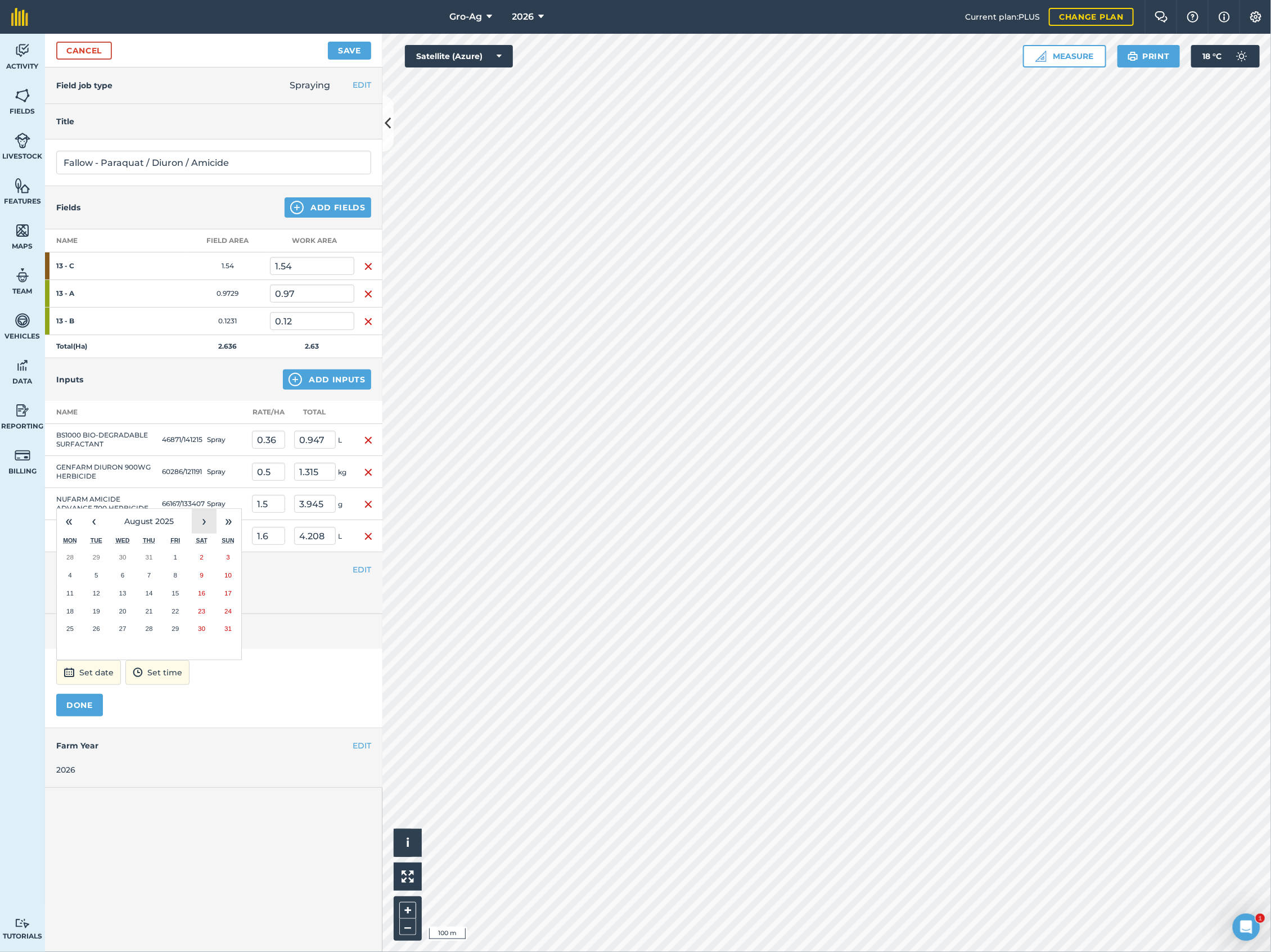 click on "›" at bounding box center [204, 521] 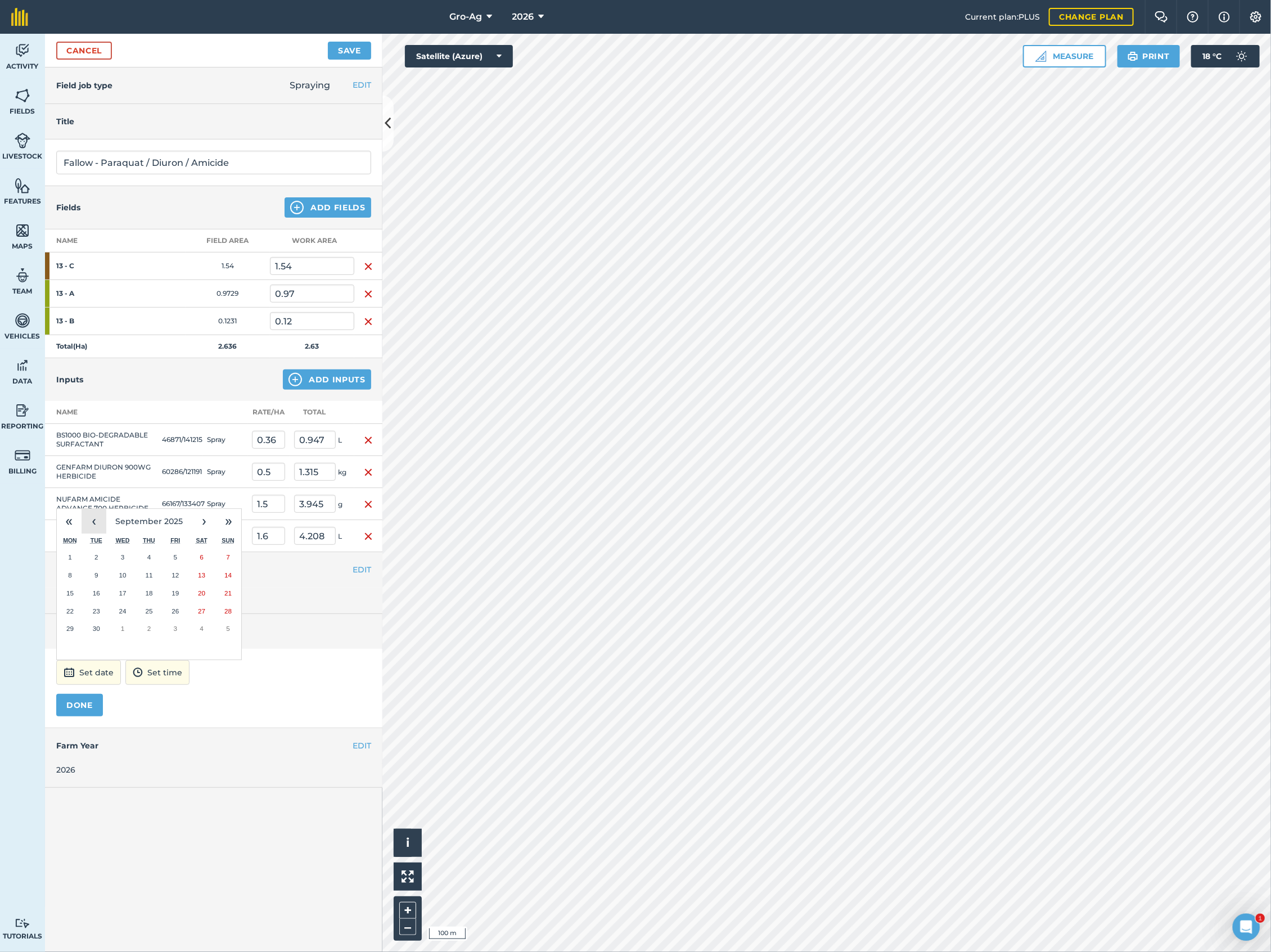 click on "‹" at bounding box center (94, 521) 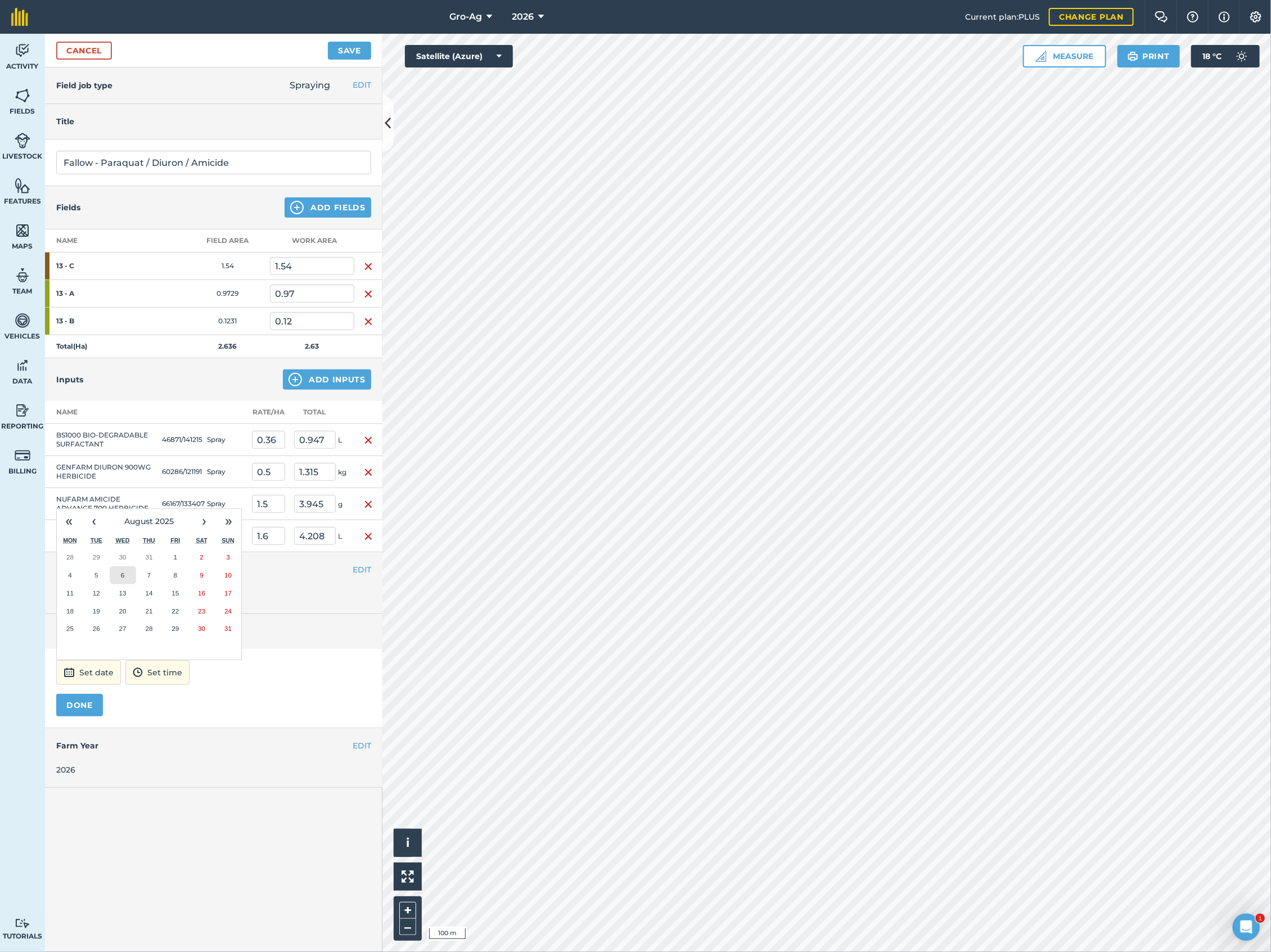 click on "6" at bounding box center [123, 575] 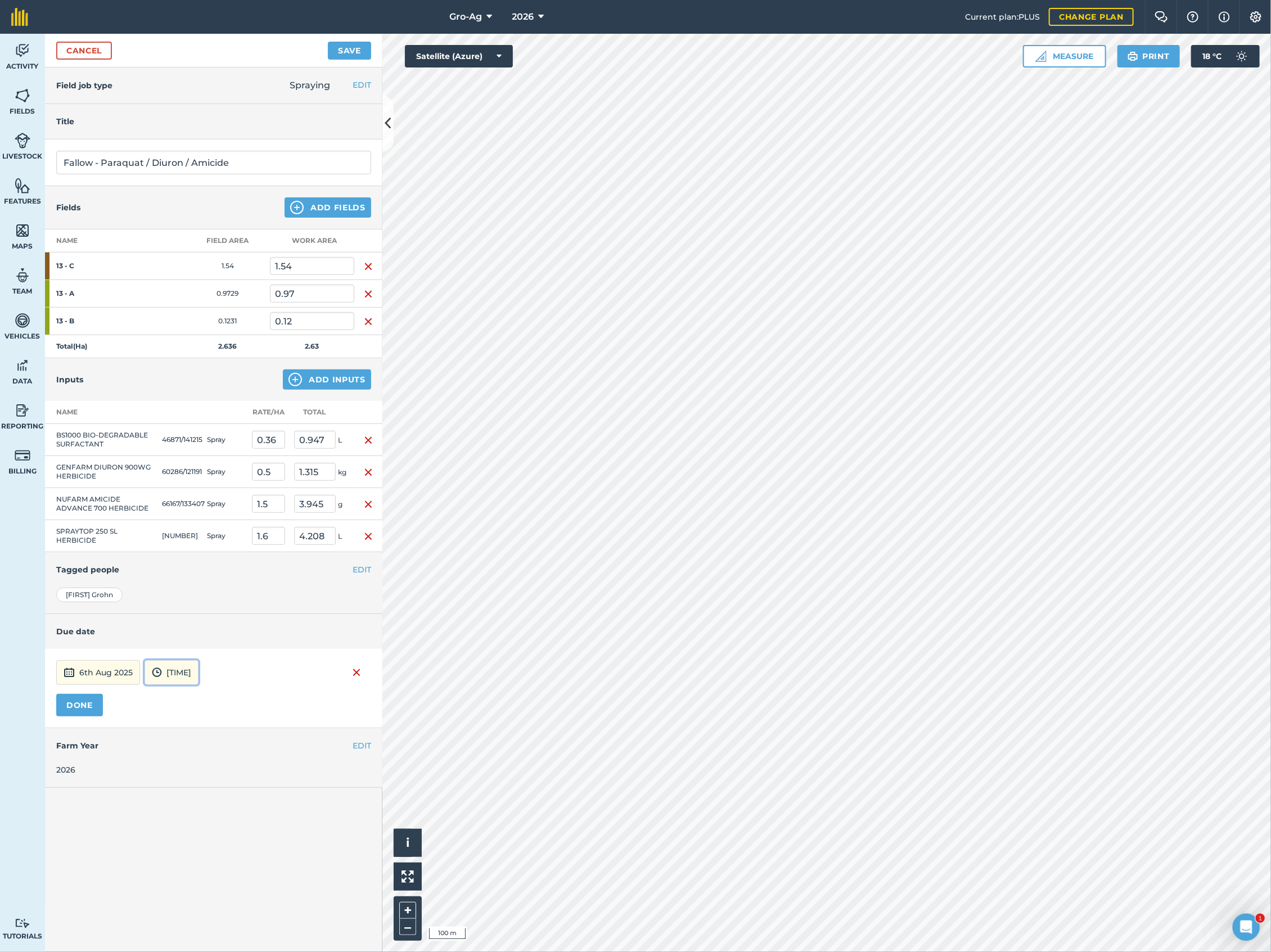 click on "12:00" at bounding box center [172, 673] 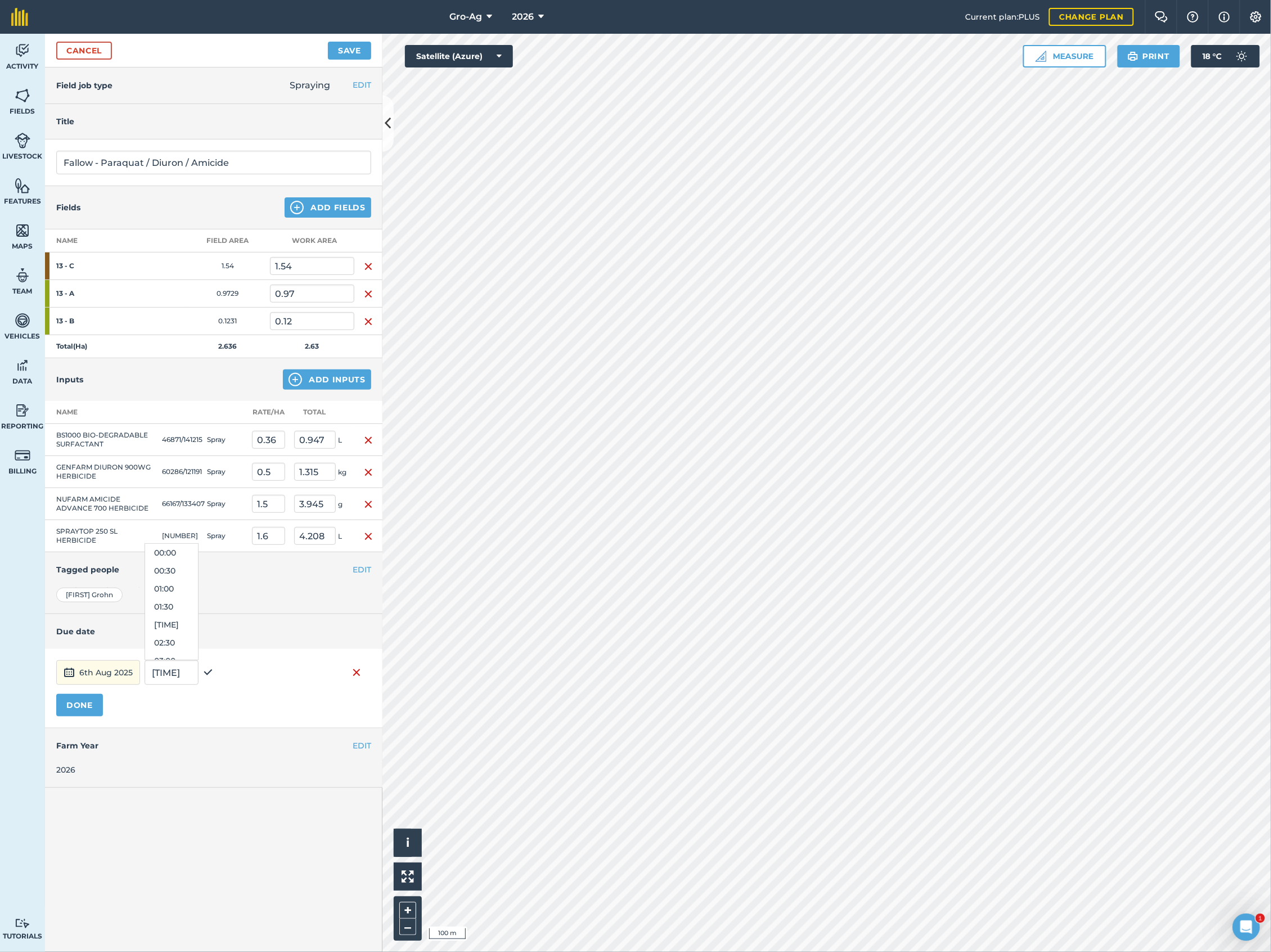 scroll, scrollTop: 378, scrollLeft: 0, axis: vertical 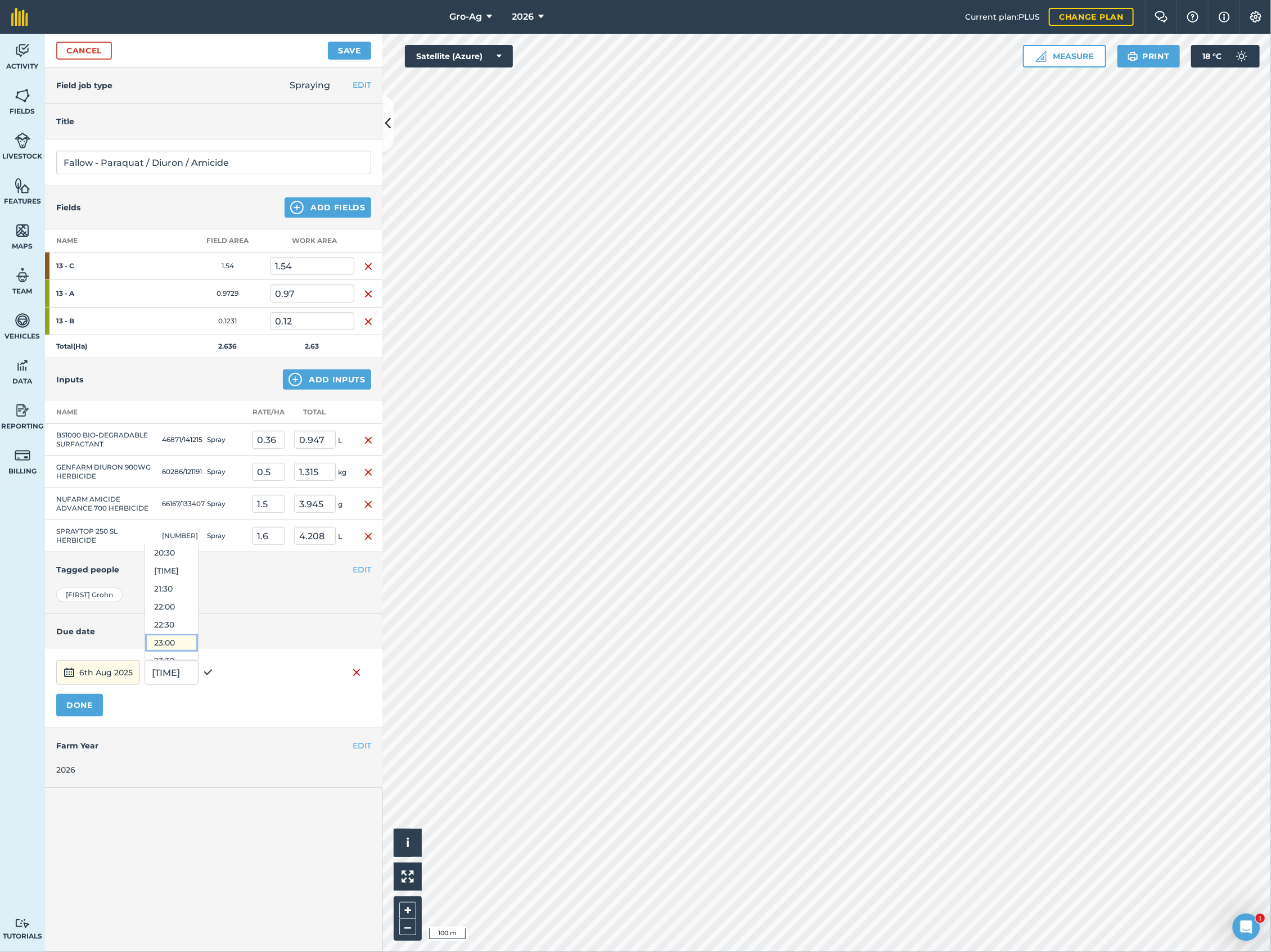 click on "23:00" at bounding box center [172, 643] 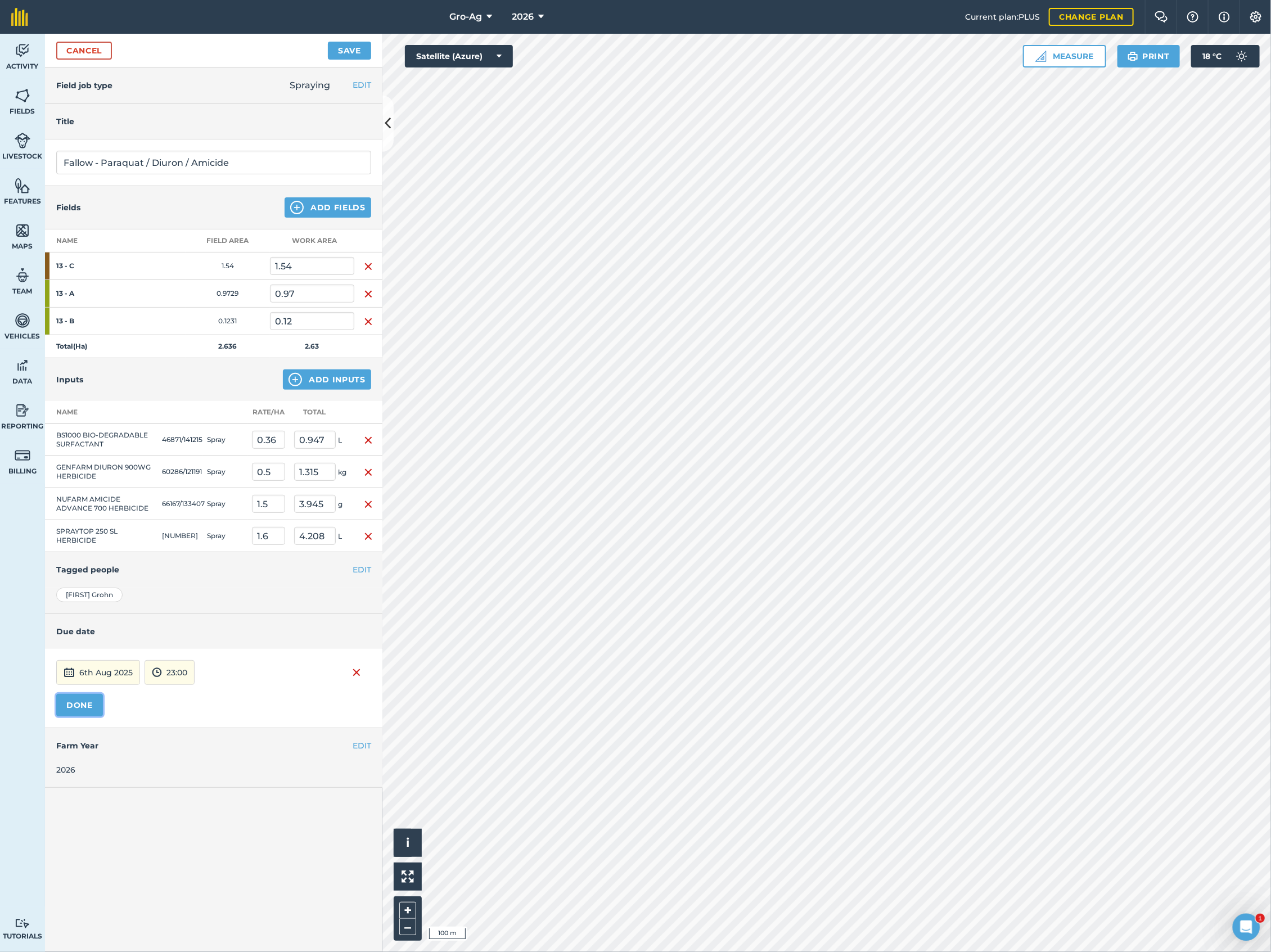 click on "DONE" at bounding box center [79, 705] 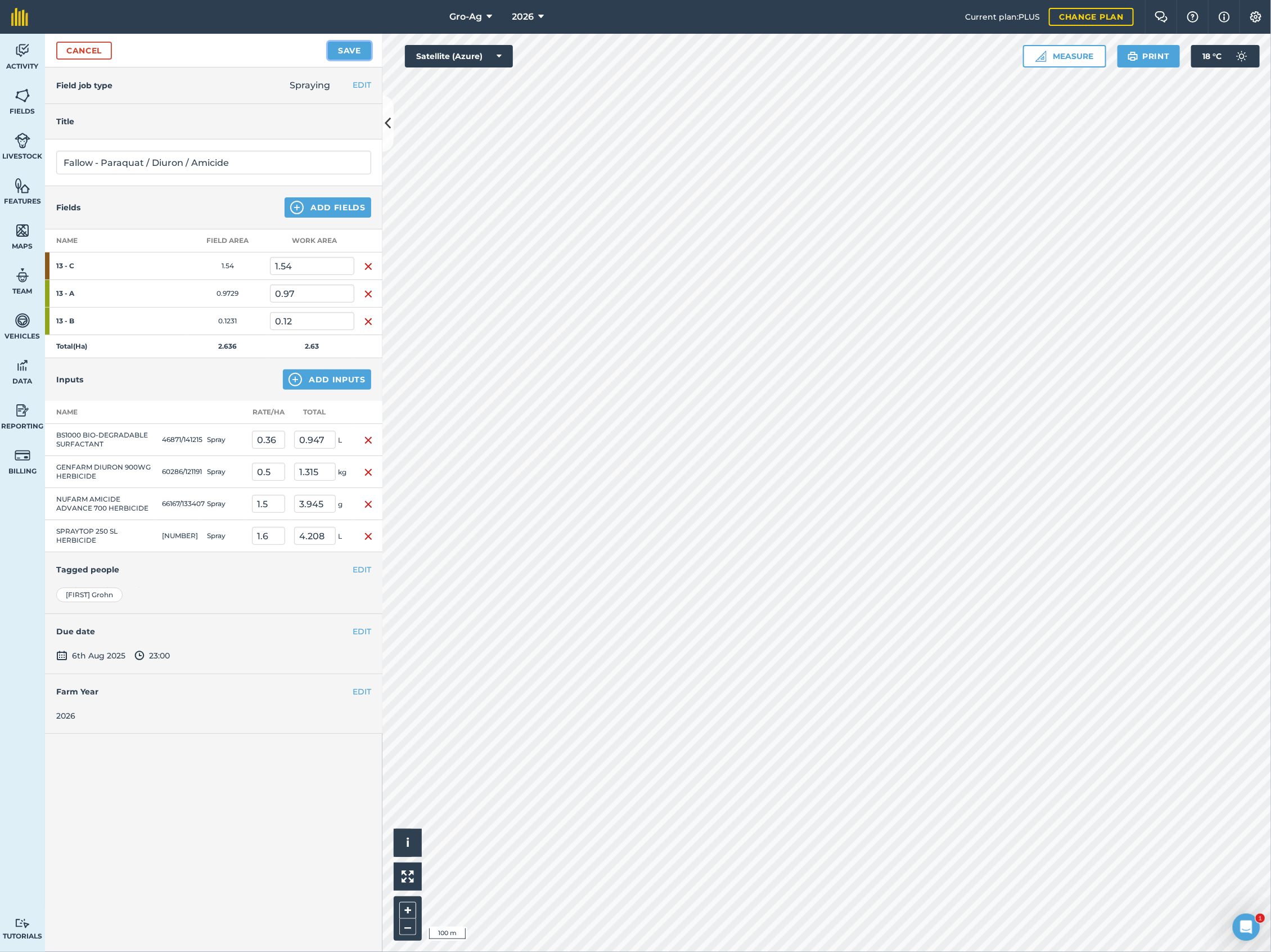 click on "Save" at bounding box center [349, 51] 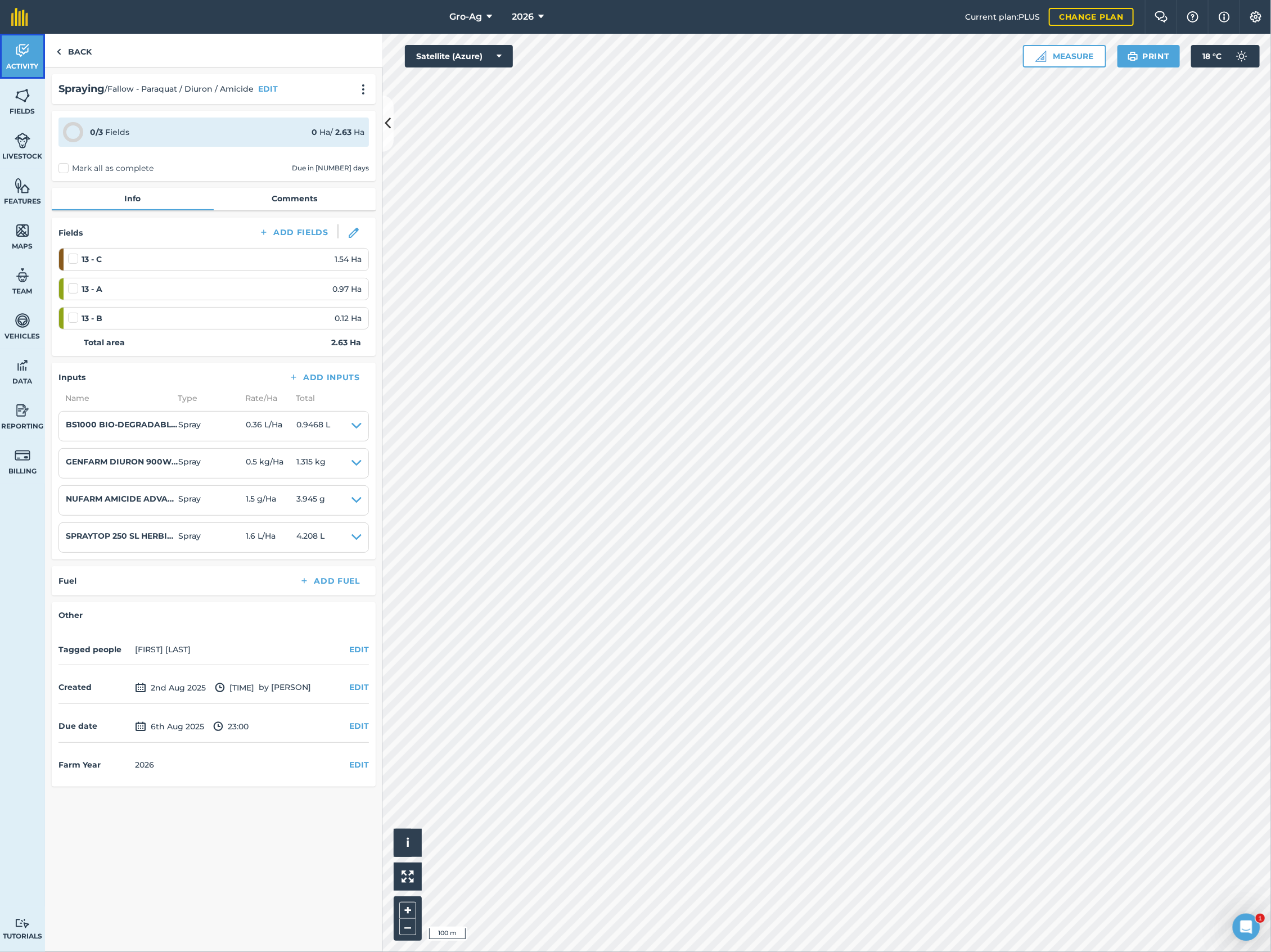 click at bounding box center [22, 51] 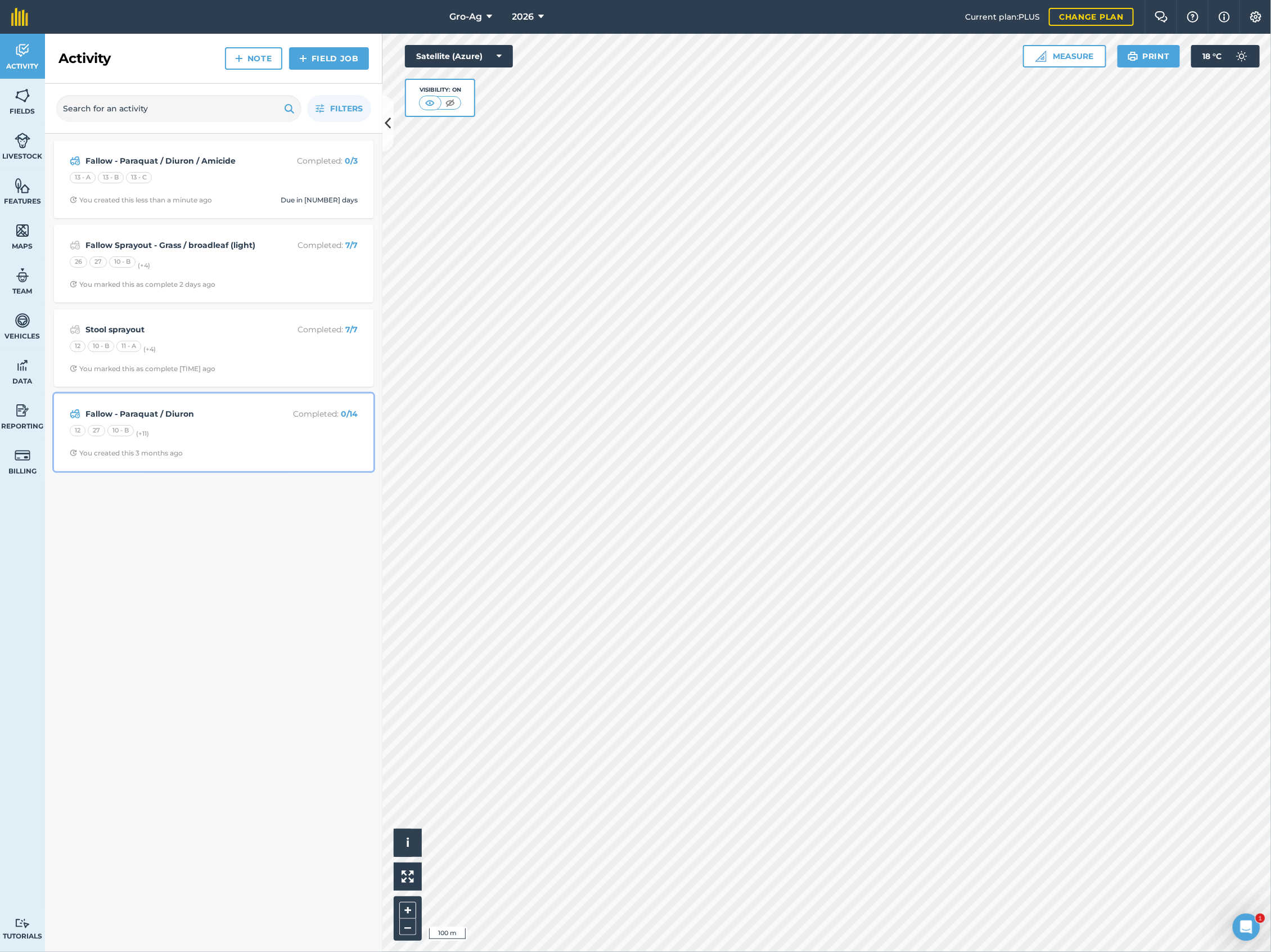 click on "Fallow - Paraquat / Diuron" at bounding box center [174, 414] 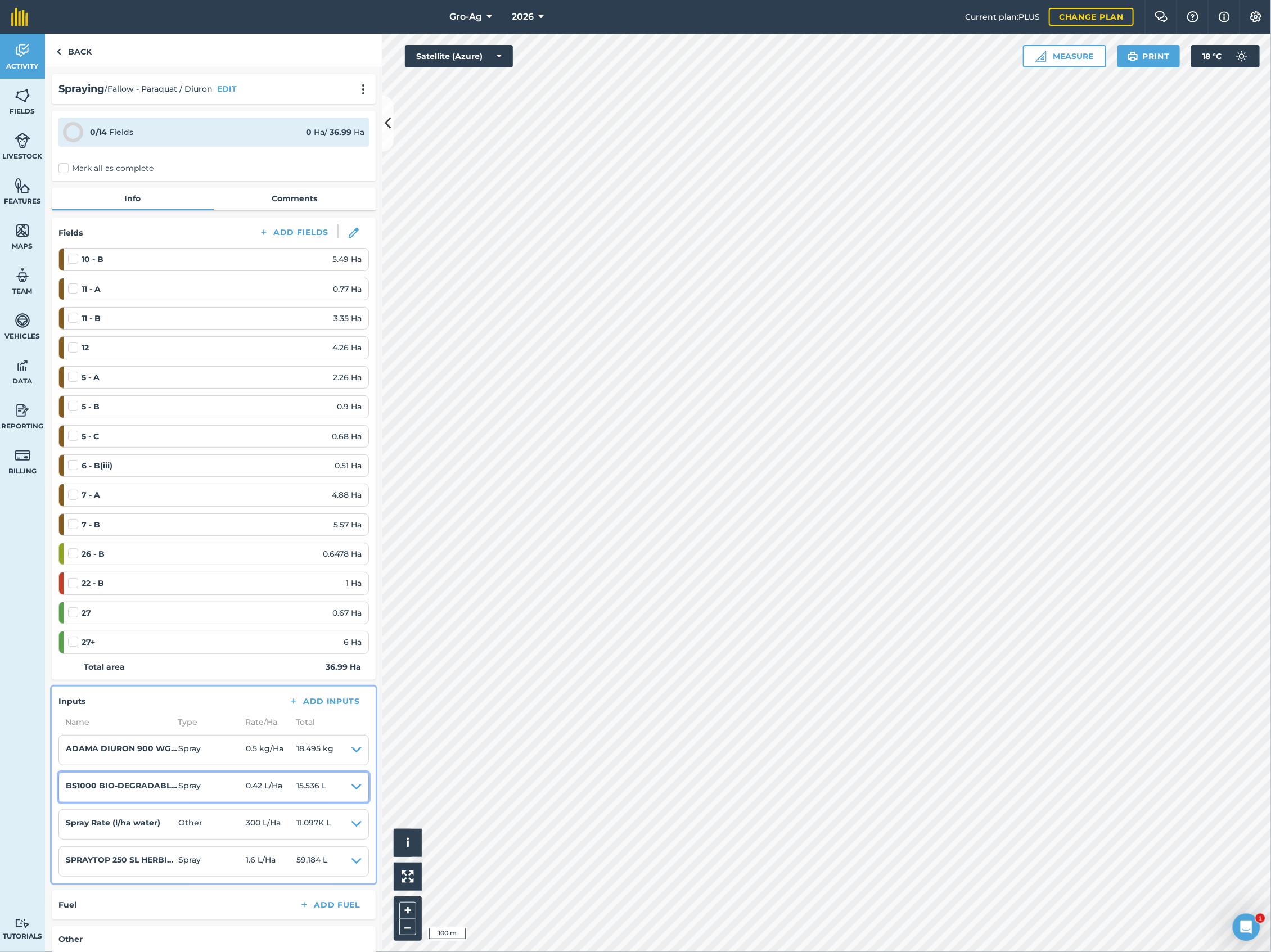 click at bounding box center [357, 787] 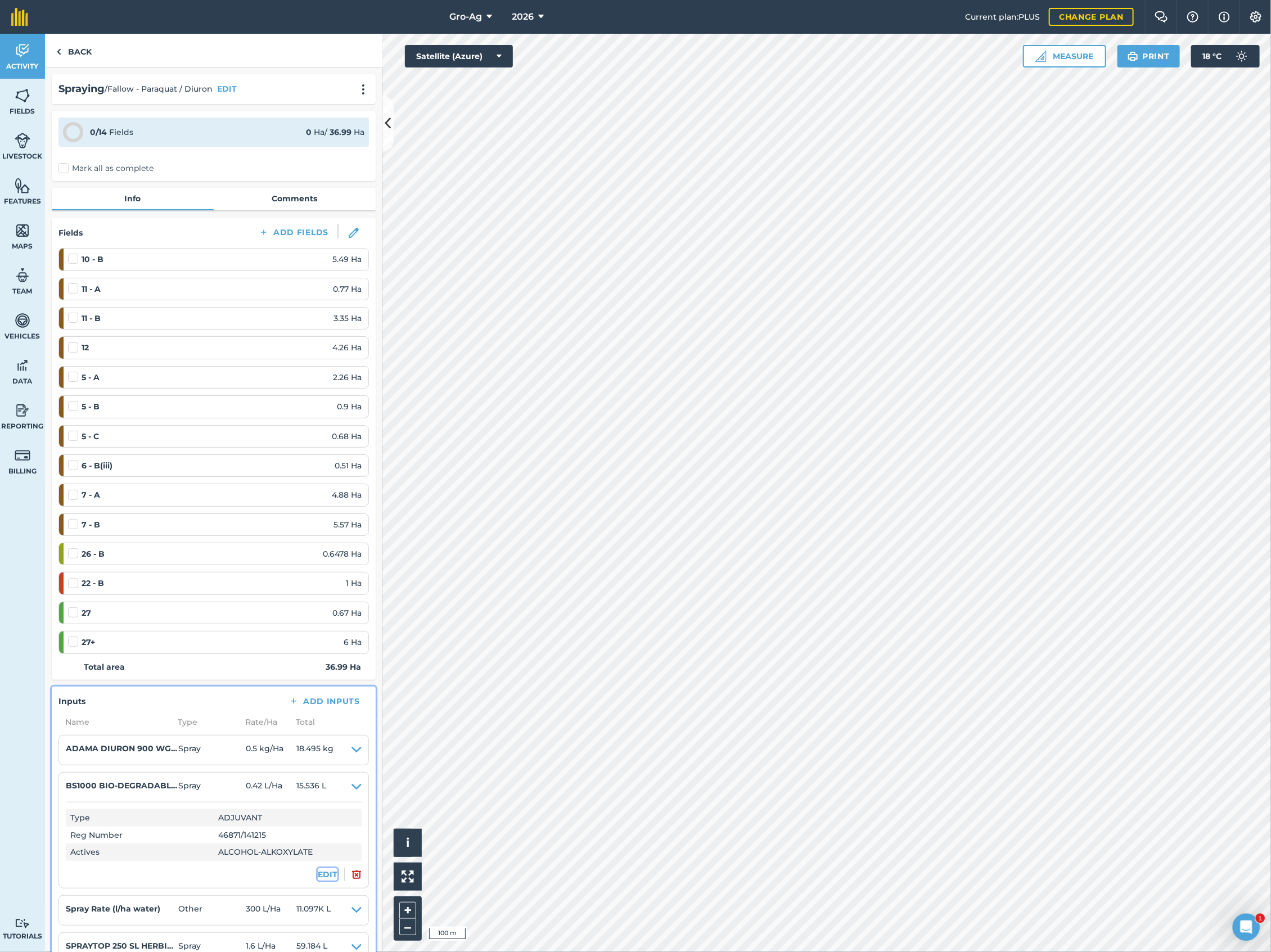click on "EDIT" at bounding box center (327, 874) 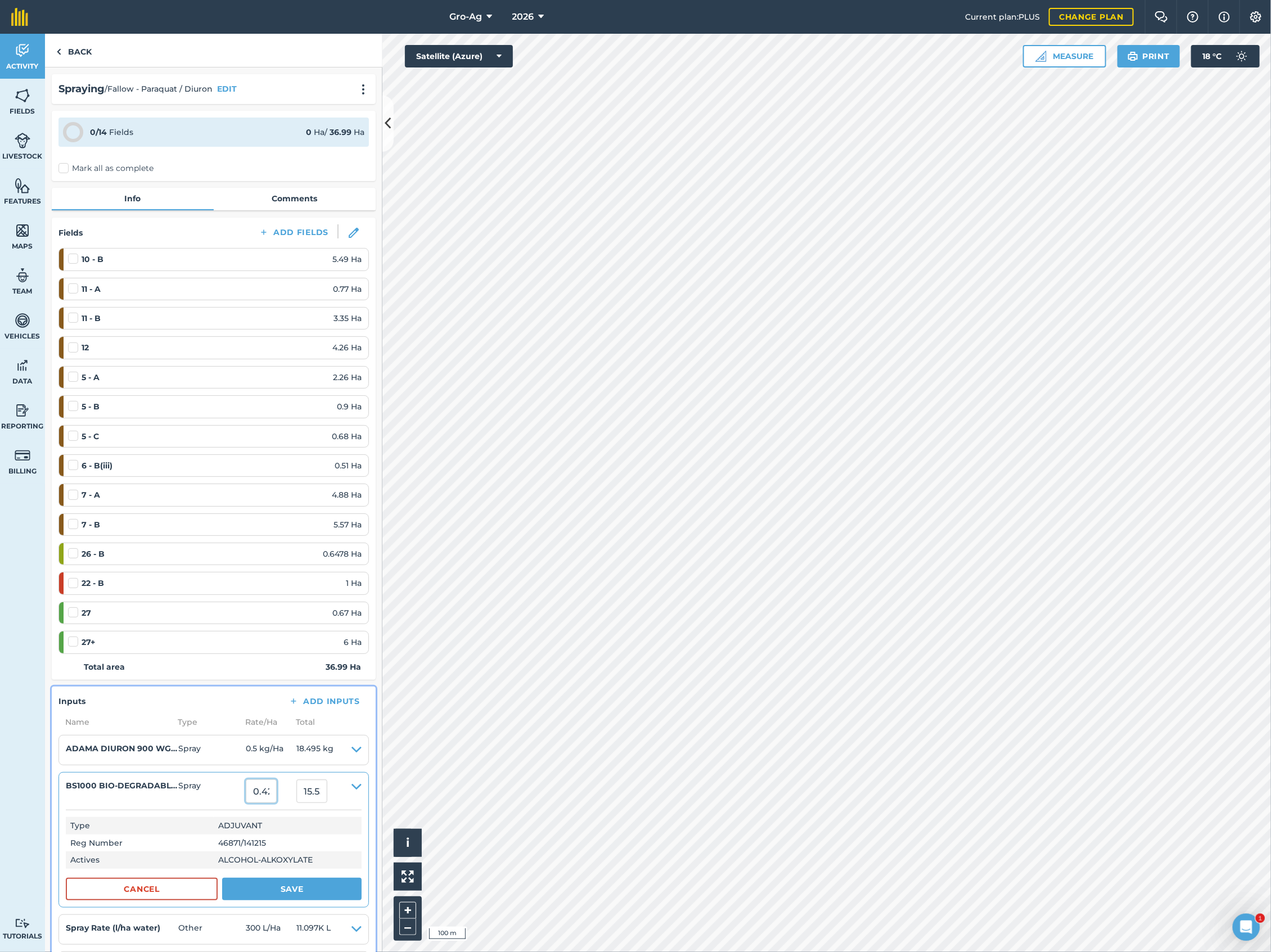 click on "0.42" at bounding box center (261, 791) 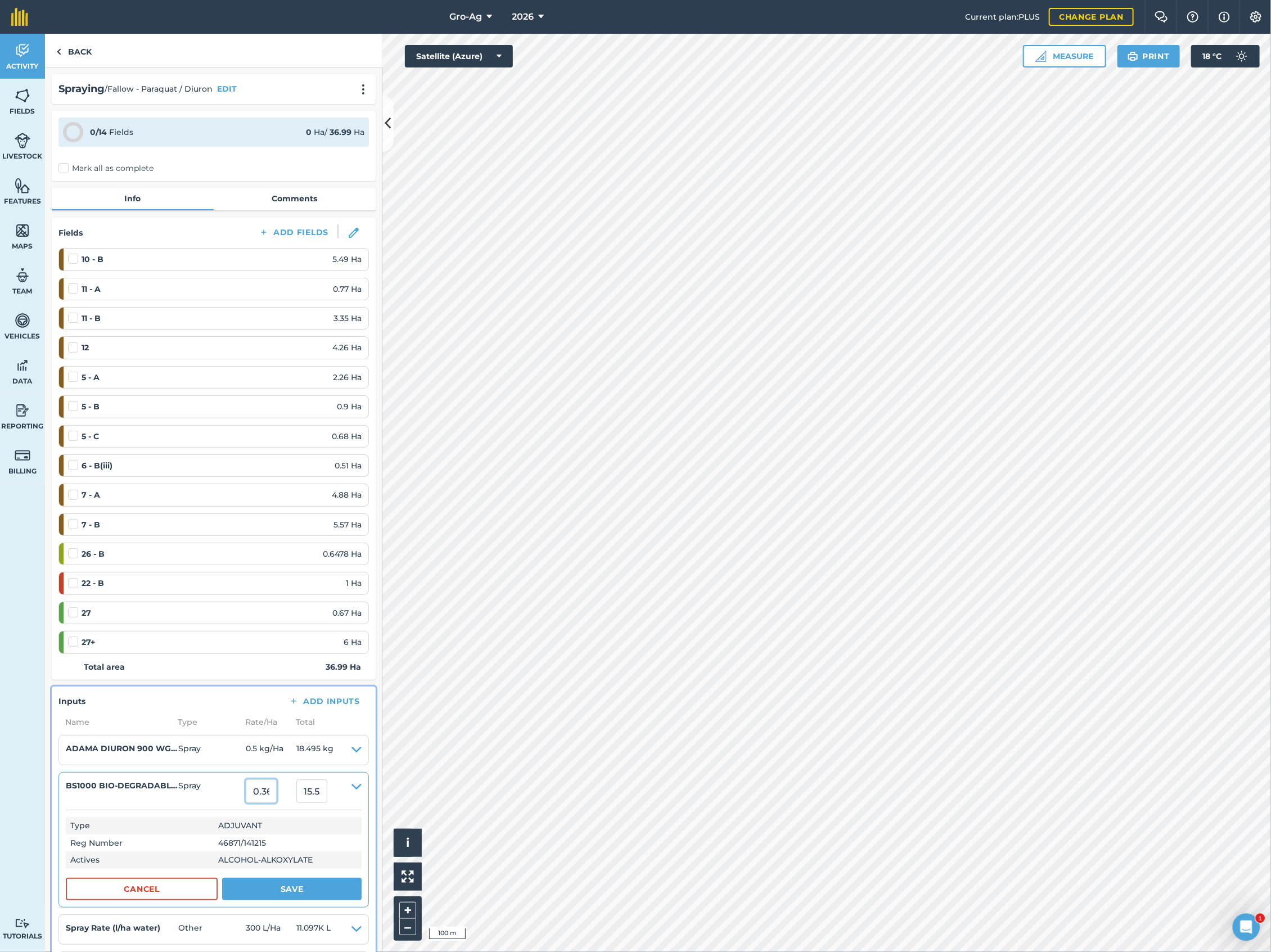 type on "0.36" 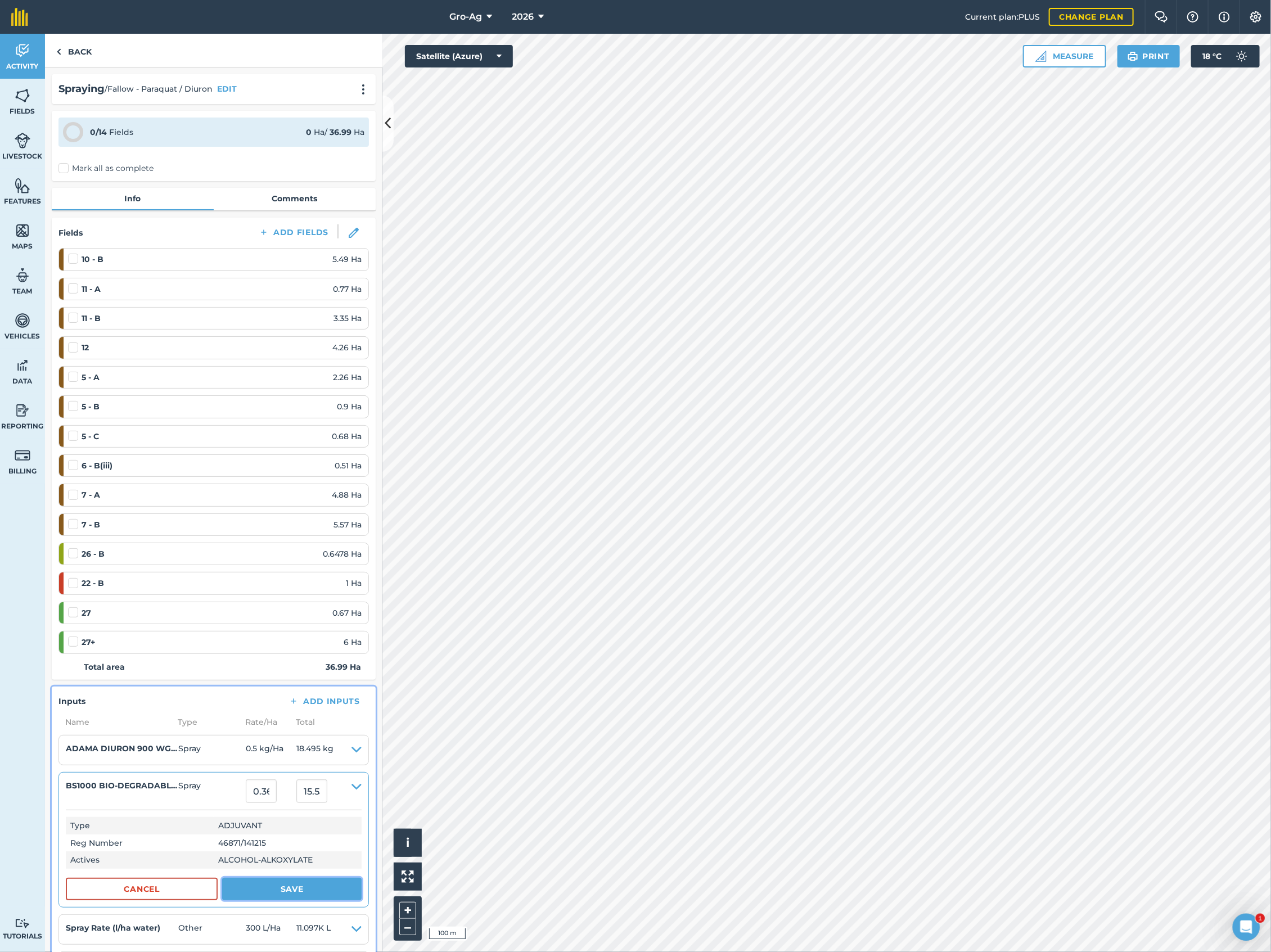 type on "13.3164" 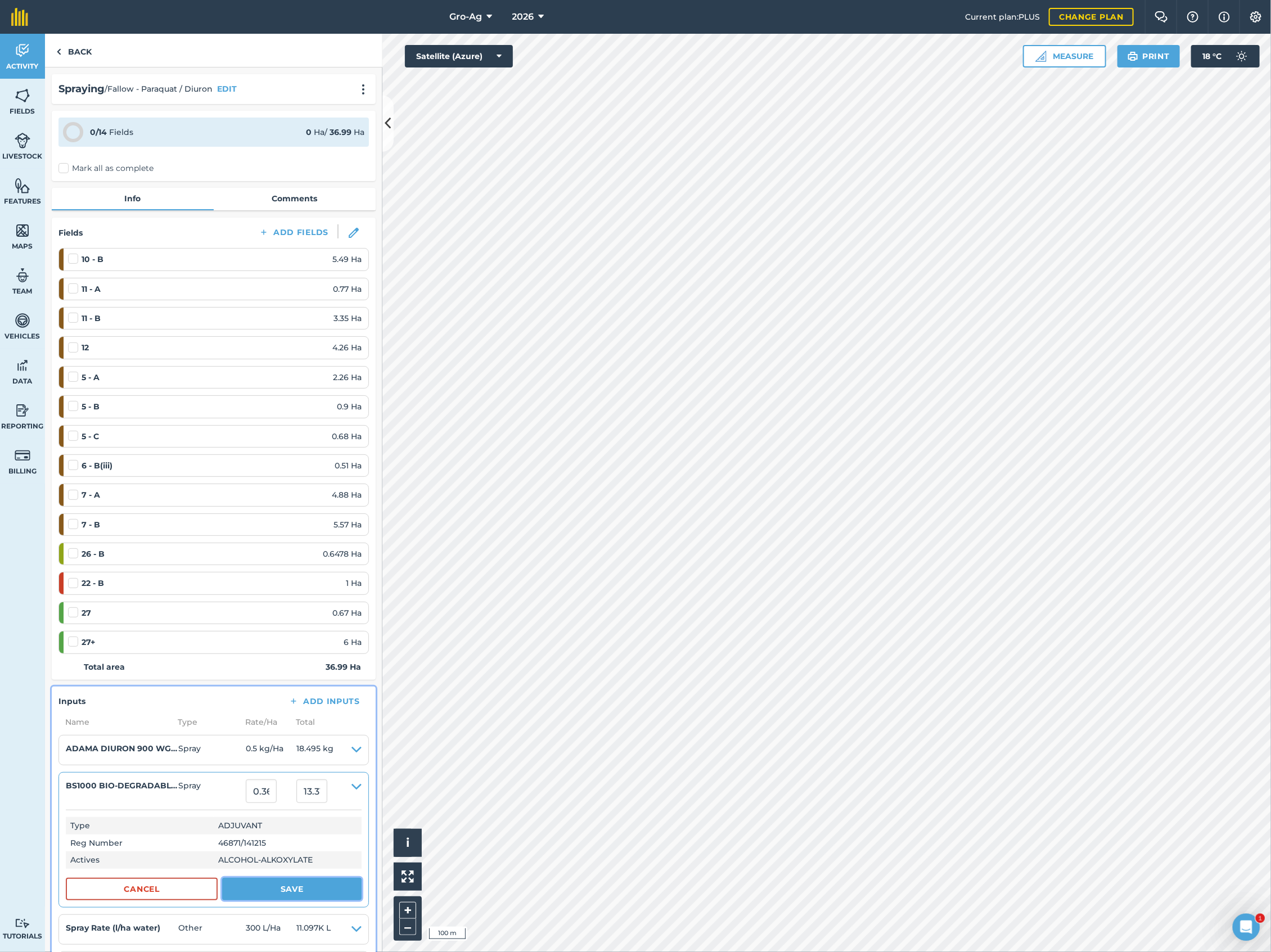 click on "Save" at bounding box center [292, 889] 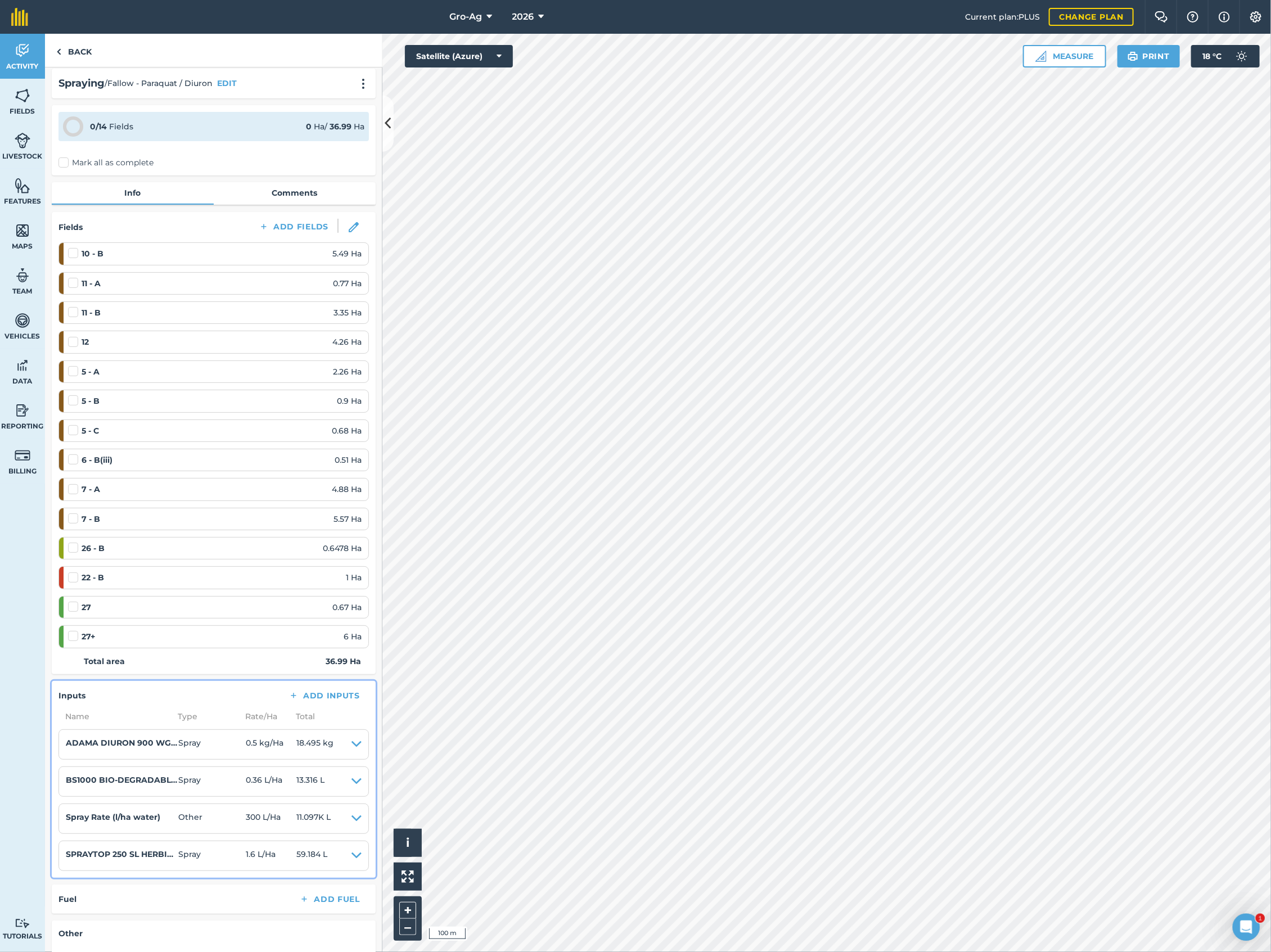 scroll, scrollTop: 0, scrollLeft: 0, axis: both 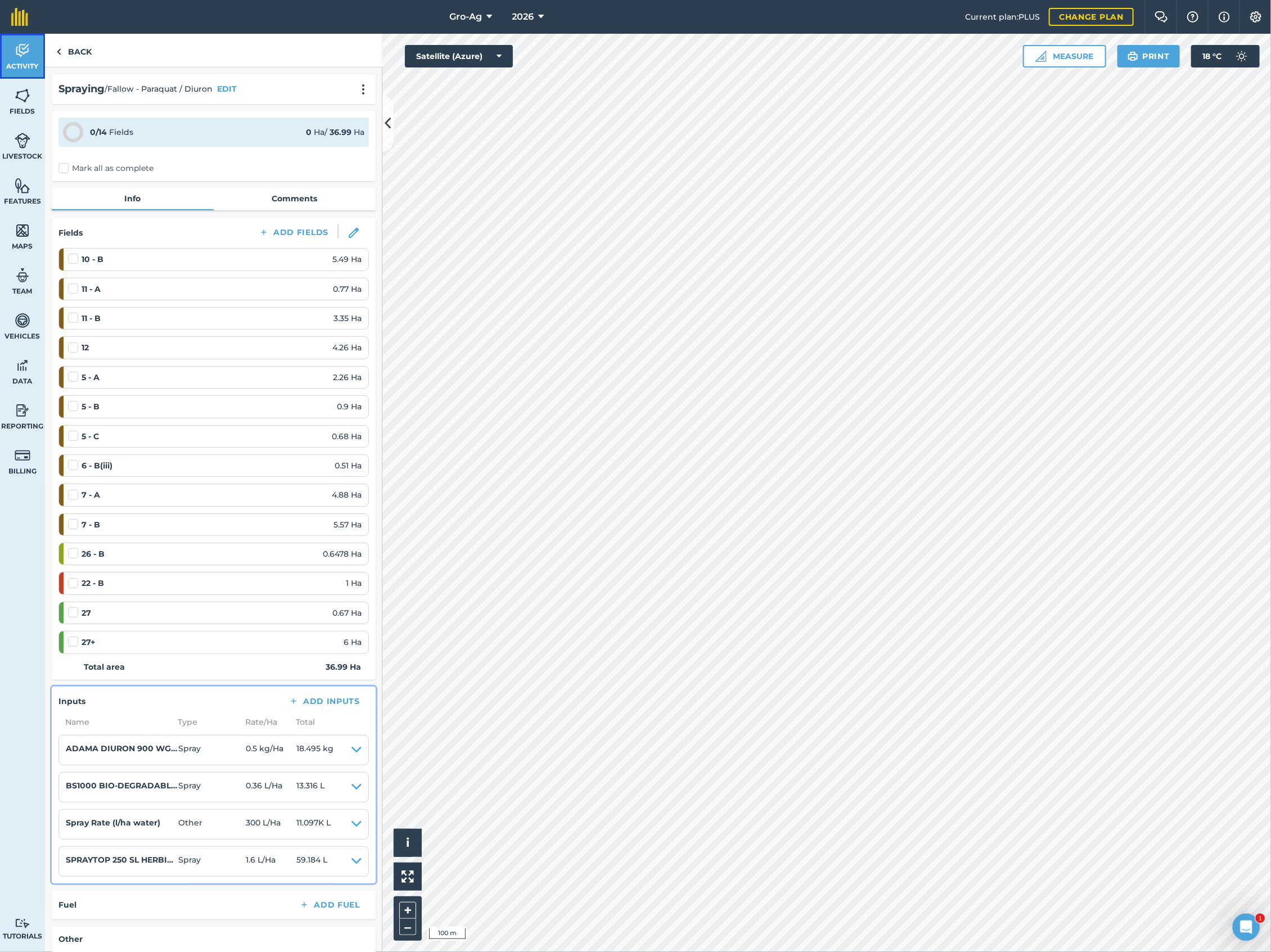 click on "Activity" at bounding box center (22, 56) 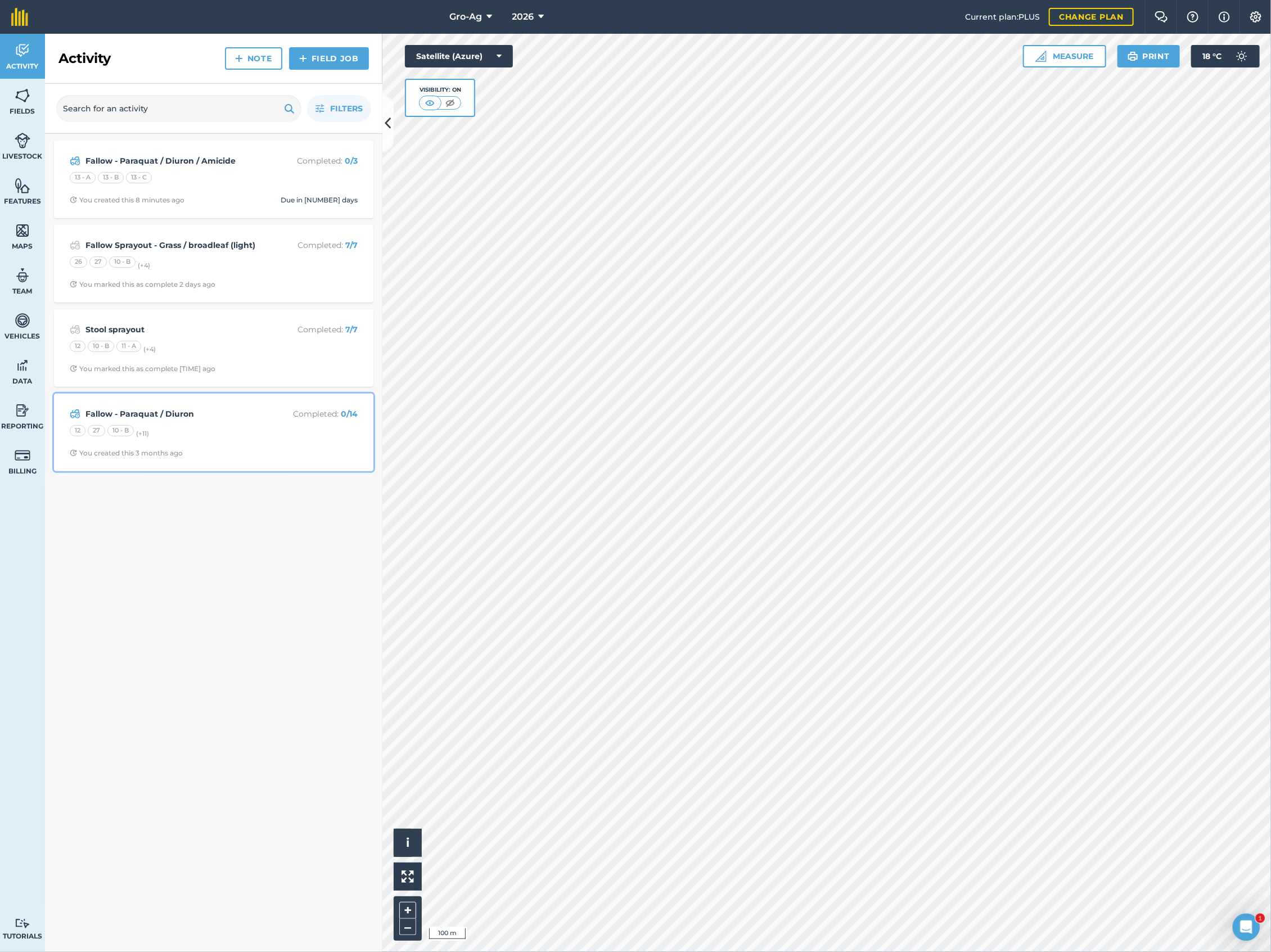 click on "Fallow - Paraquat / Diuron" at bounding box center (174, 414) 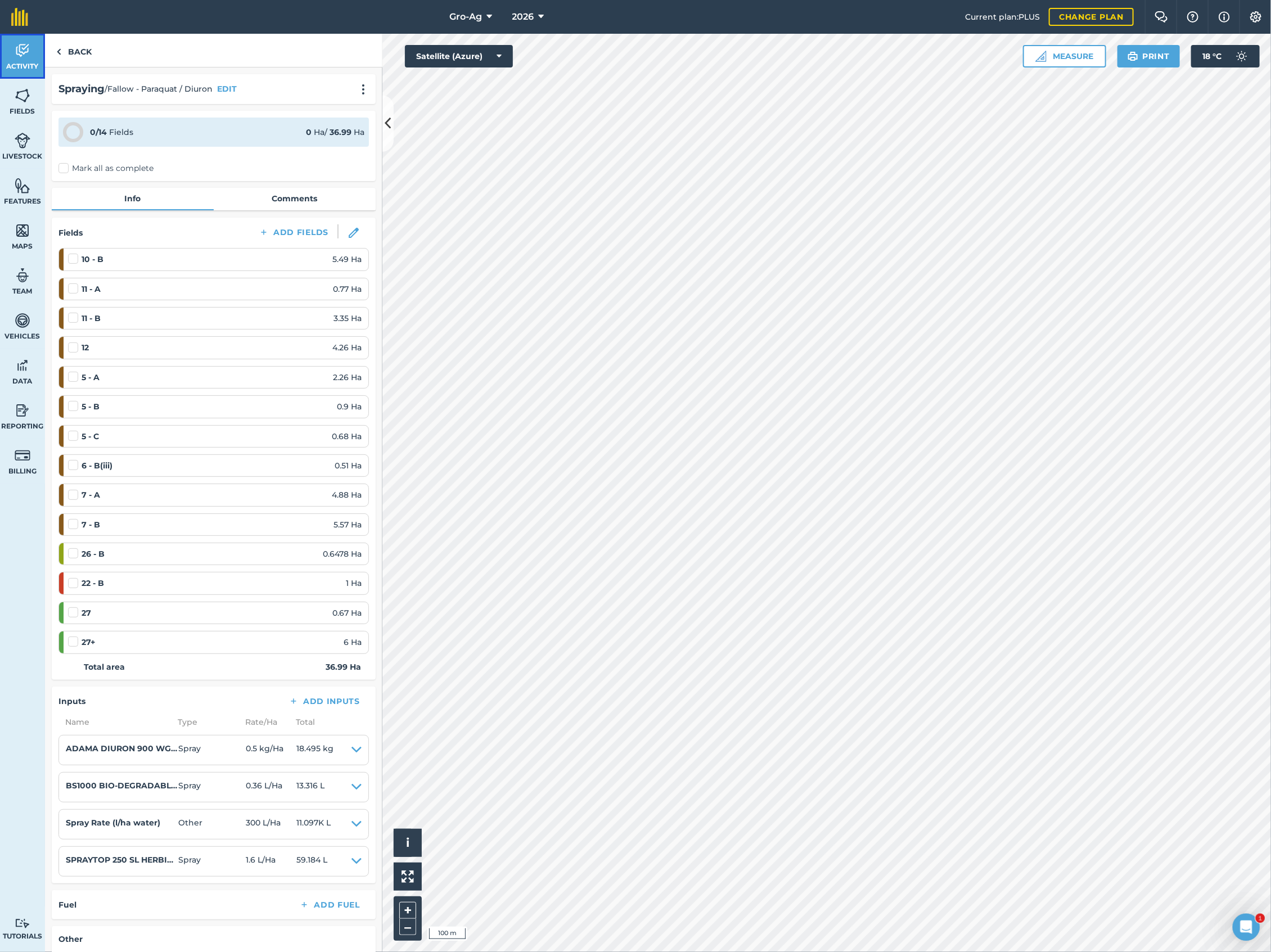 click on "Activity" at bounding box center (22, 56) 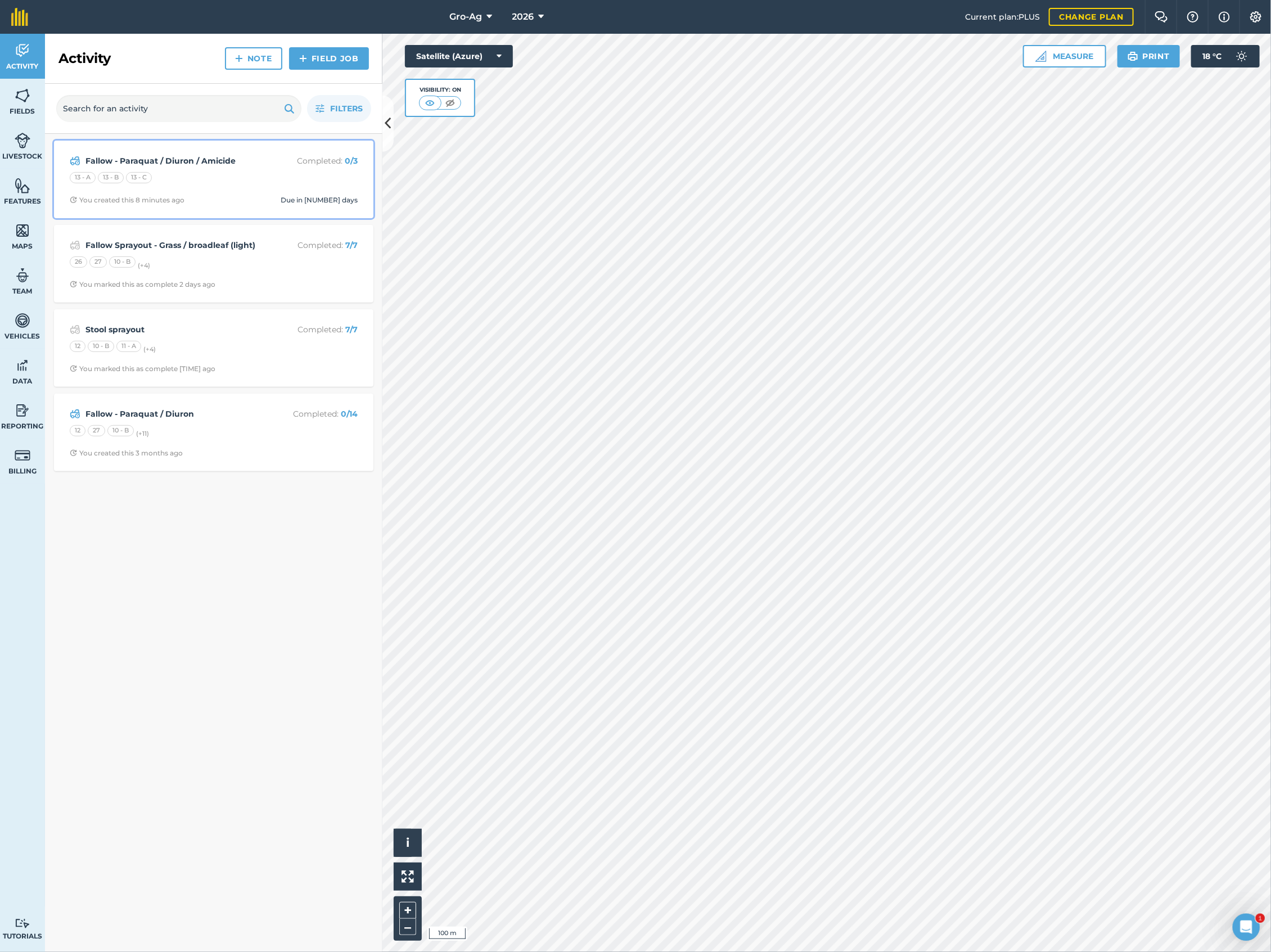 click on "Fallow - Paraquat / Diuron / Amicide" at bounding box center (174, 161) 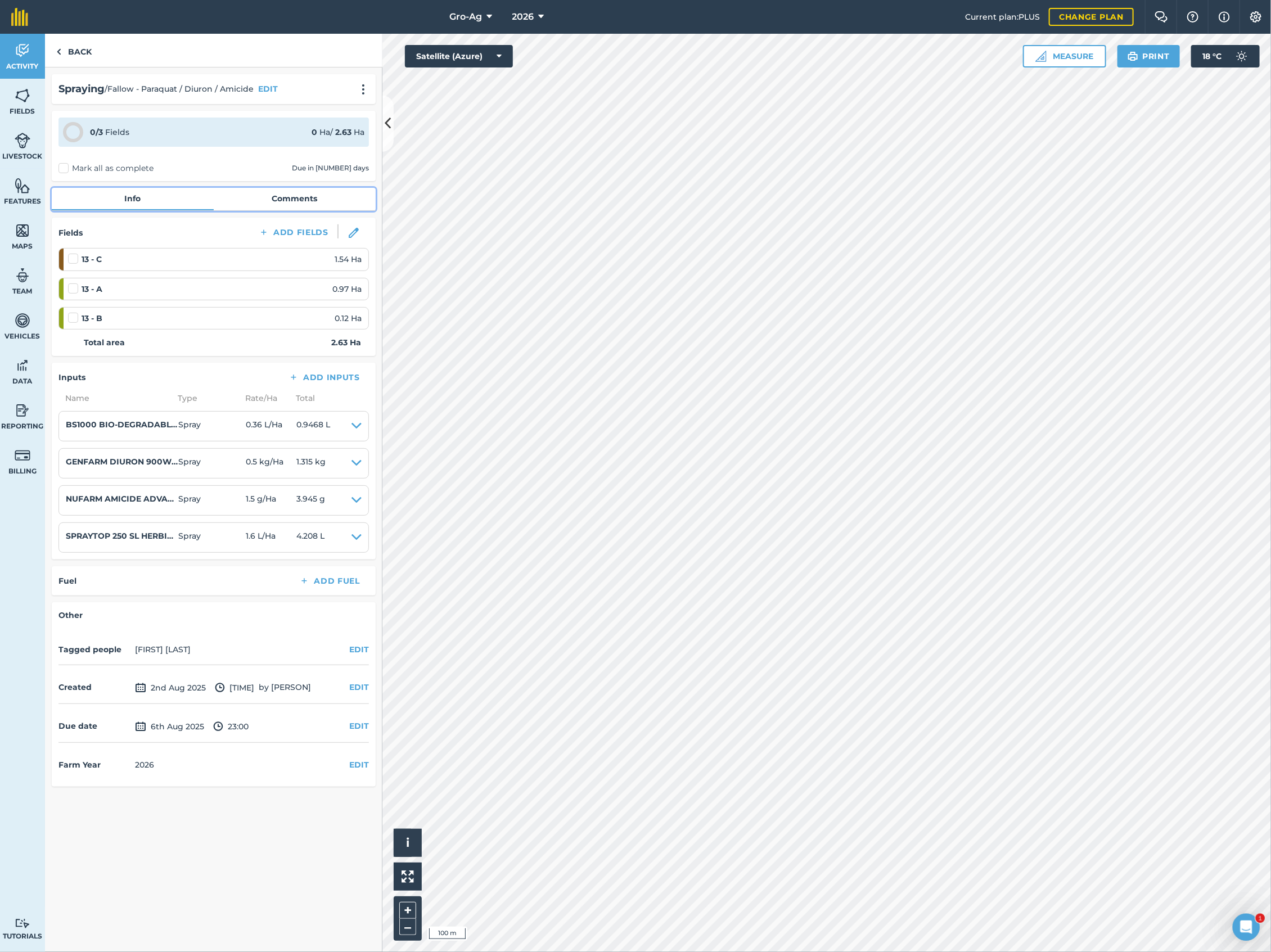 click on "Comments" at bounding box center [295, 198] 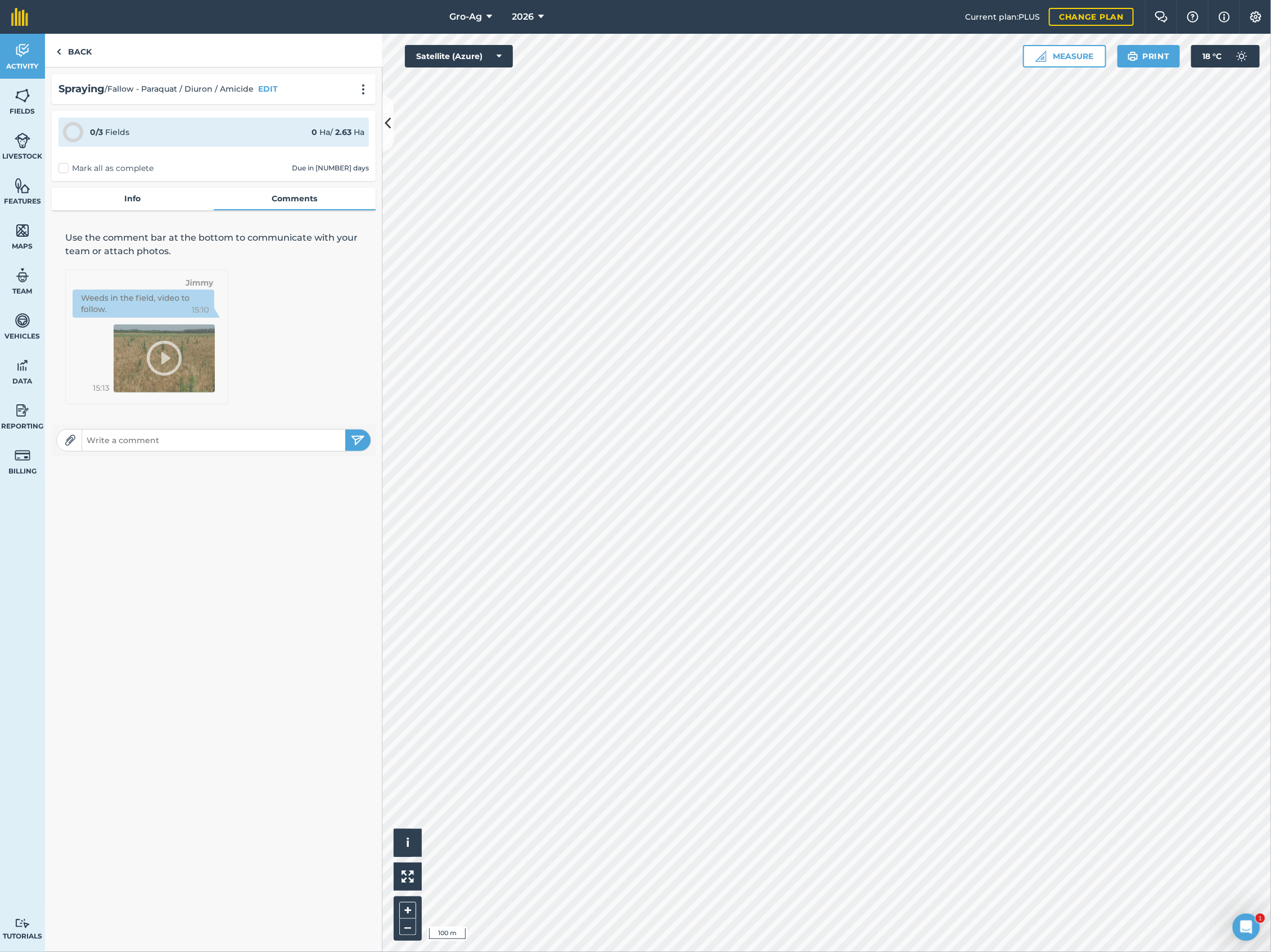 click at bounding box center [214, 440] 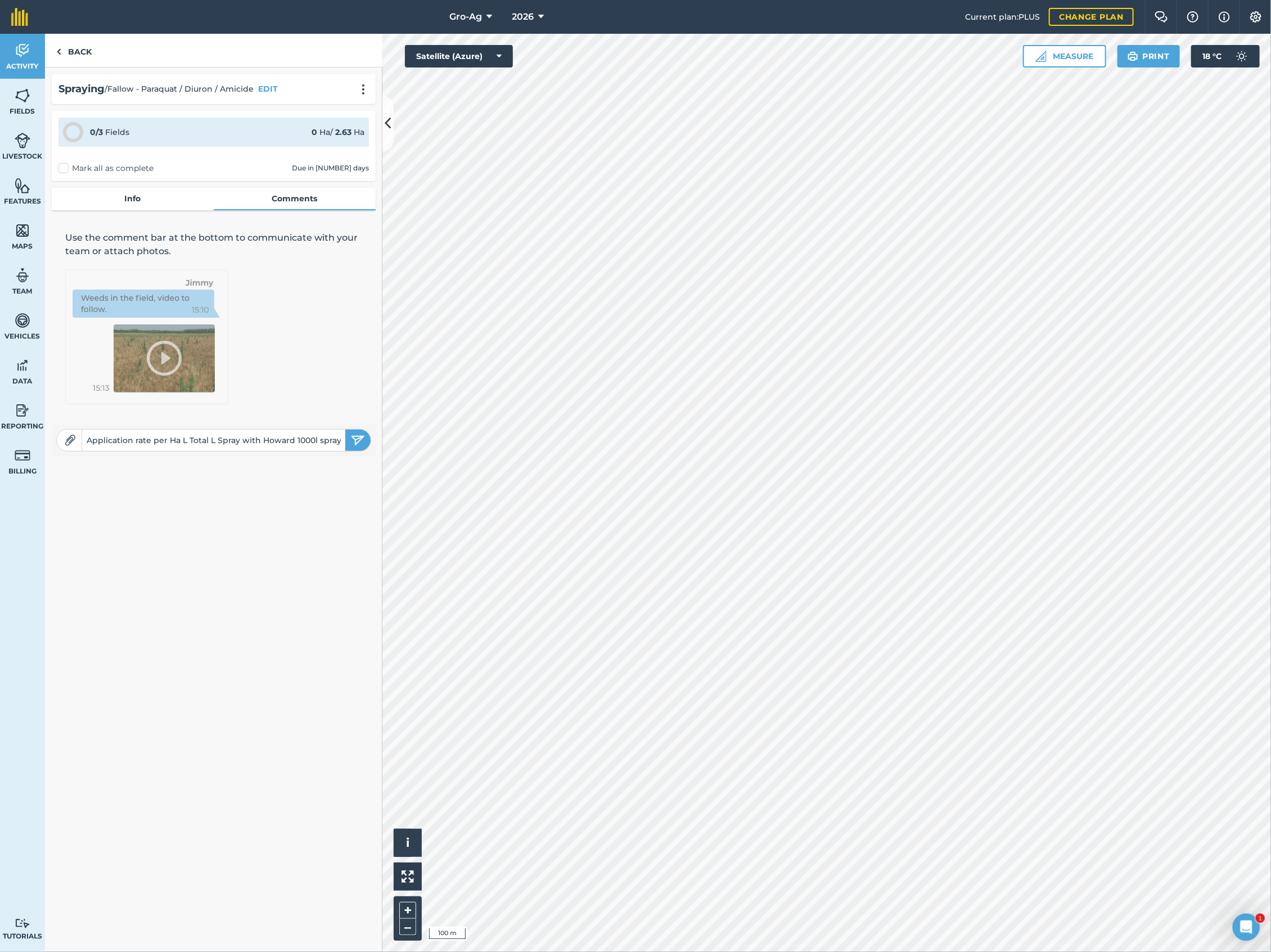 scroll, scrollTop: 0, scrollLeft: 1158, axis: horizontal 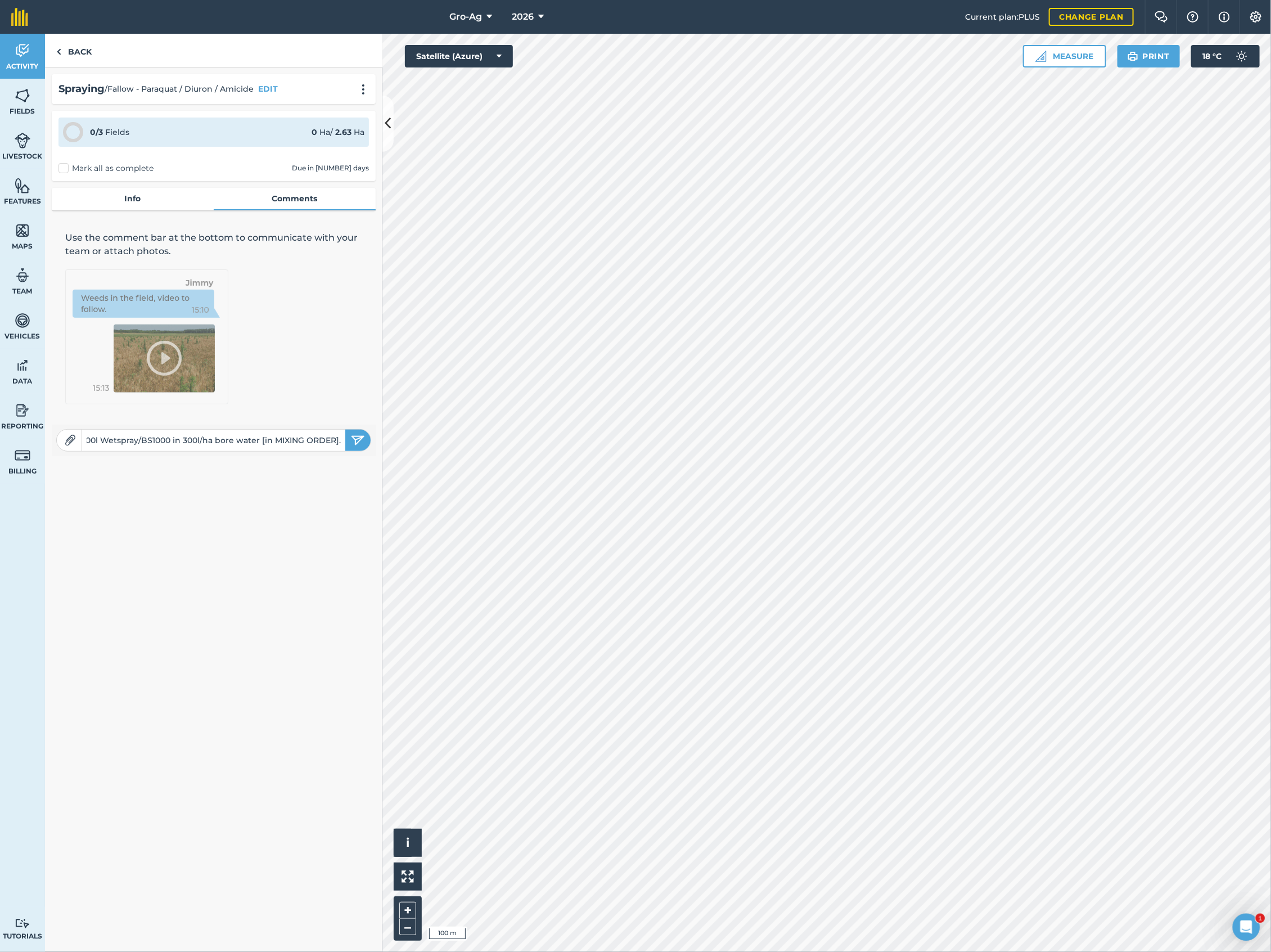 type on "2nd part of 'double-knock' sequence for seed reduction by fire on dirty fallows.  Spray with Howard 1000l sprayer w/13m boom and XR11006 (grey) 3.0bar (medium droplet) @ 9.5km/hr ~ 300l/ha.  500g/ha Diuron WDG900 + 1. 5l/ha 2-4D (Amicide Advance 700) + 1.6l/ha of Spraytop 250 + 120ml/100l Wetspray/BS1000 in 300l/ha bore water [in MIXING ORDER]." 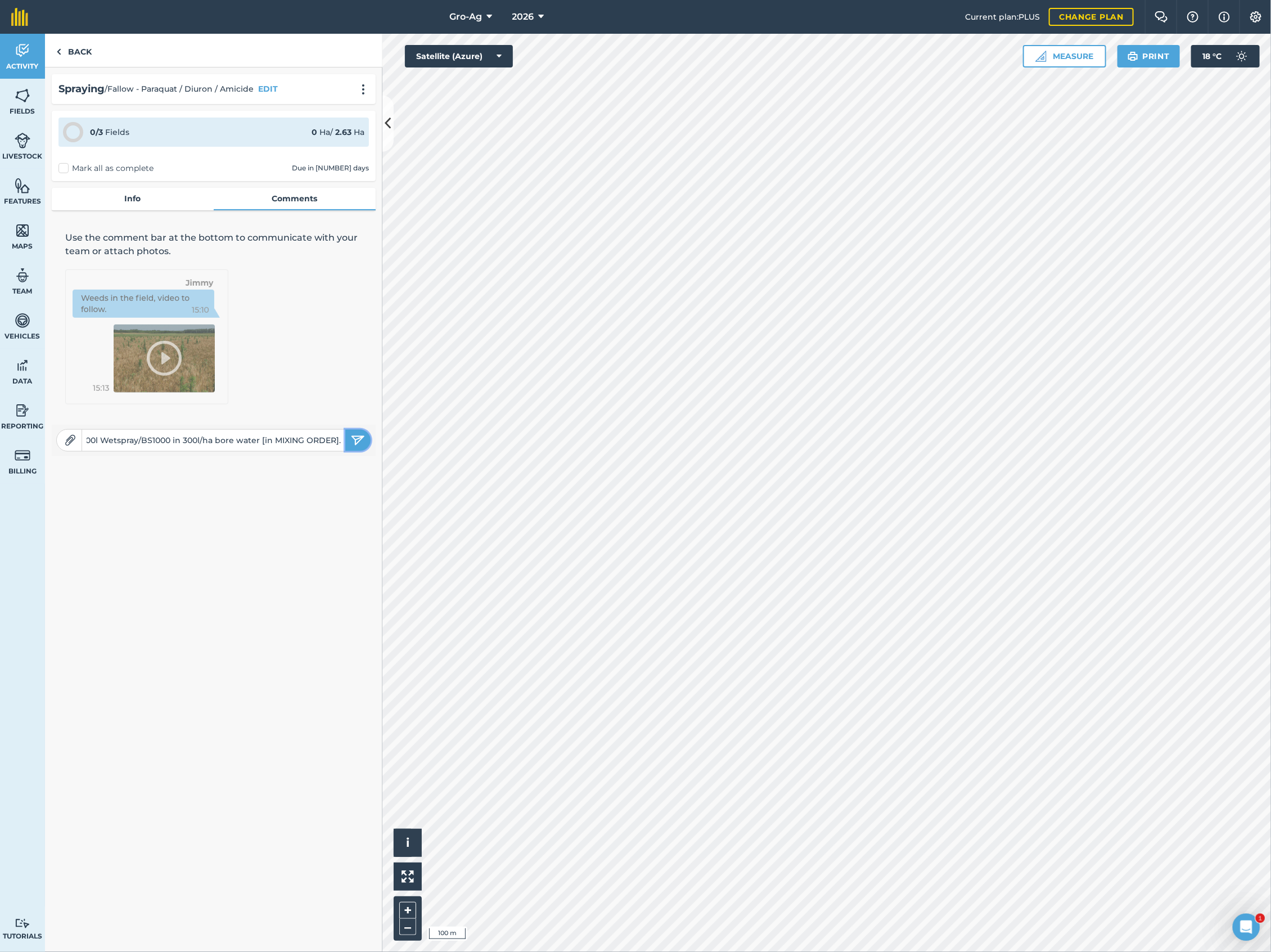 scroll, scrollTop: 0, scrollLeft: 0, axis: both 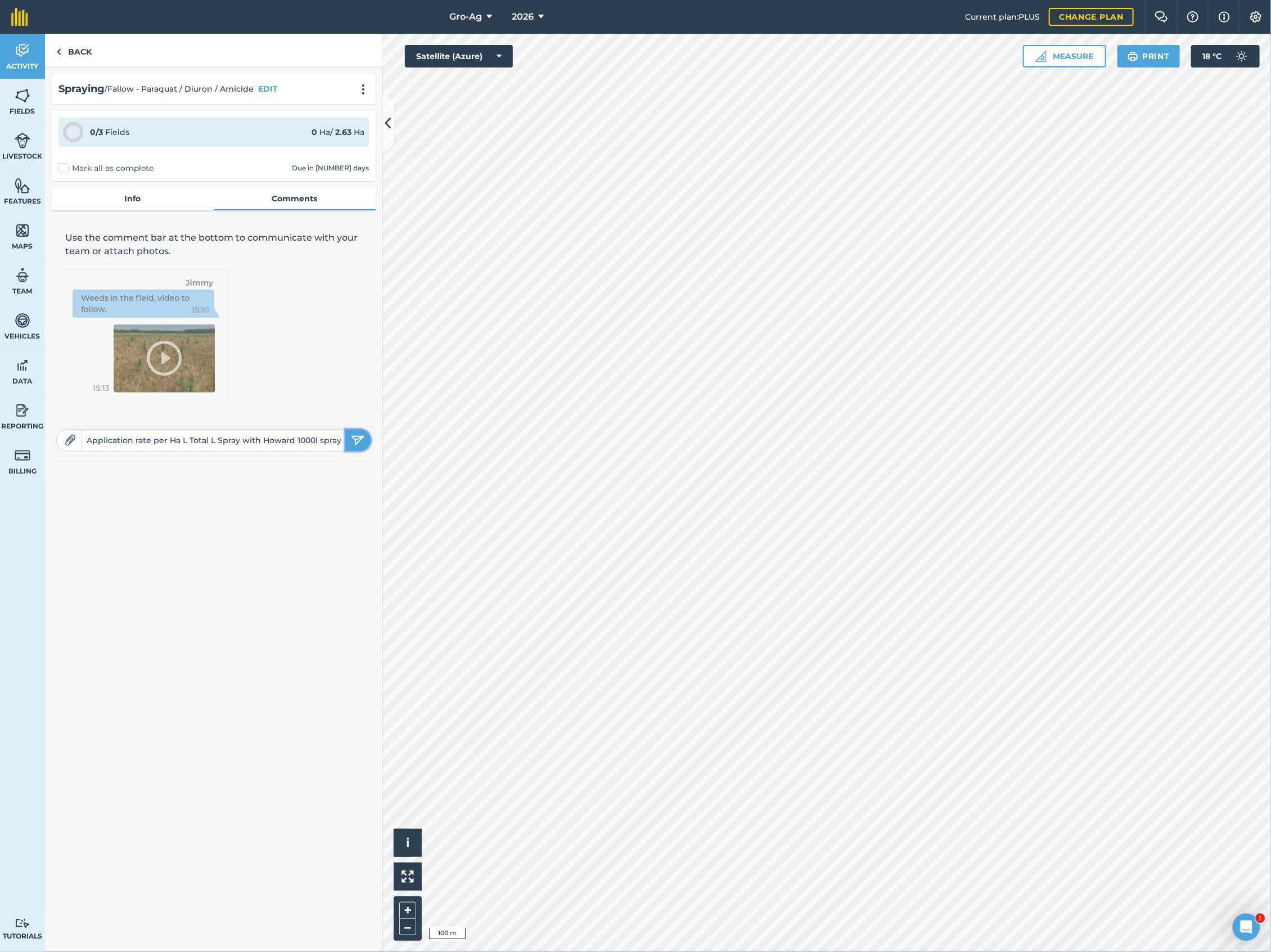 click at bounding box center (358, 440) 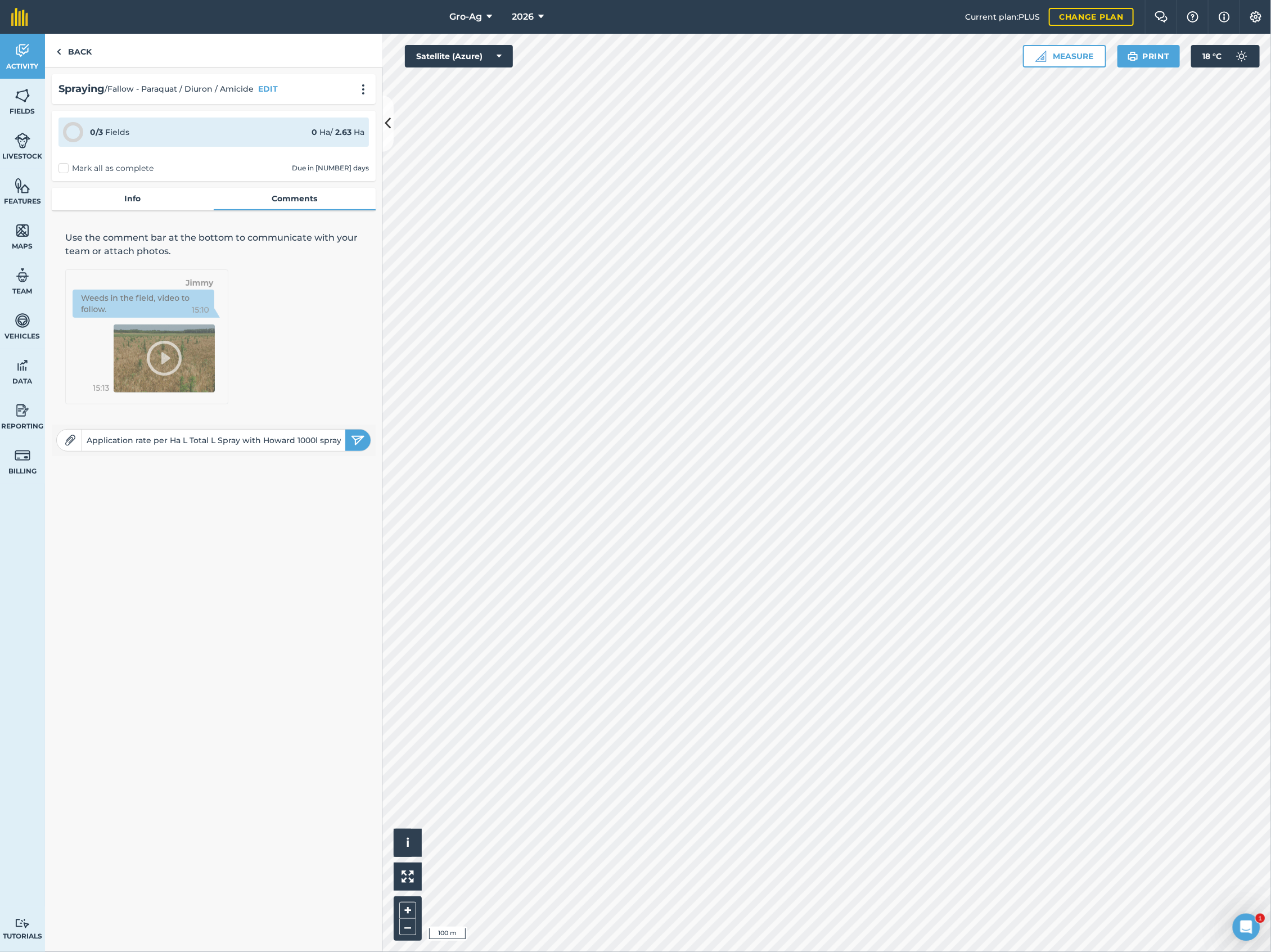 type 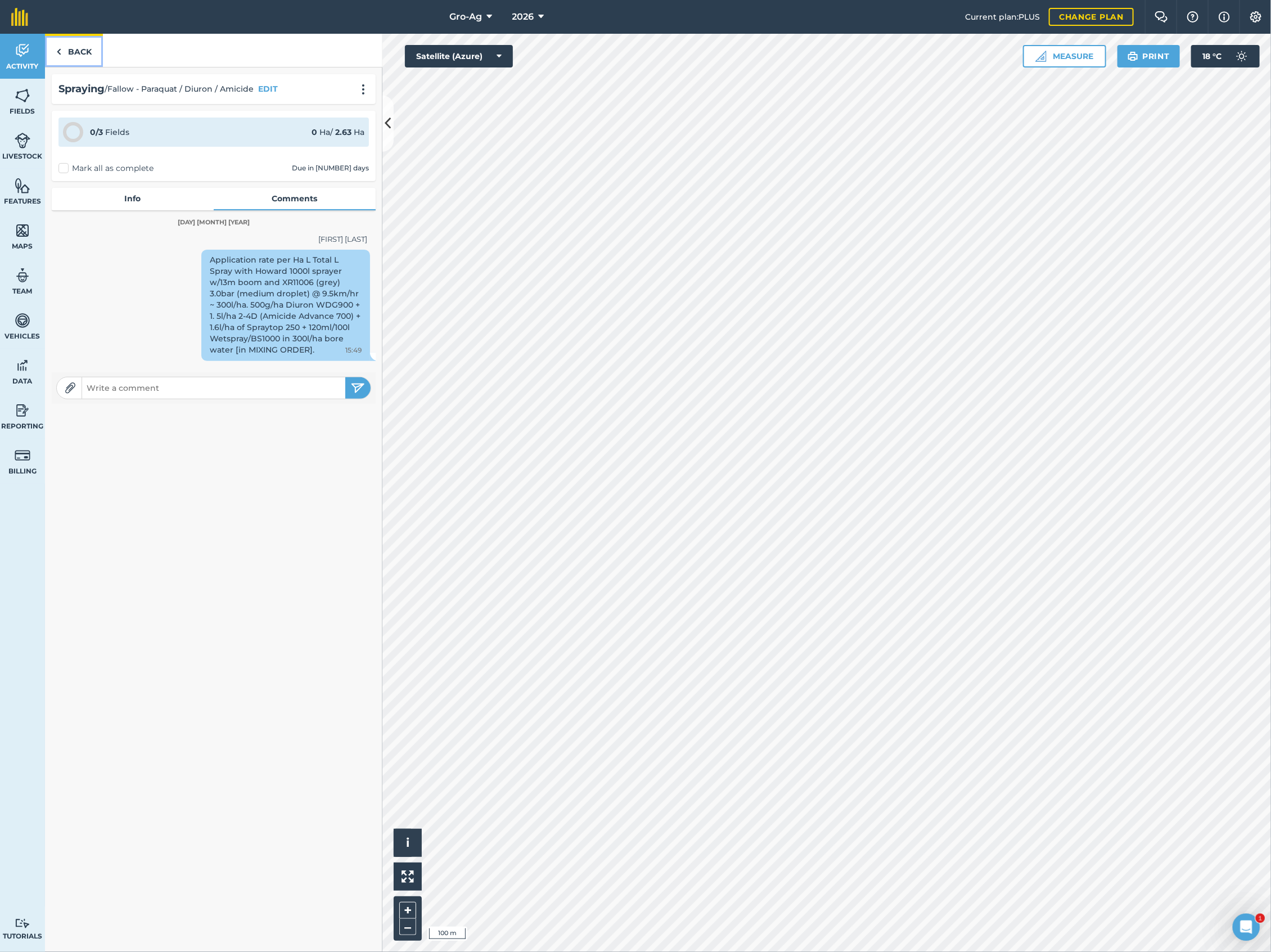 click on "Back" at bounding box center (74, 50) 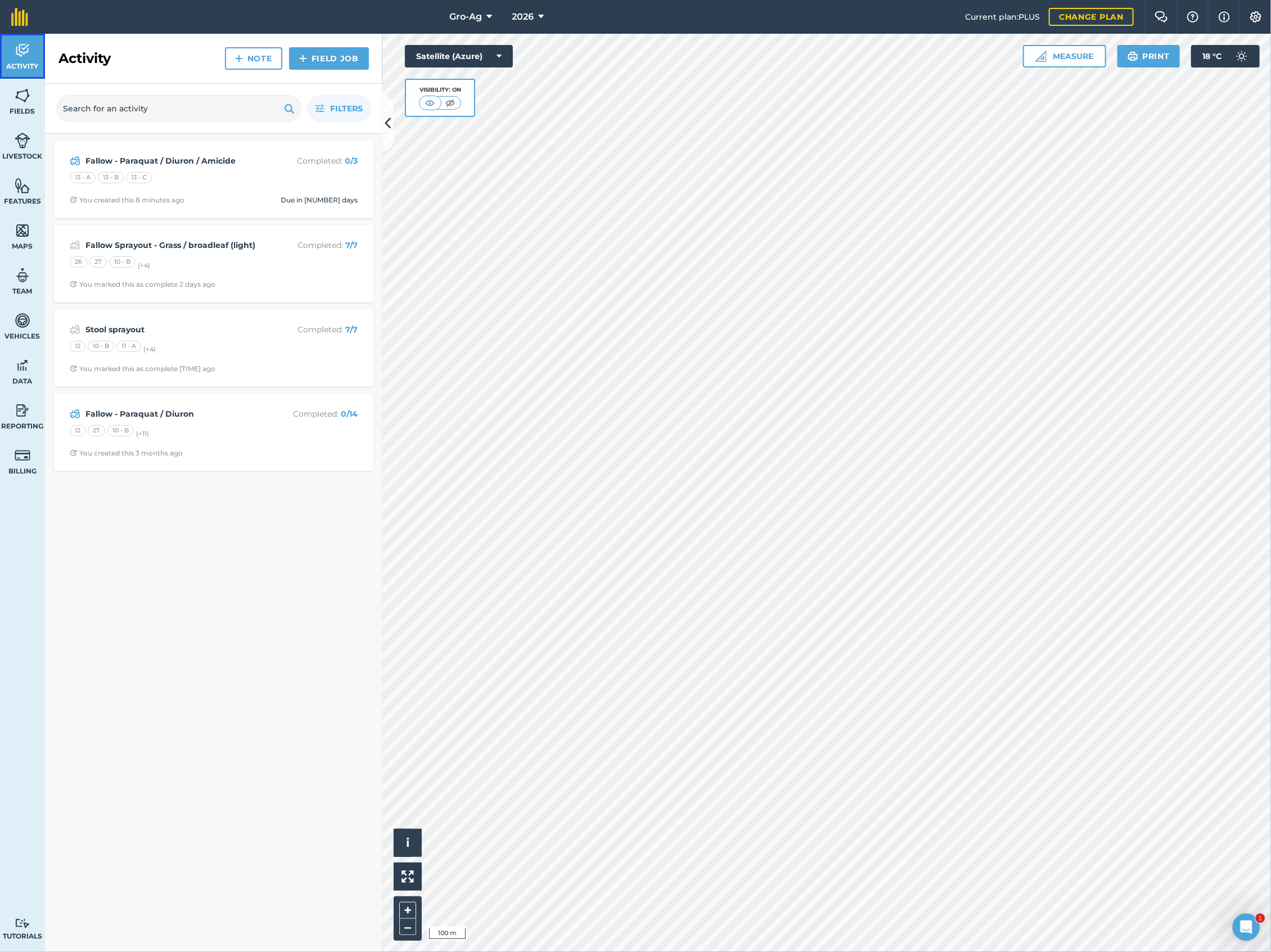 click at bounding box center (22, 51) 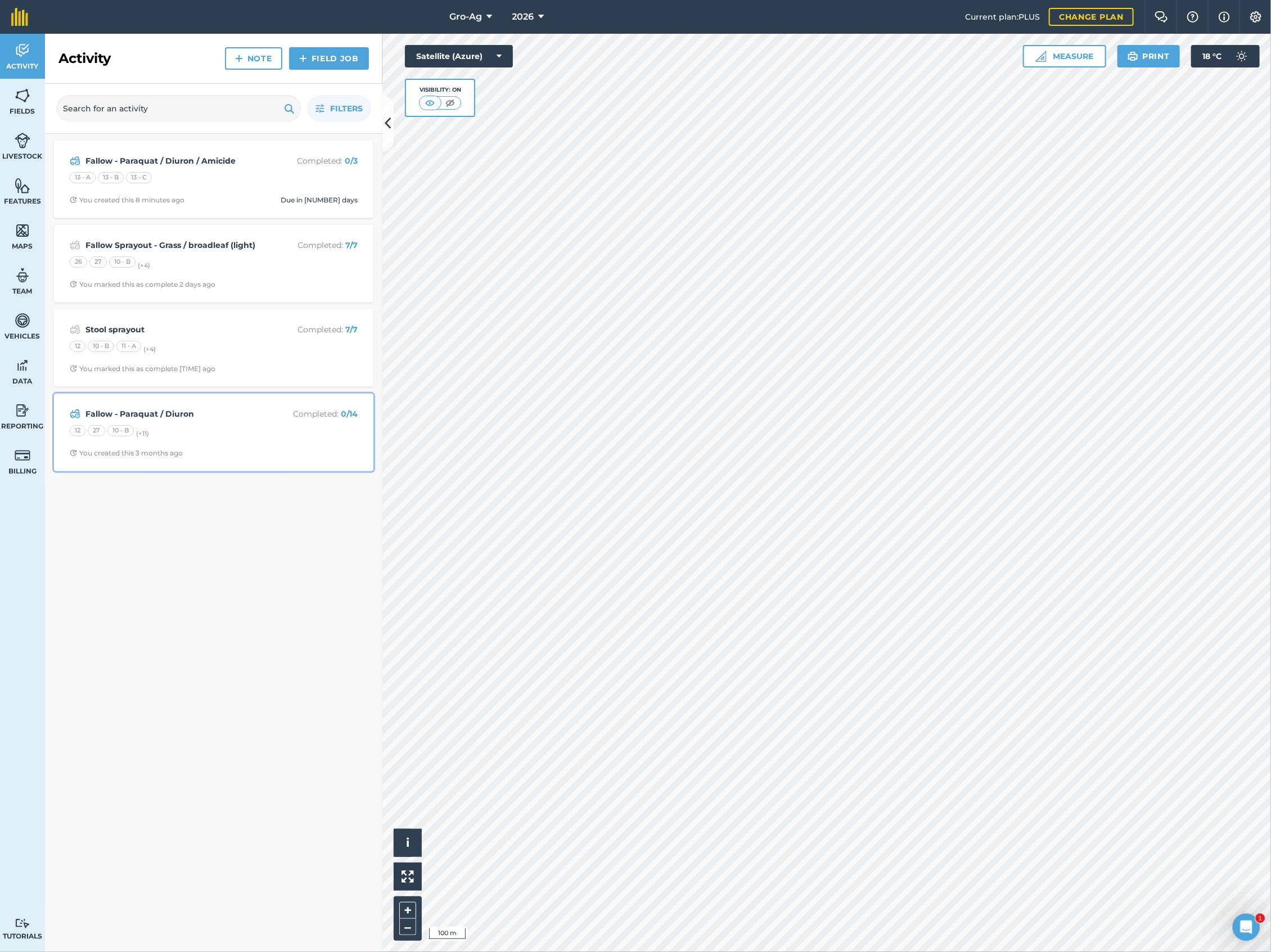 click on "Fallow - Paraquat / Diuron" at bounding box center (174, 414) 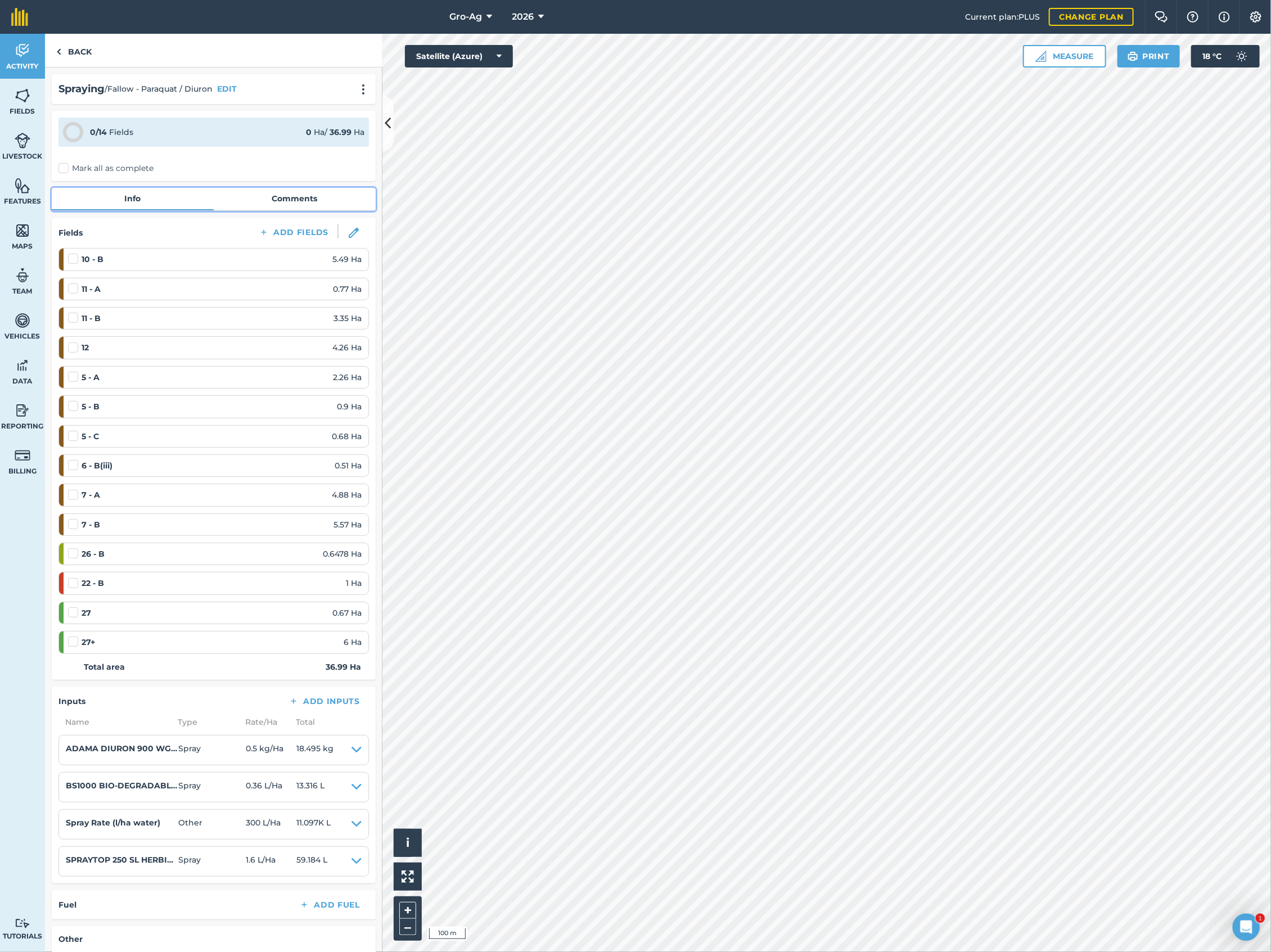 click on "Comments" at bounding box center [295, 198] 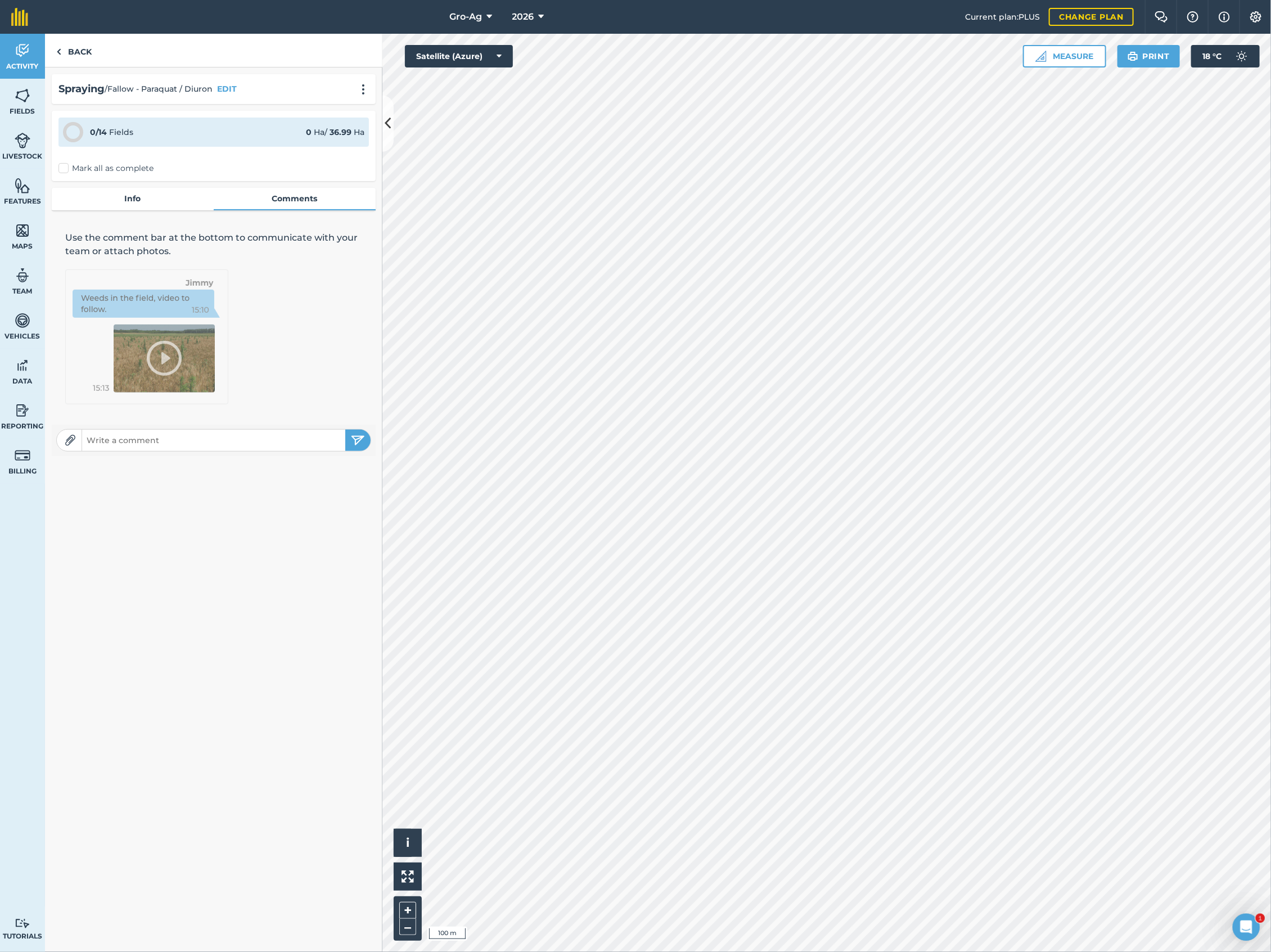 click at bounding box center (214, 440) 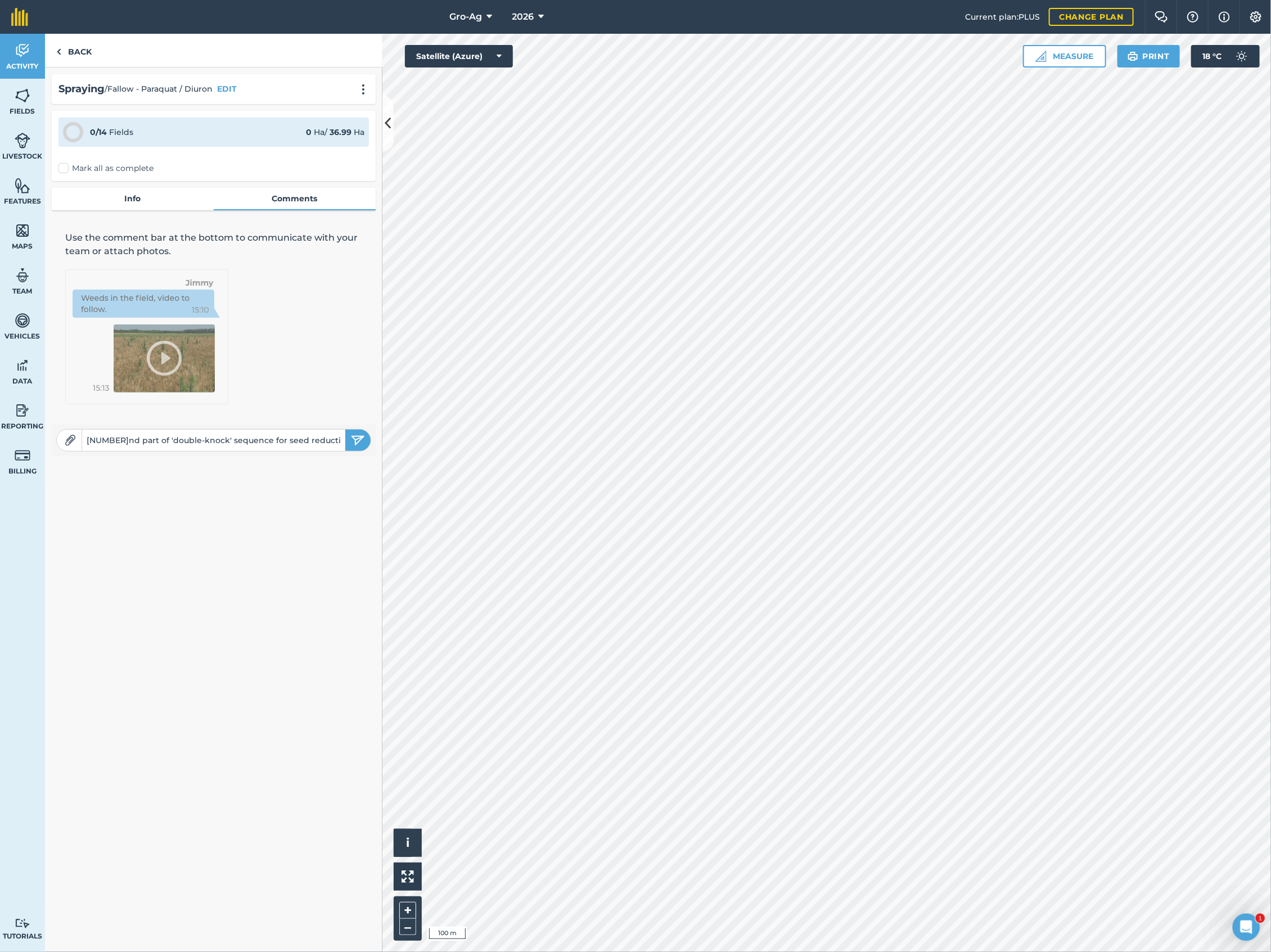 scroll, scrollTop: 0, scrollLeft: 1007, axis: horizontal 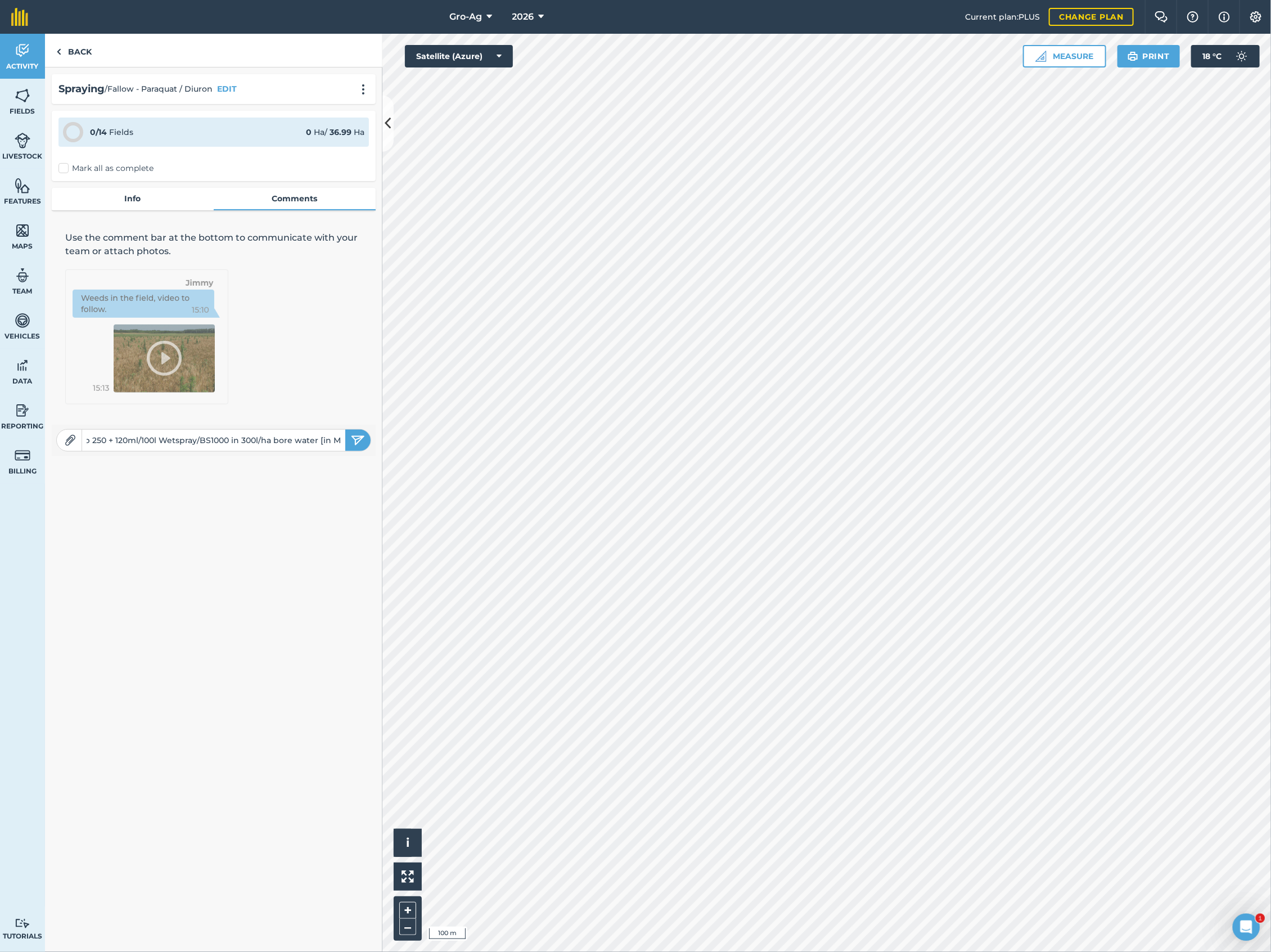 type on "2nd part of 'double-knock' sequence for seed reduction by fire on dirty fallows.  Spray with Howard 1000l sprayer w/13m boom and XR11006 (grey) 3.0bar (medium droplet) @ 9.5km/hr ~ 300l/ha.  500g/ha Diuron WDG900 + 1.6l/ha of Spraytop 250 + 120ml/100l Wetspray/BS1000 in 300l/ha bore water [in MIXING ORDER]." 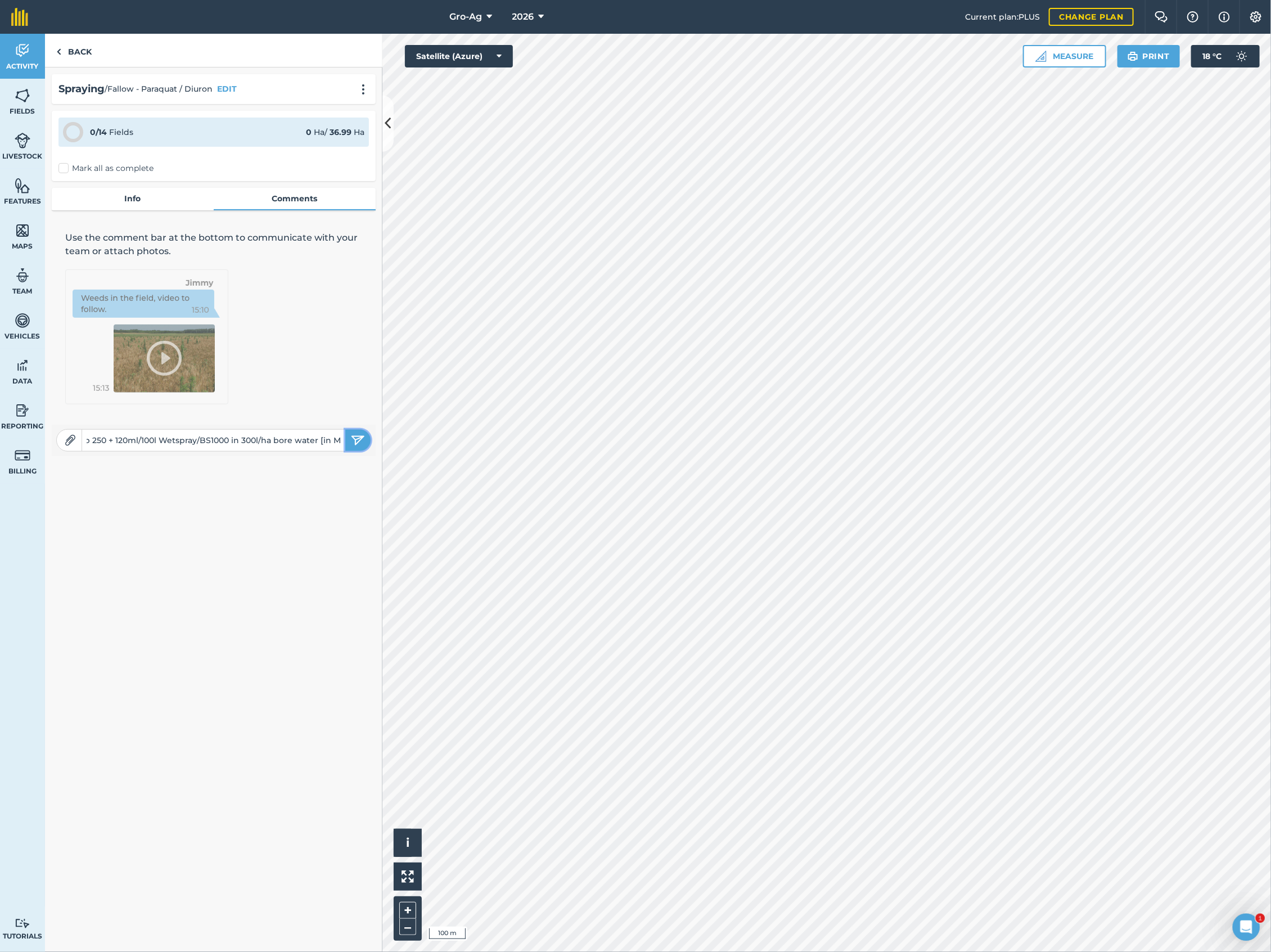scroll, scrollTop: 0, scrollLeft: 0, axis: both 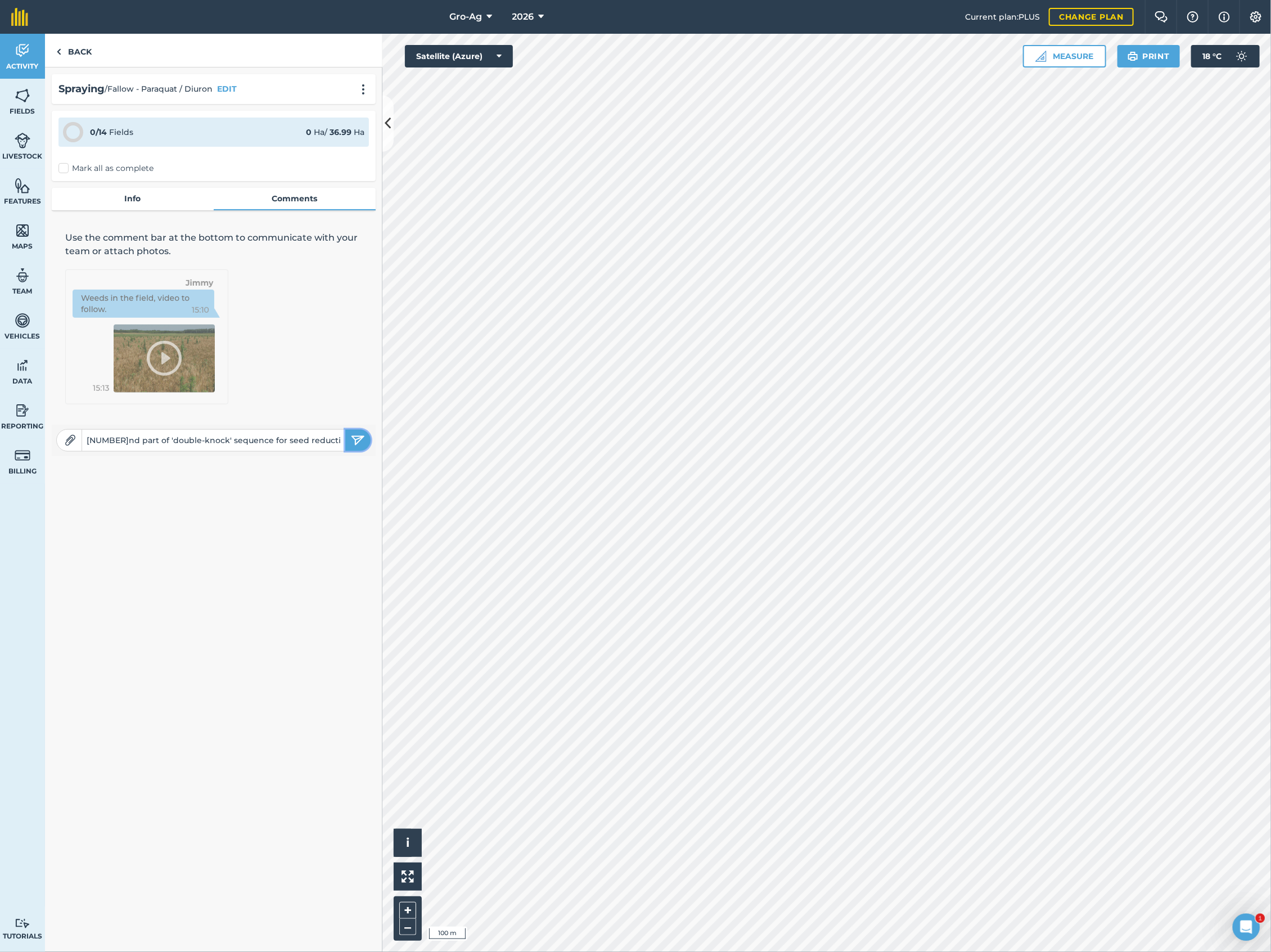 click at bounding box center [358, 440] 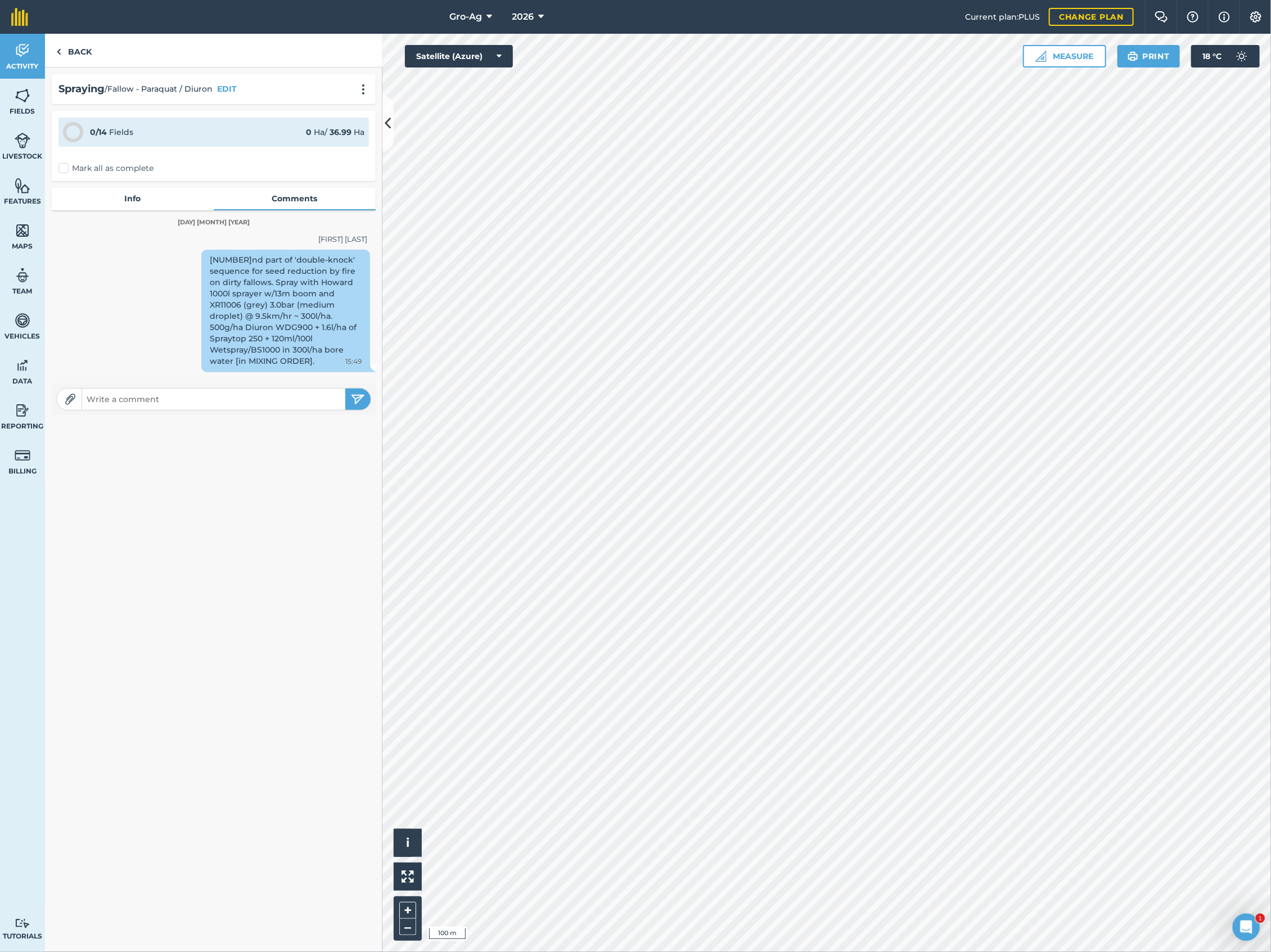 click at bounding box center (214, 399) 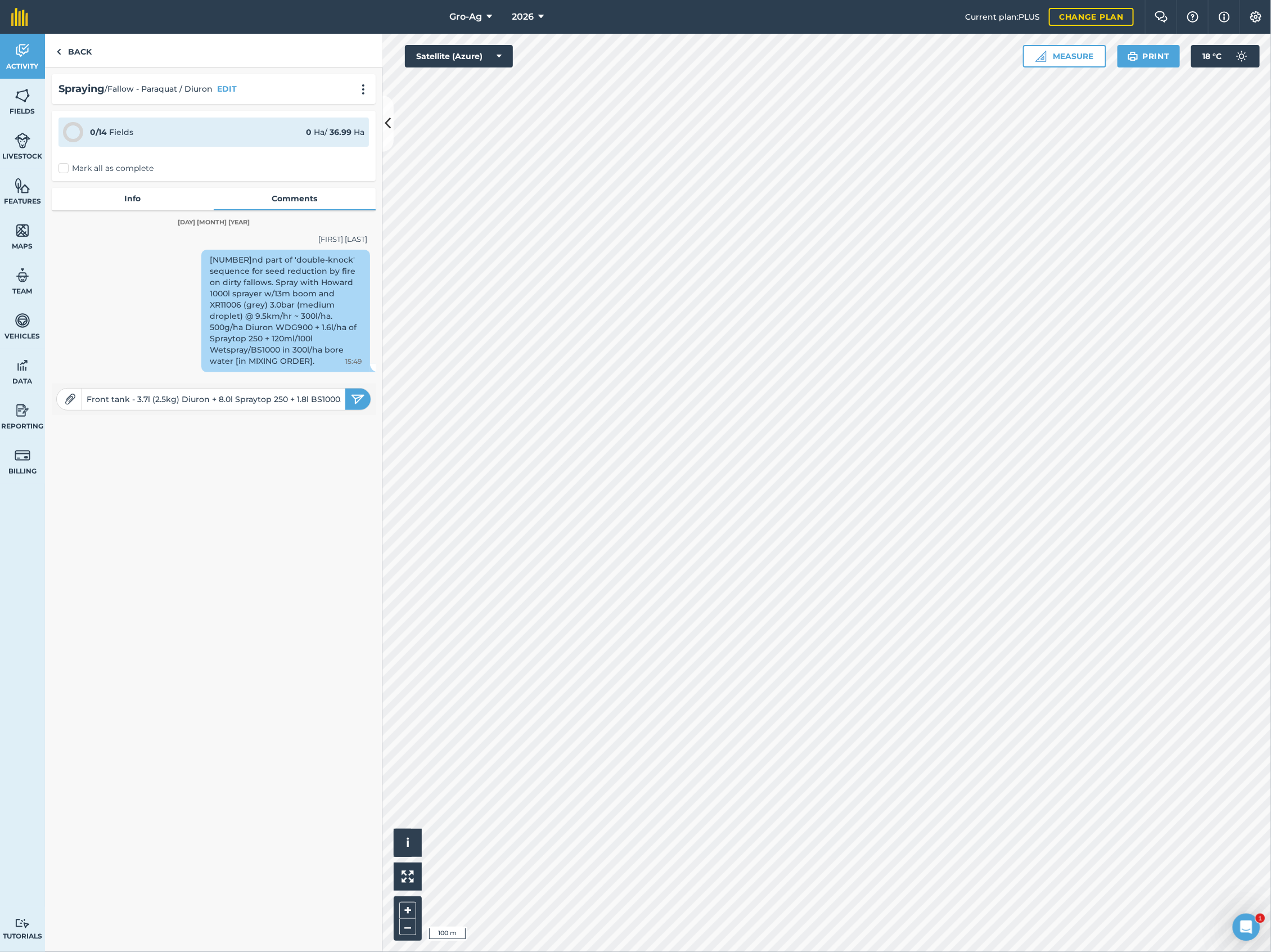 scroll, scrollTop: 0, scrollLeft: 218, axis: horizontal 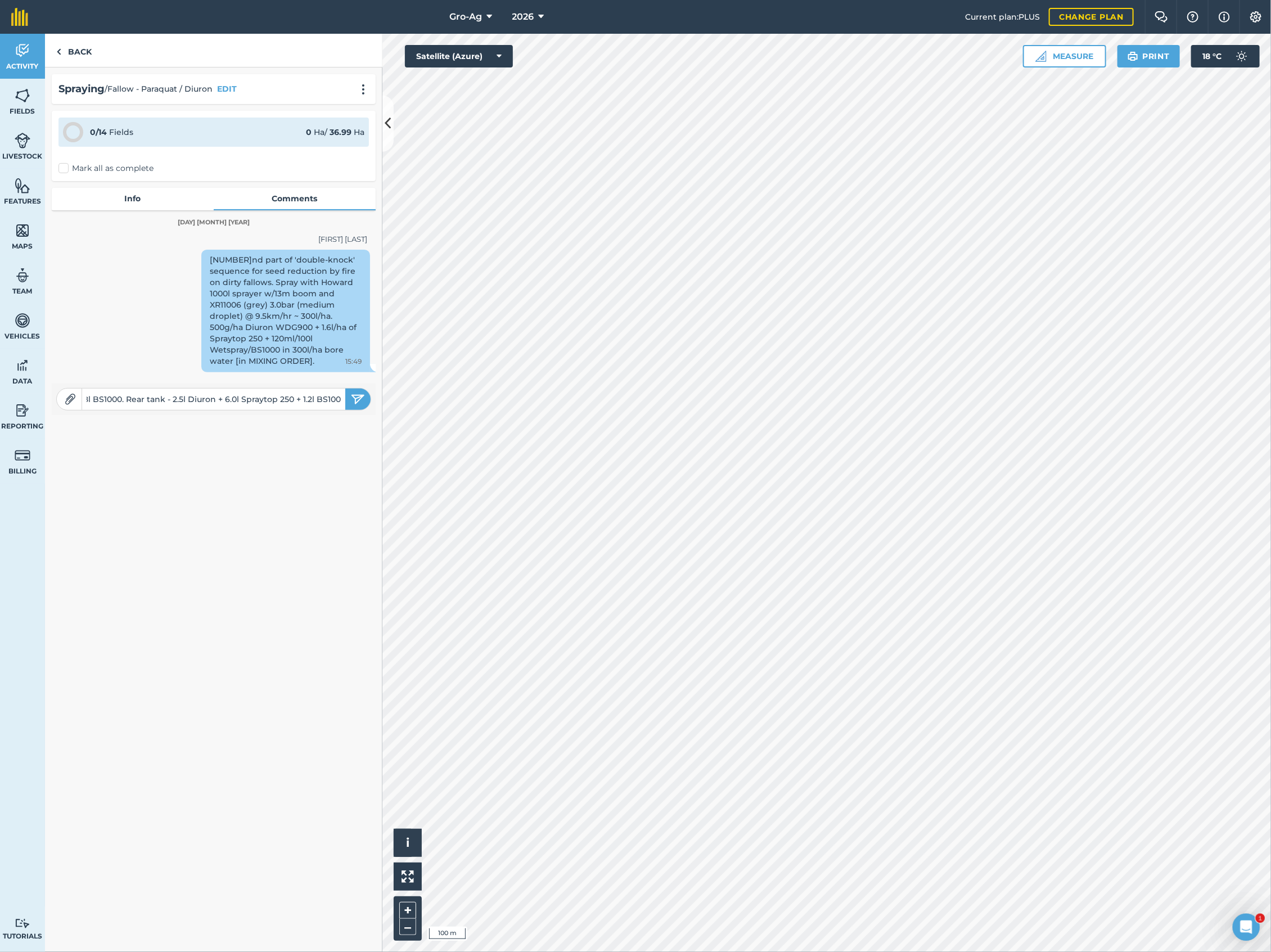 type on "Front tank - 3.7l (2.5kg) Diuron + 8.0l Spraytop 250 + 1.8l BS1000. Rear tank - 2.5l Diuron + 6.0l Spraytop 250 + 1.2l BS1000." 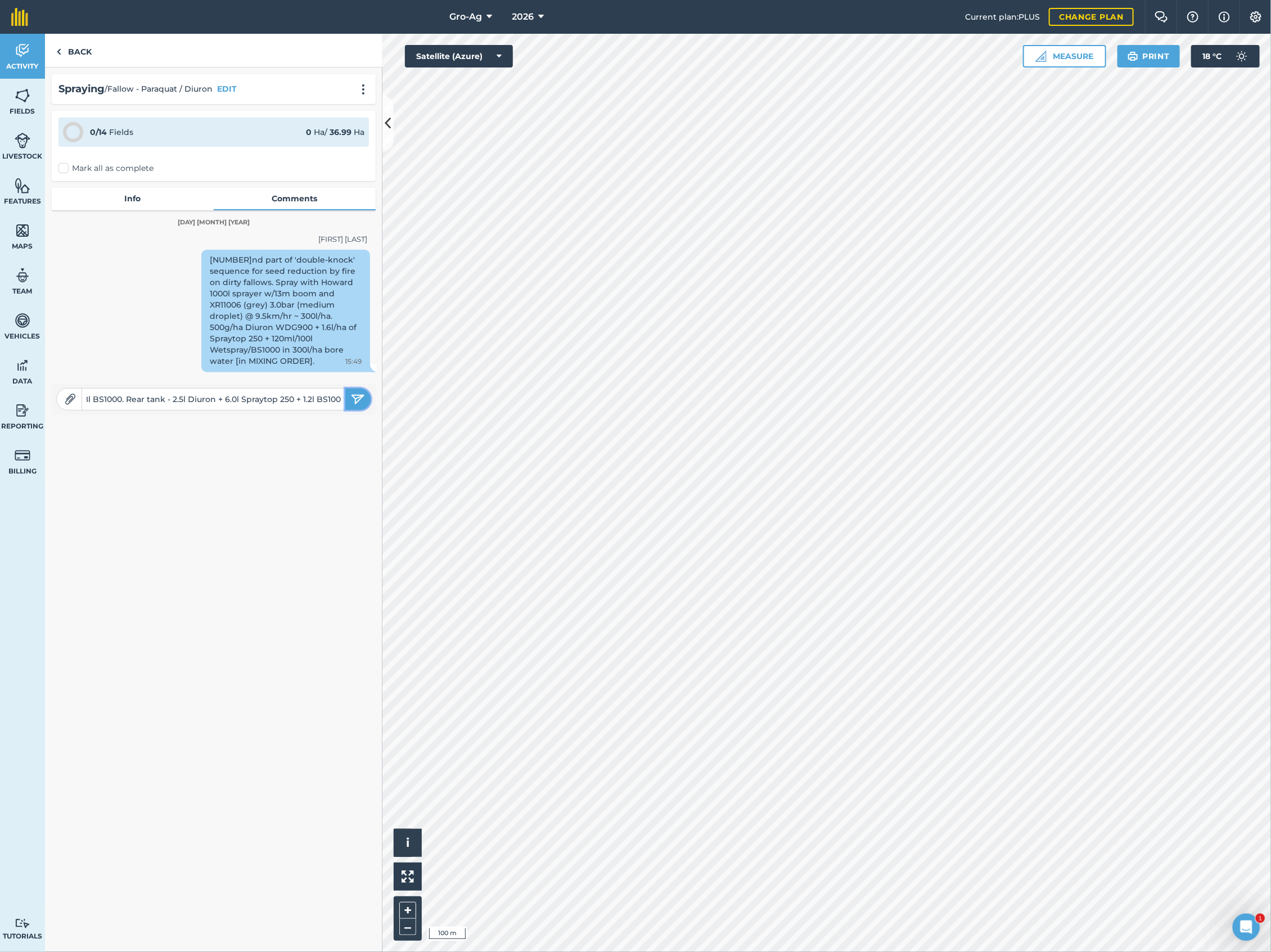 click at bounding box center (358, 399) 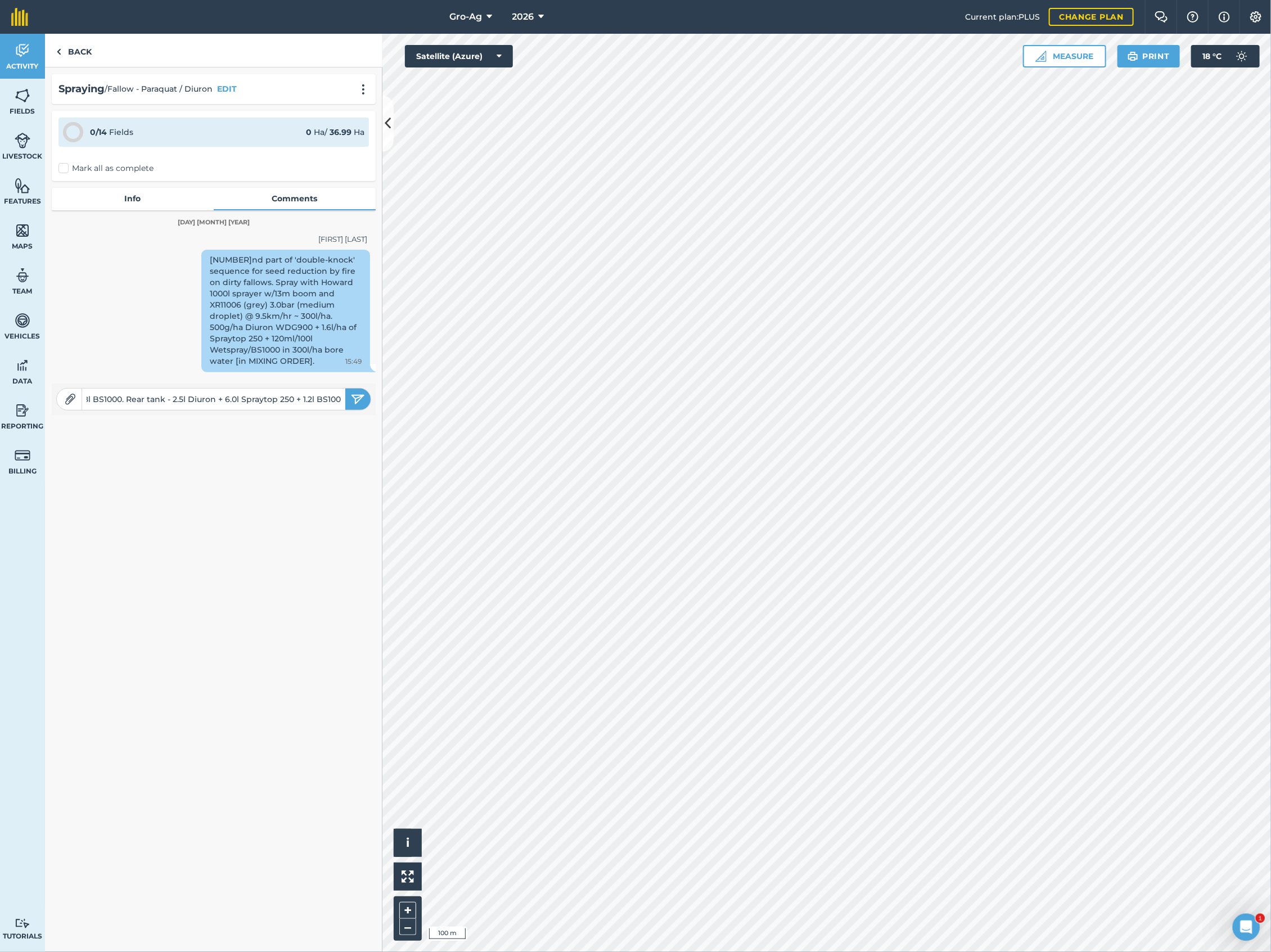 type 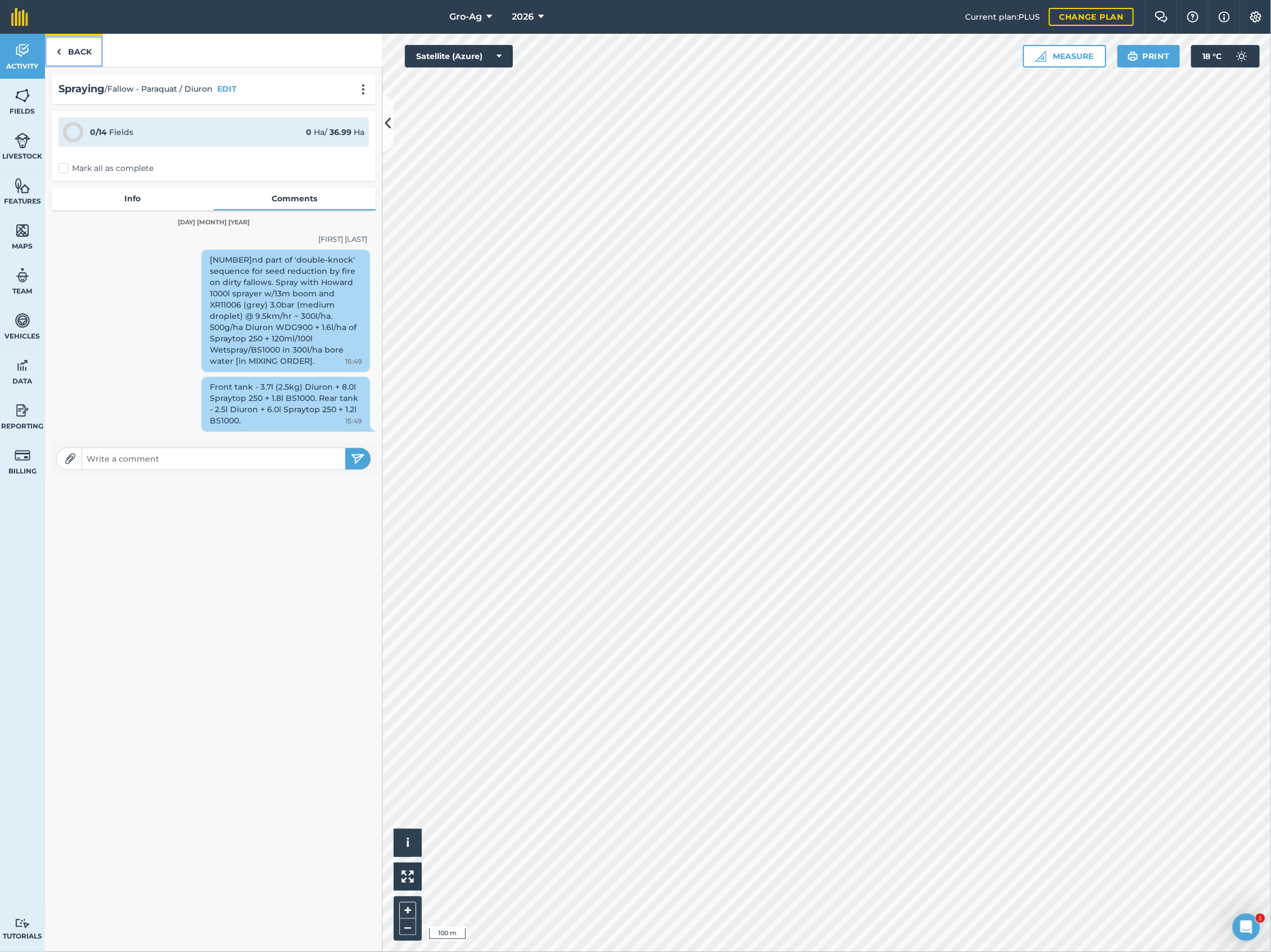 click on "Back" at bounding box center (74, 50) 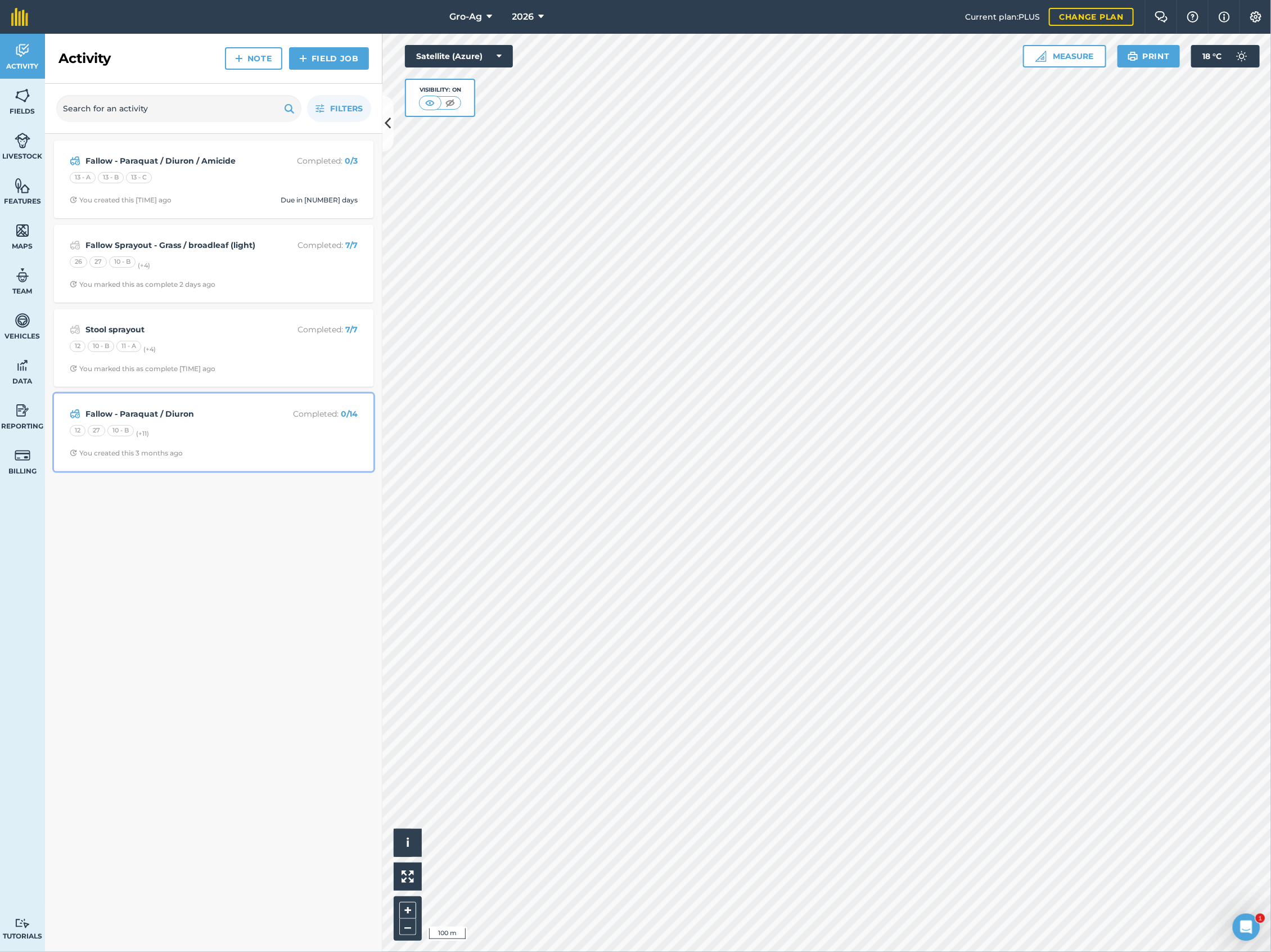 click on "Fallow - Paraquat / Diuron" at bounding box center [174, 414] 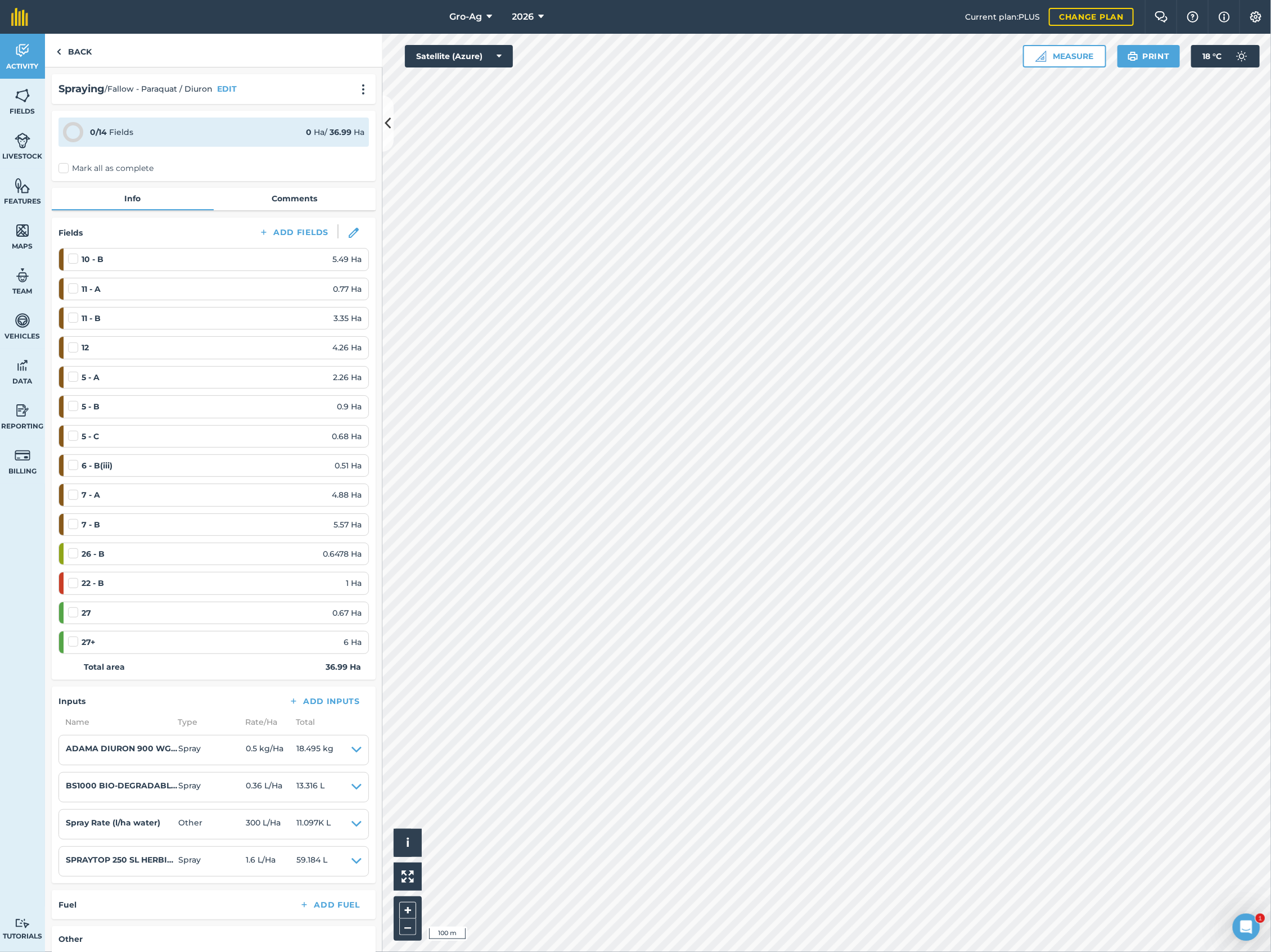 click on "Spraying /  Fallow - Paraquat / Diuron EDIT 0 / 14   Fields 0   Ha  /   36.99   Ha Mark all as complete Info Comments Fields Add Fields 10 - B 5.49   Ha 11 - A 0.77   Ha 11 - B 3.35   Ha 12 4.26   Ha 5 - A 2.26   Ha 5 - B 0.9   Ha 5 - C 0.68   Ha 6 - B(iii) 0.51   Ha 7 - A 4.88   Ha 7 - B 5.57   Ha 26 - B 0.6478   Ha 22 - B 1   Ha 27 0.67   Ha 27+ 6   Ha Total area 36.99   Ha Inputs Add Inputs Name Type Rate/ Ha Total ADAMA DIURON 900 WG HERBICIDE Spray 0.5   kg / Ha 18.495   kg Type HERBICIDE Reg Number 46812/135577 Actives DIURON EDIT BS1000 BIO-DEGRADABLE SURFACTANT Spray 0.36   L / Ha 13.316   L Type ADJUVANT Reg Number 46871/141215 Actives ALCOHOL-ALKOXYLATE EDIT Spray Rate (l/ha water) Other 300   L / Ha 11.097K   L EDIT SPRAYTOP 250 SL HERBICIDE Spray 1.6   L / Ha 59.184   L Type HERBICIDE Reg Number 54522/63209 Actives PARAQUAT-DICHLORIDE EDIT Fuel Add Fuel Other Tagged people No tagged users EDIT Created   3rd May 2025   08:37 by Glen G EDIT Due date No due date has been set EDIT Farm Year 2026 EDIT" at bounding box center (214, 509) 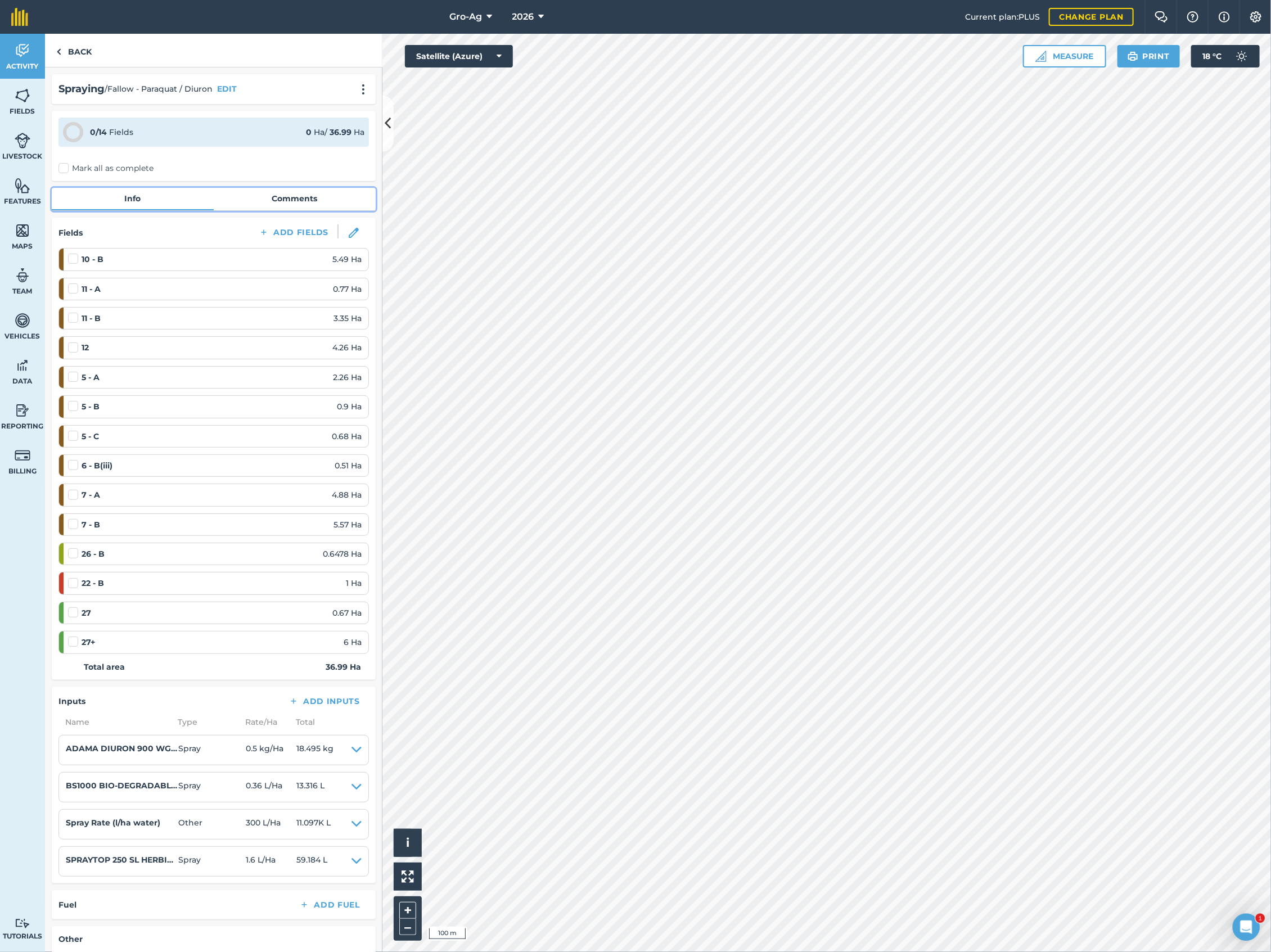 click on "Comments" at bounding box center [295, 198] 